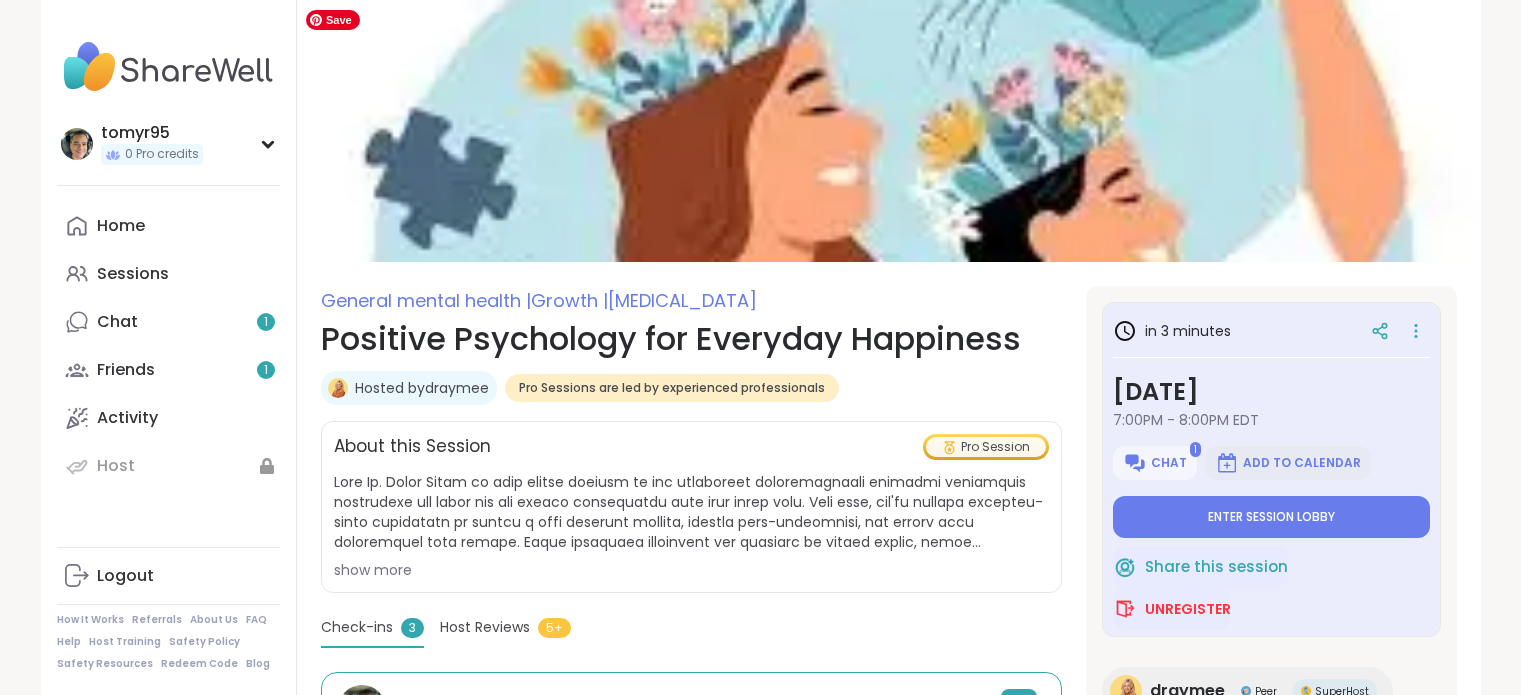 scroll, scrollTop: 0, scrollLeft: 0, axis: both 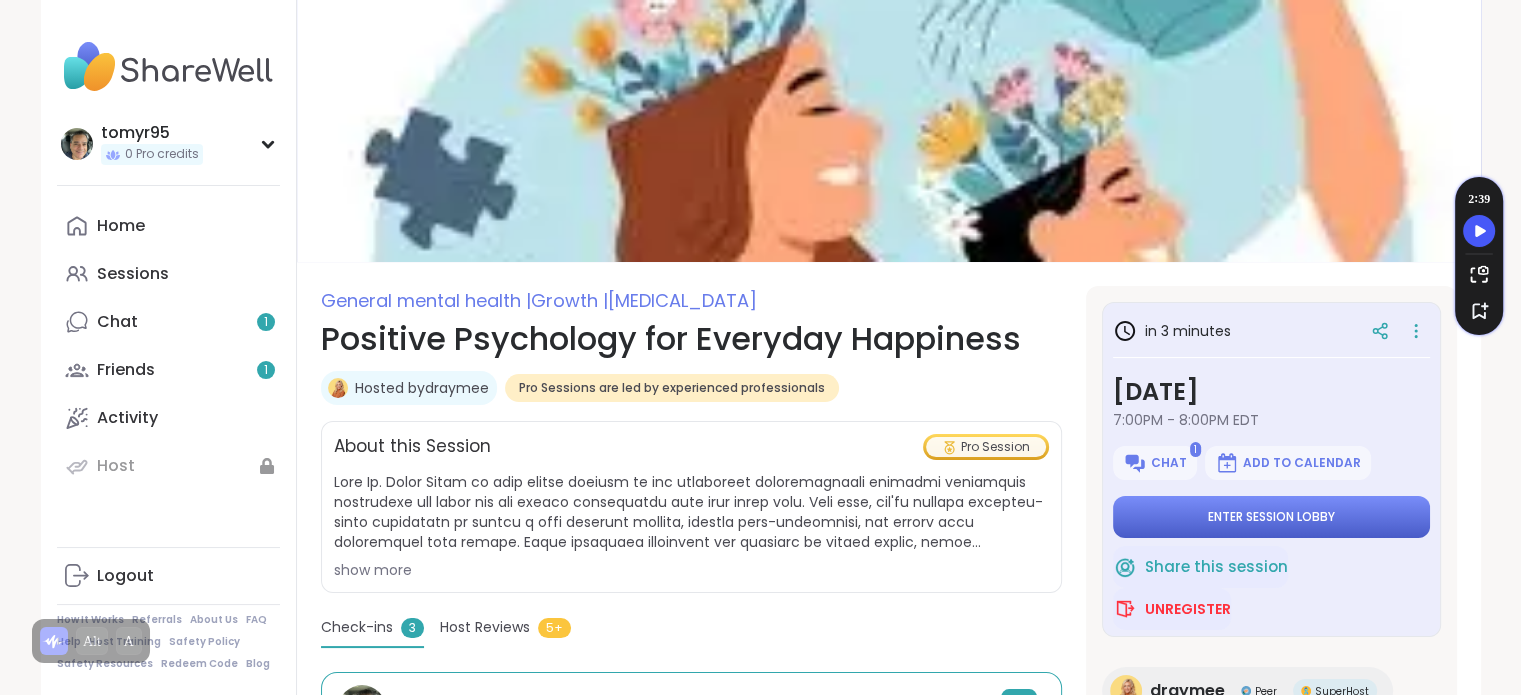 click on "Enter session lobby" at bounding box center [1271, 517] 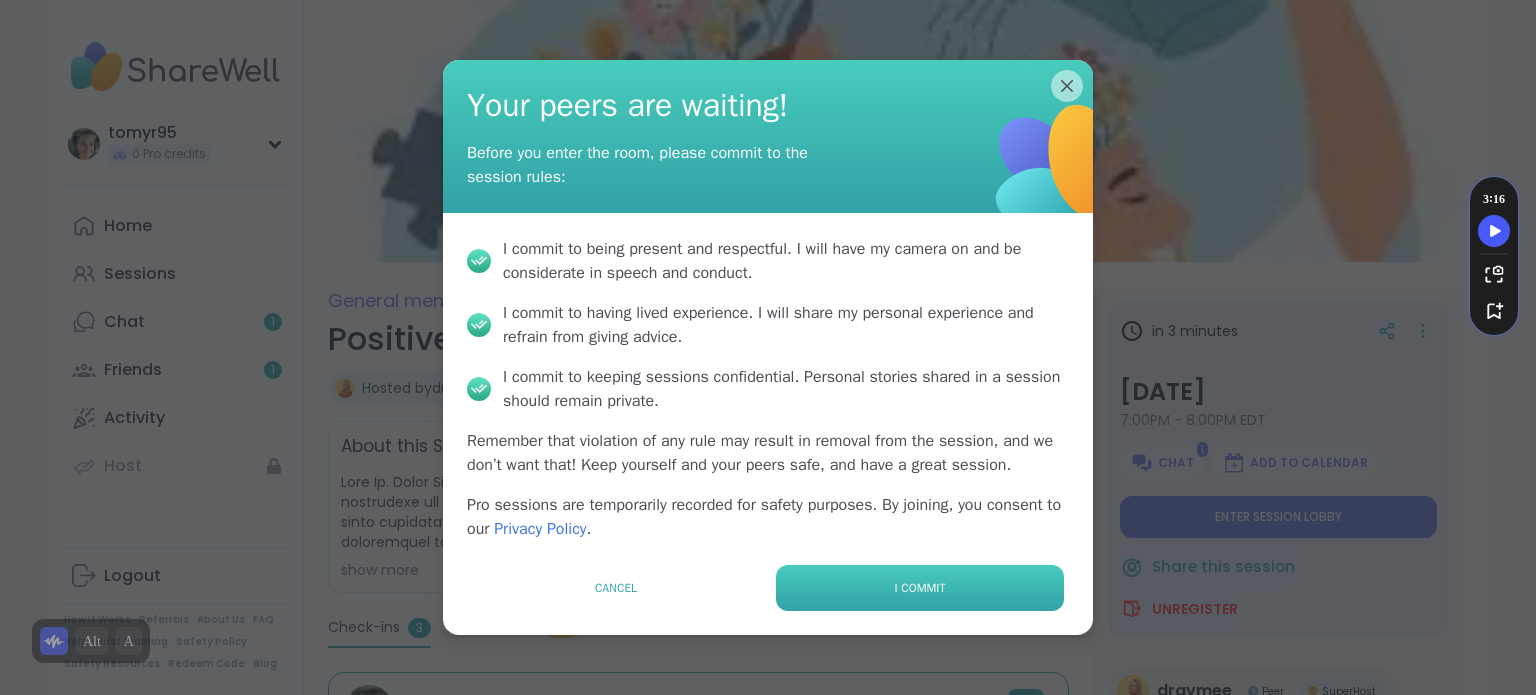 click on "I commit" at bounding box center [920, 588] 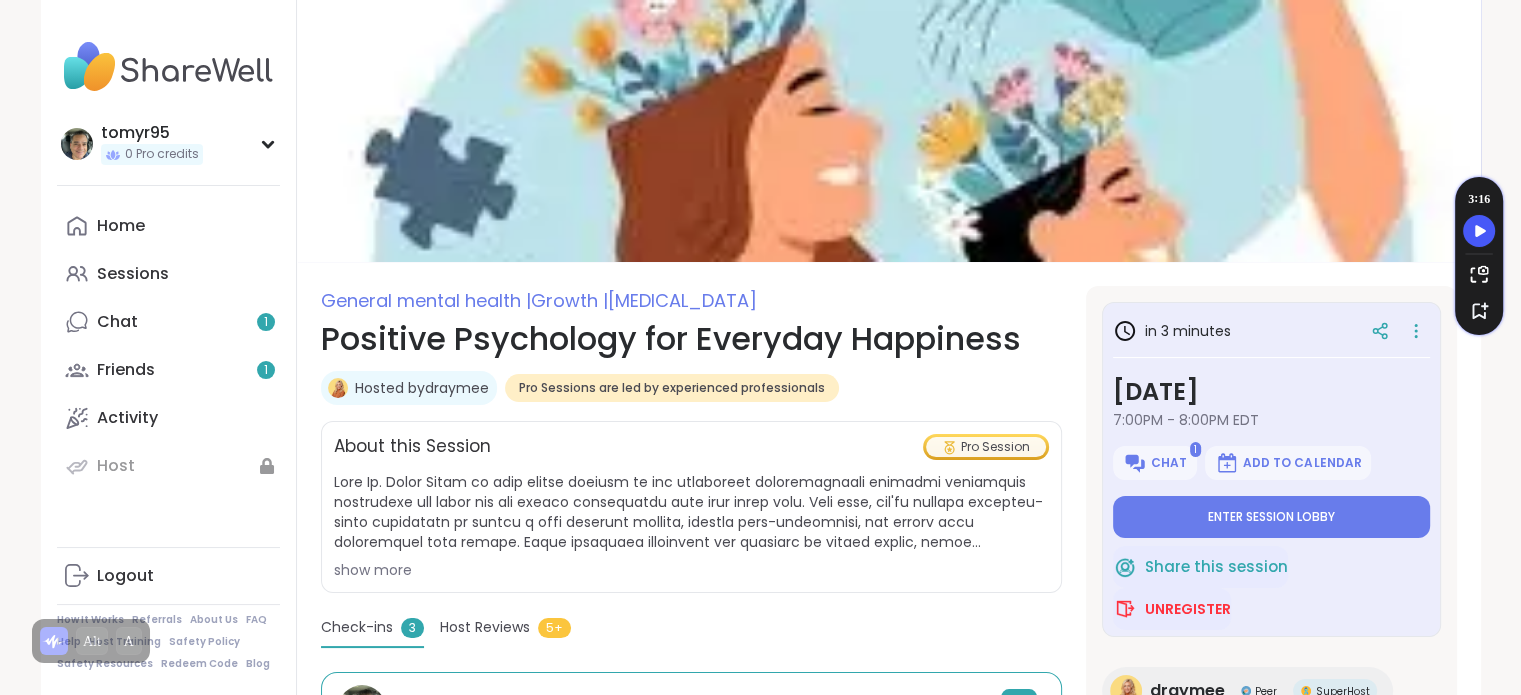 type on "*" 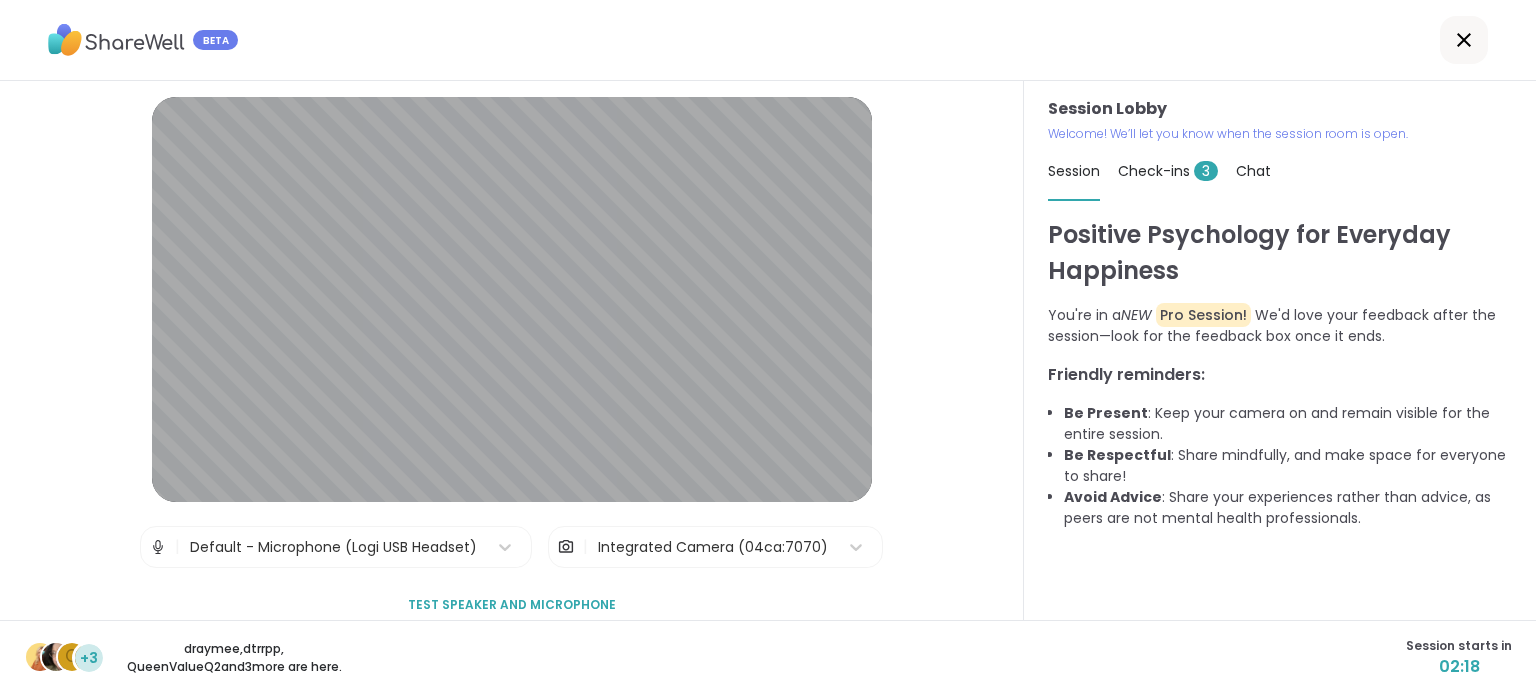 click on "Session Lobby | Default - Microphone (Logi USB Headset) | Integrated Camera (04ca:7070) Test speaker and microphone" at bounding box center (512, 361) 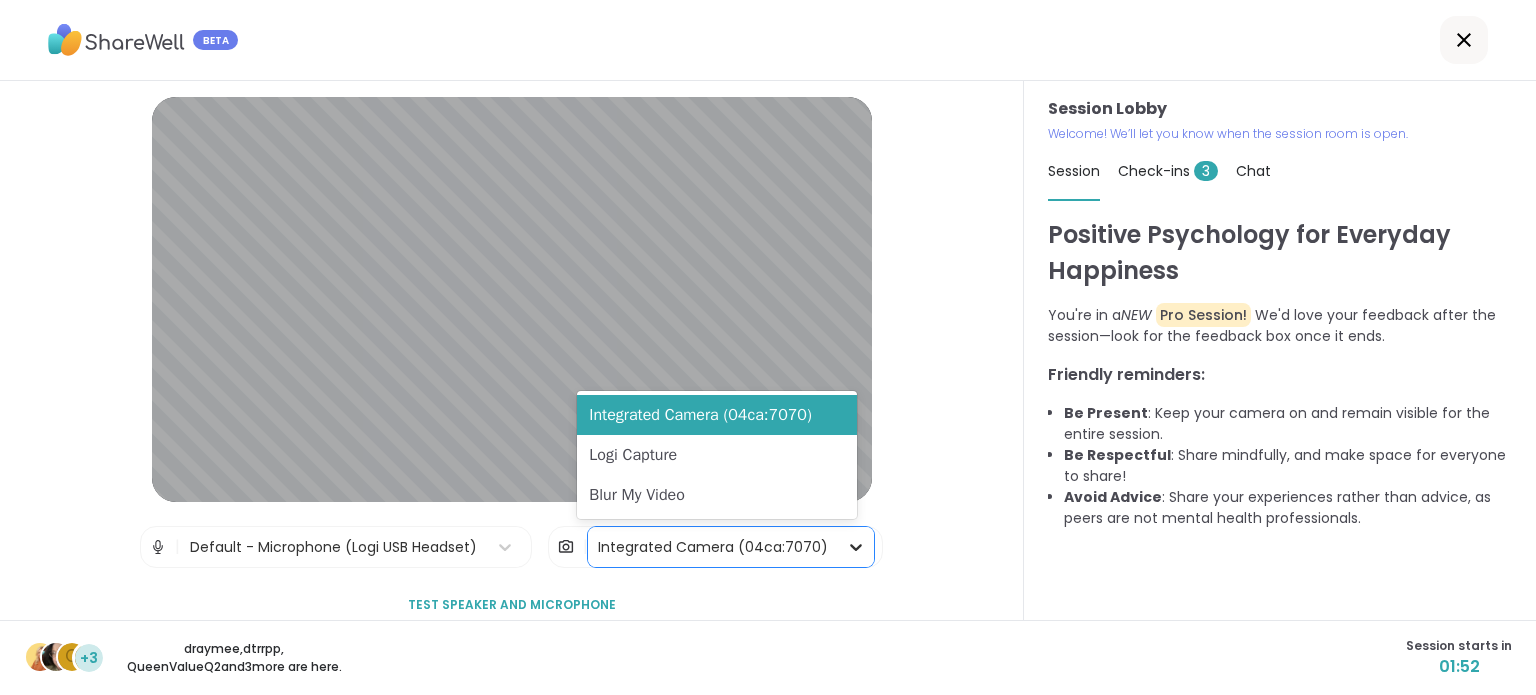 drag, startPoint x: 896, startPoint y: 686, endPoint x: 843, endPoint y: 542, distance: 153.4438 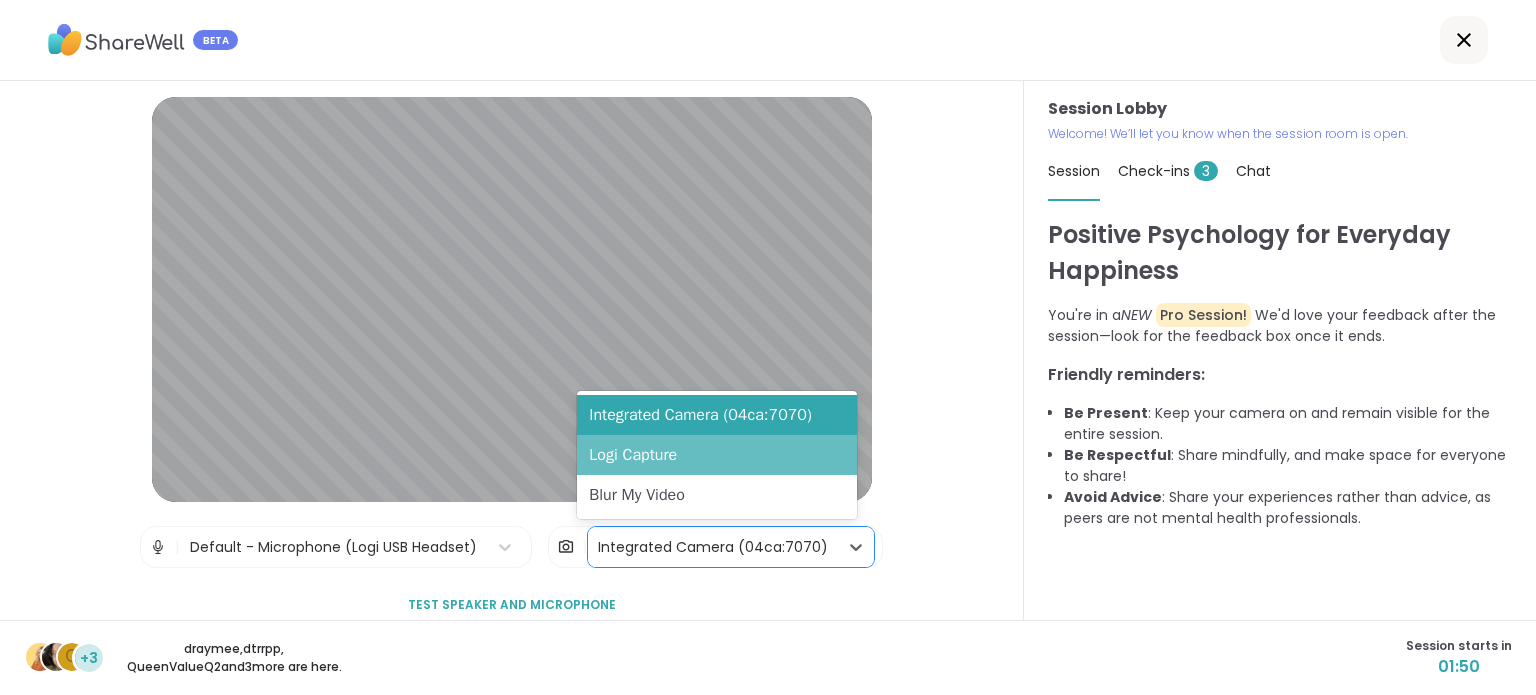 click on "Logi Capture" at bounding box center [716, 455] 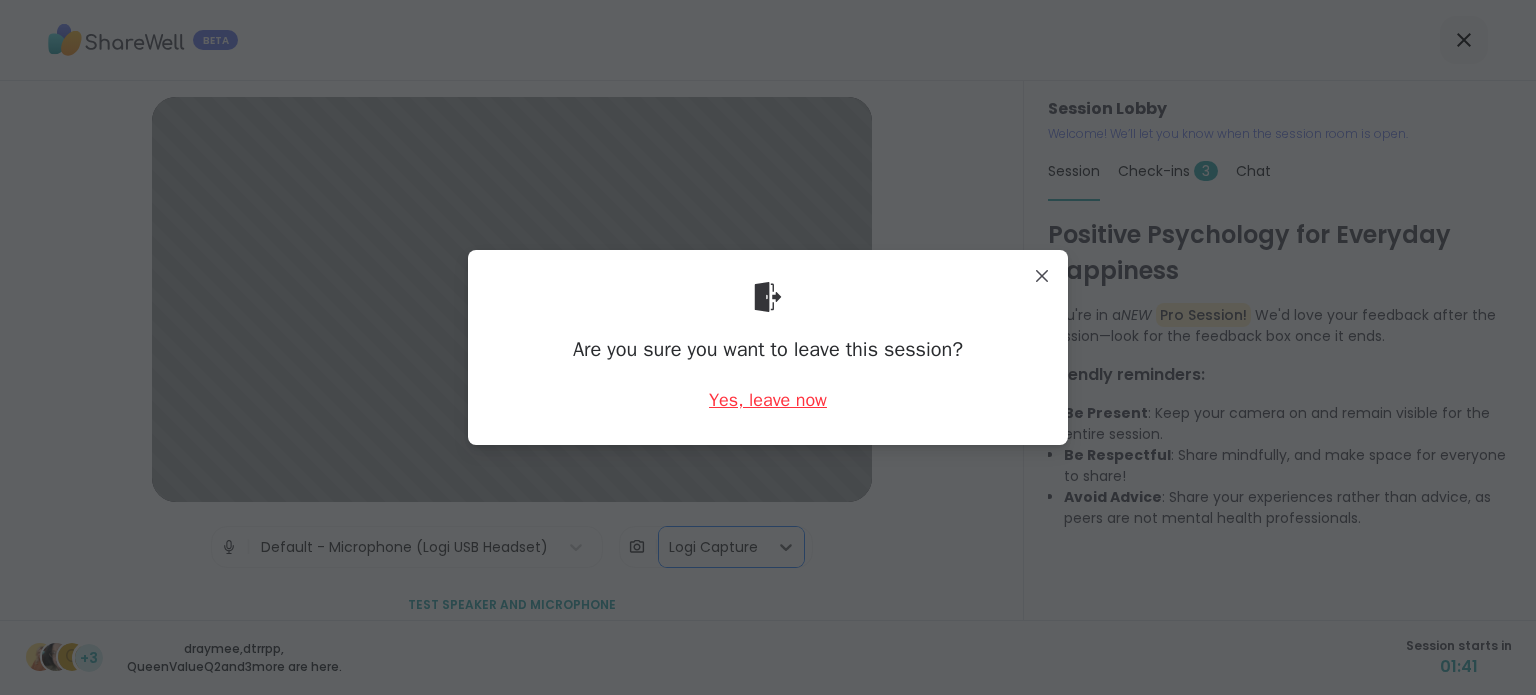 click on "Yes, leave now" at bounding box center (768, 400) 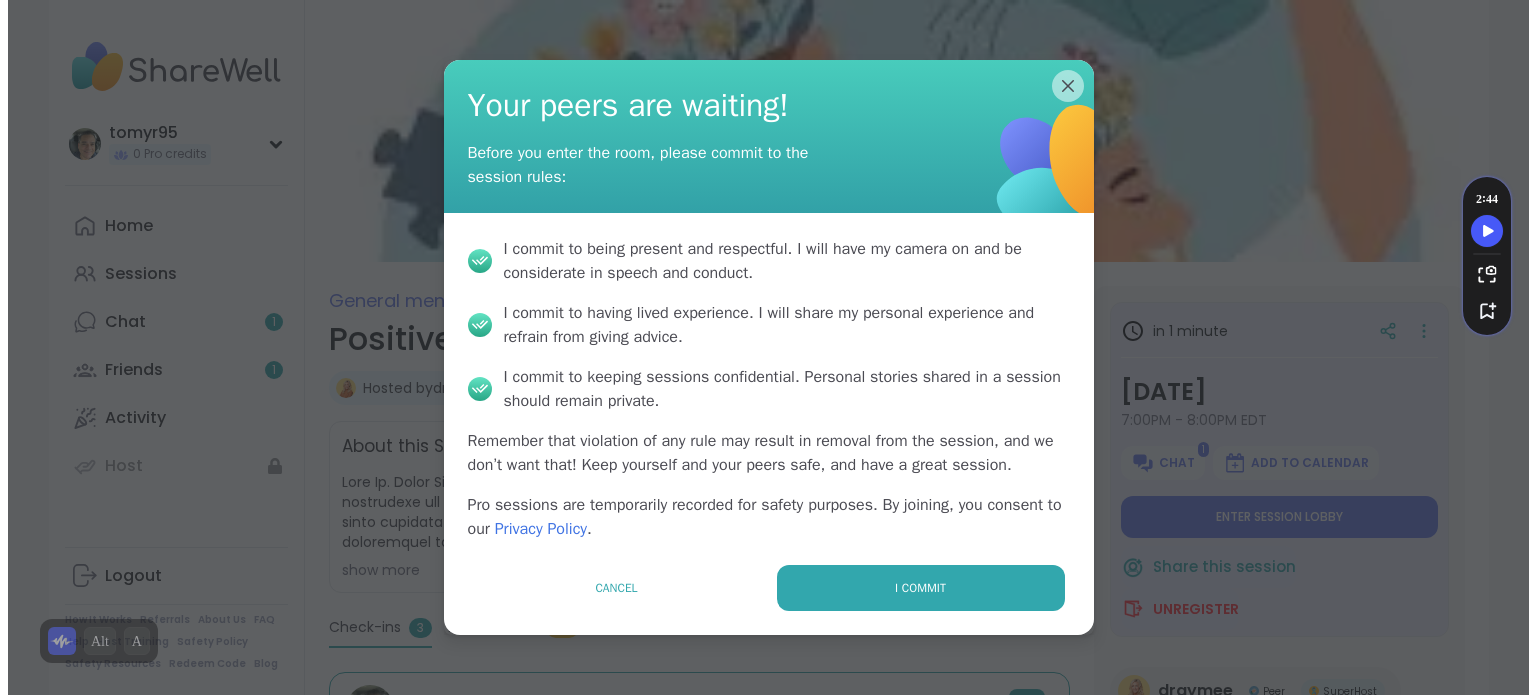scroll, scrollTop: 0, scrollLeft: 0, axis: both 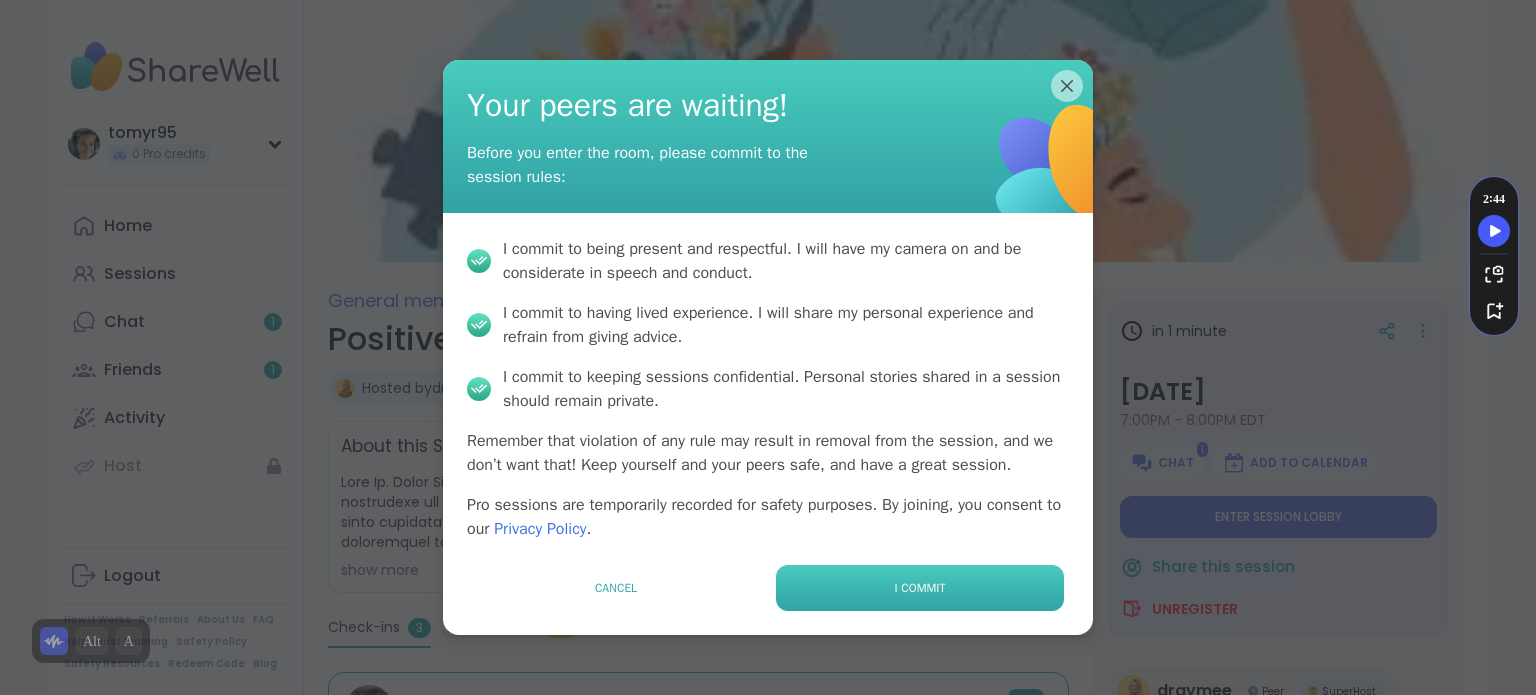 click on "I commit" at bounding box center [920, 588] 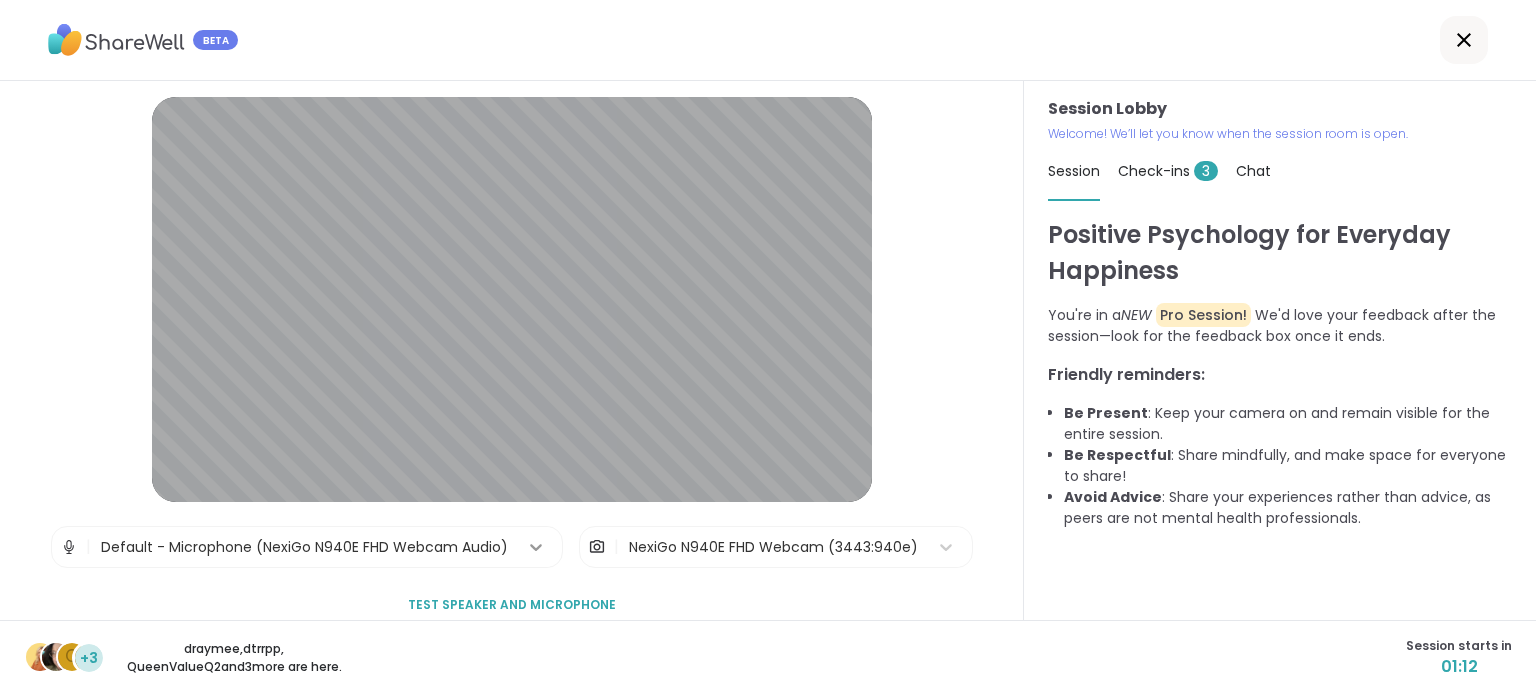click 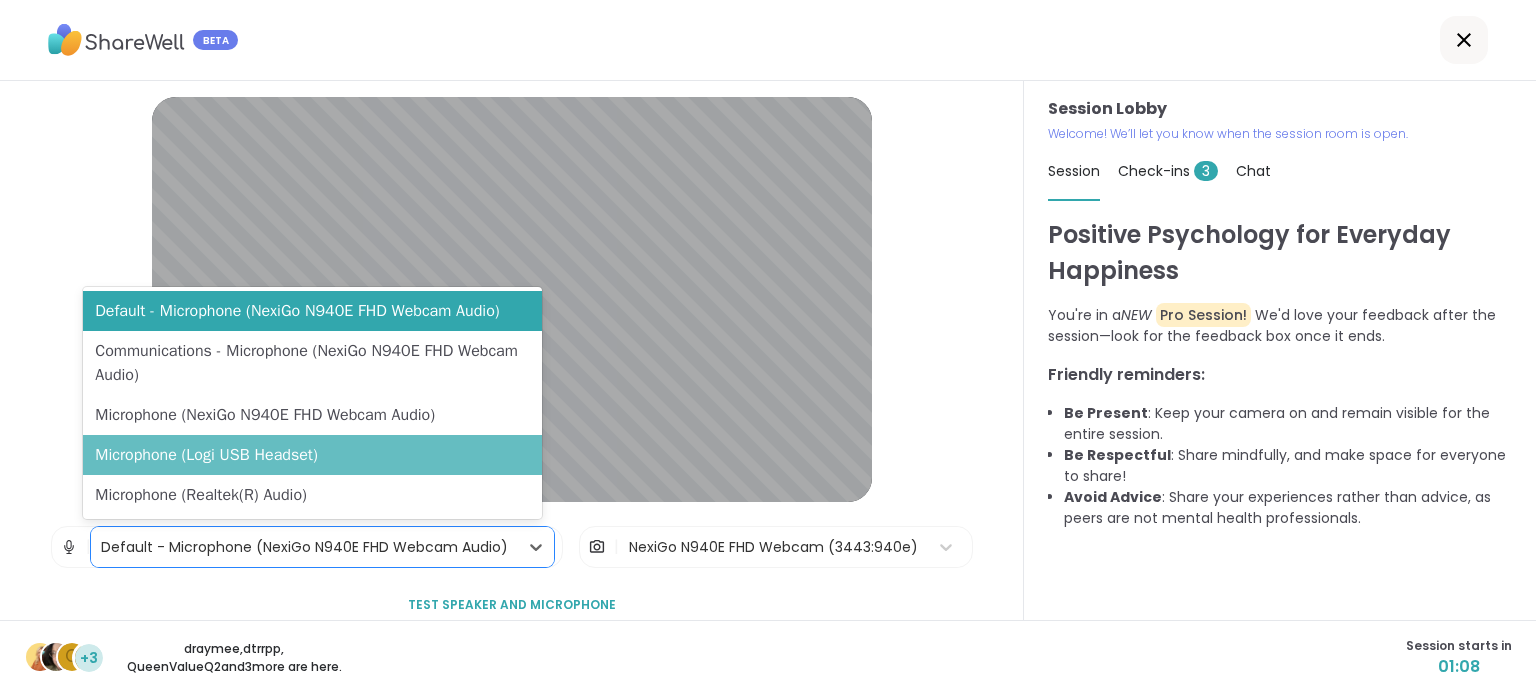 click on "Microphone (Logi USB Headset)" at bounding box center (312, 455) 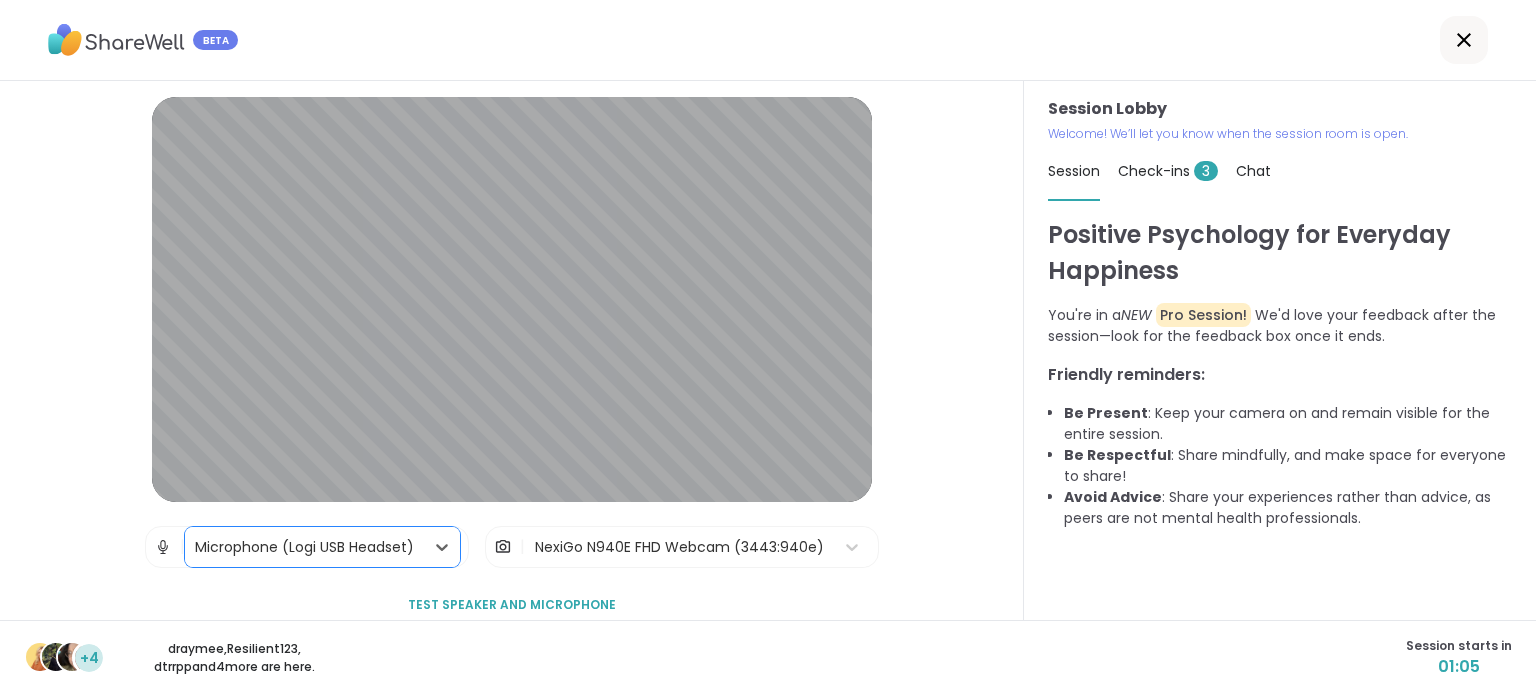 click on "Test speaker and microphone" at bounding box center (512, 605) 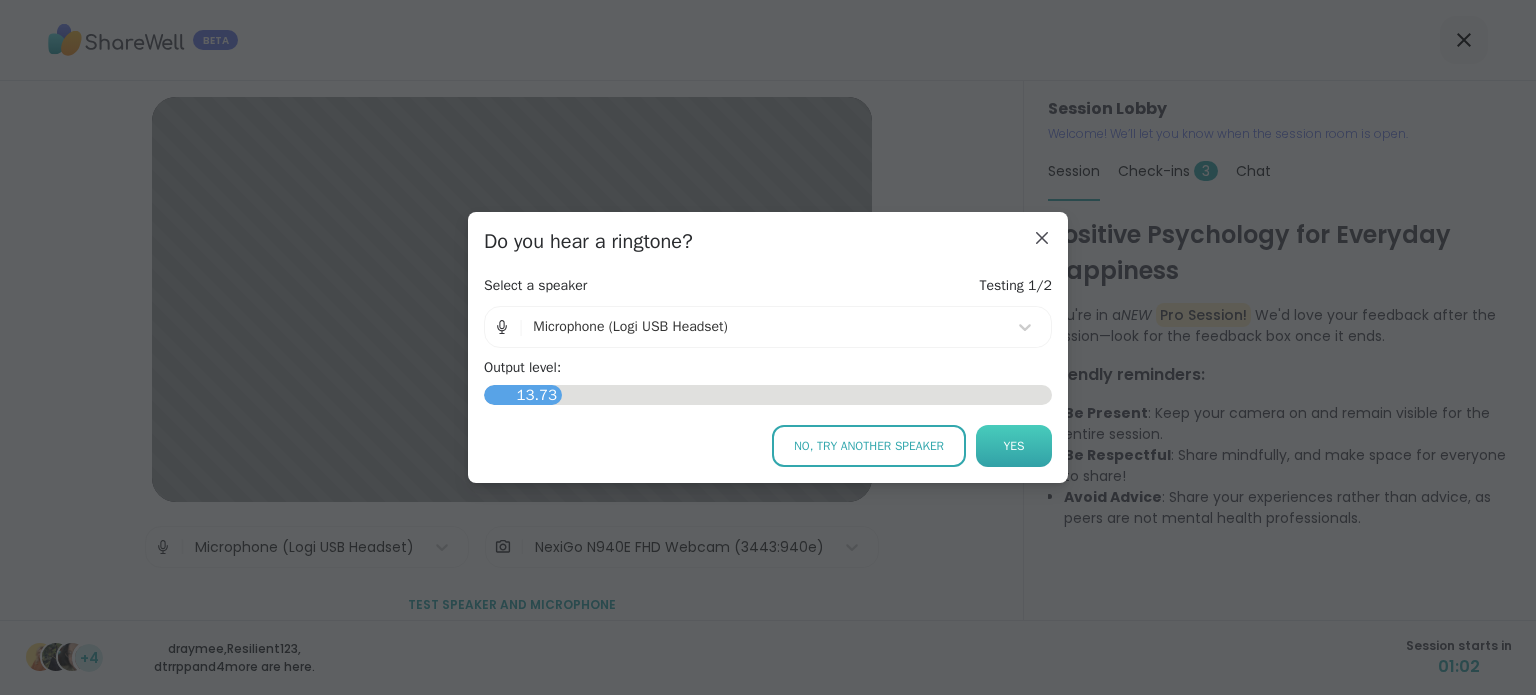 click on "Yes" at bounding box center (1014, 446) 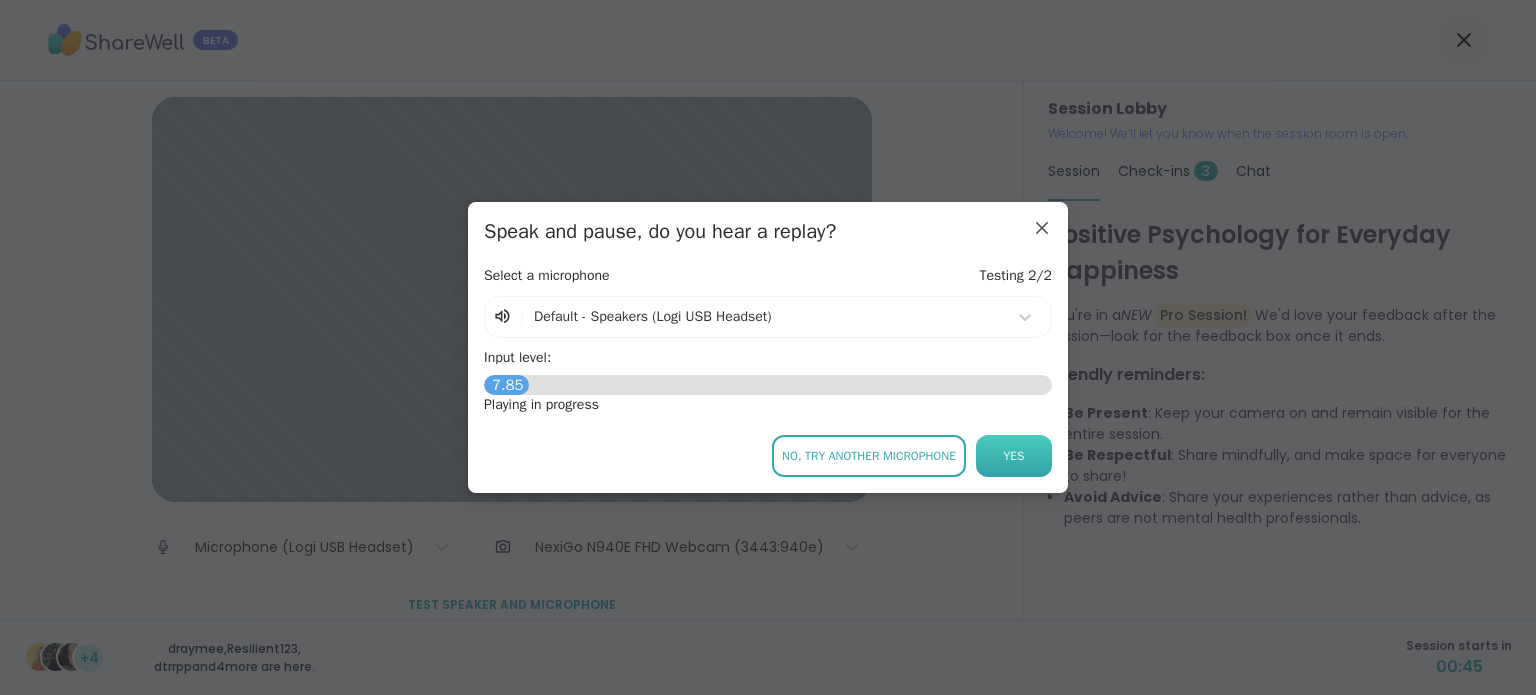 click on "Yes" at bounding box center [1014, 456] 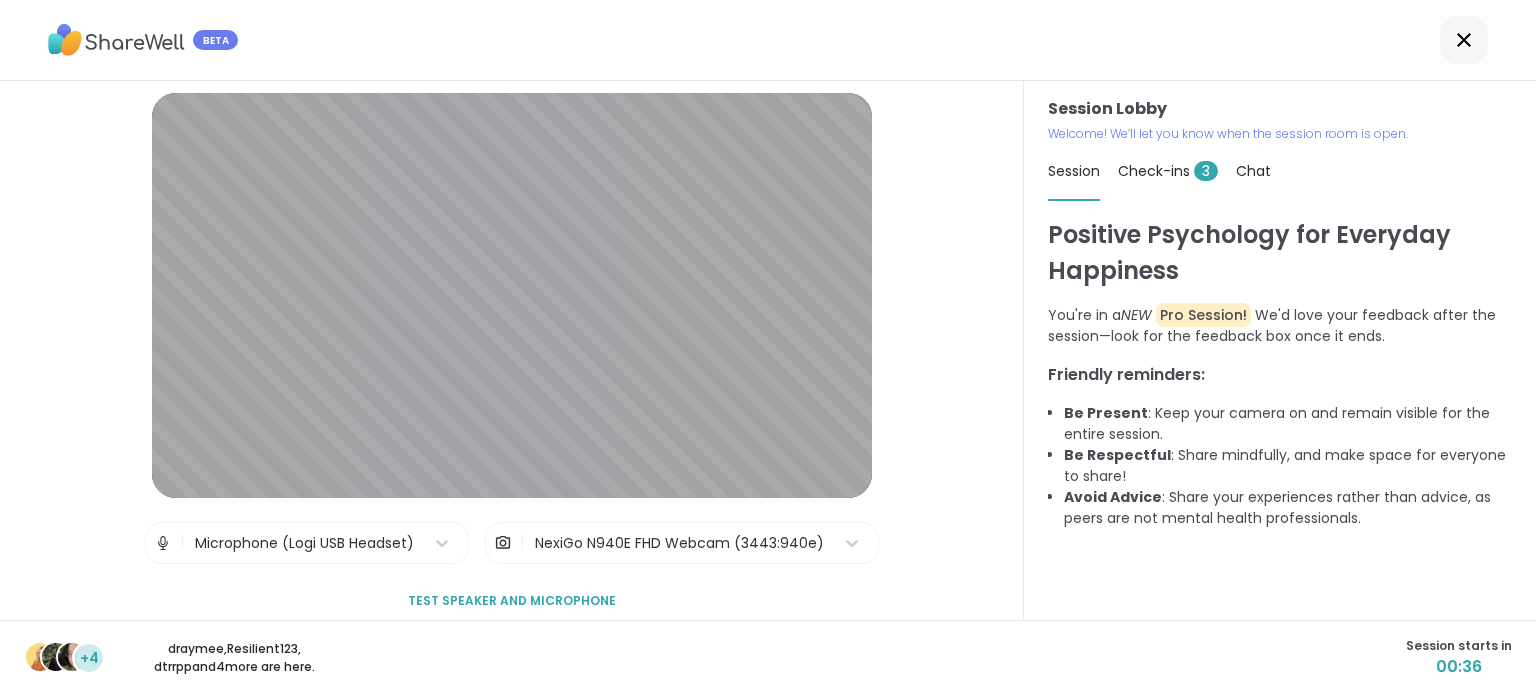 scroll, scrollTop: 0, scrollLeft: 0, axis: both 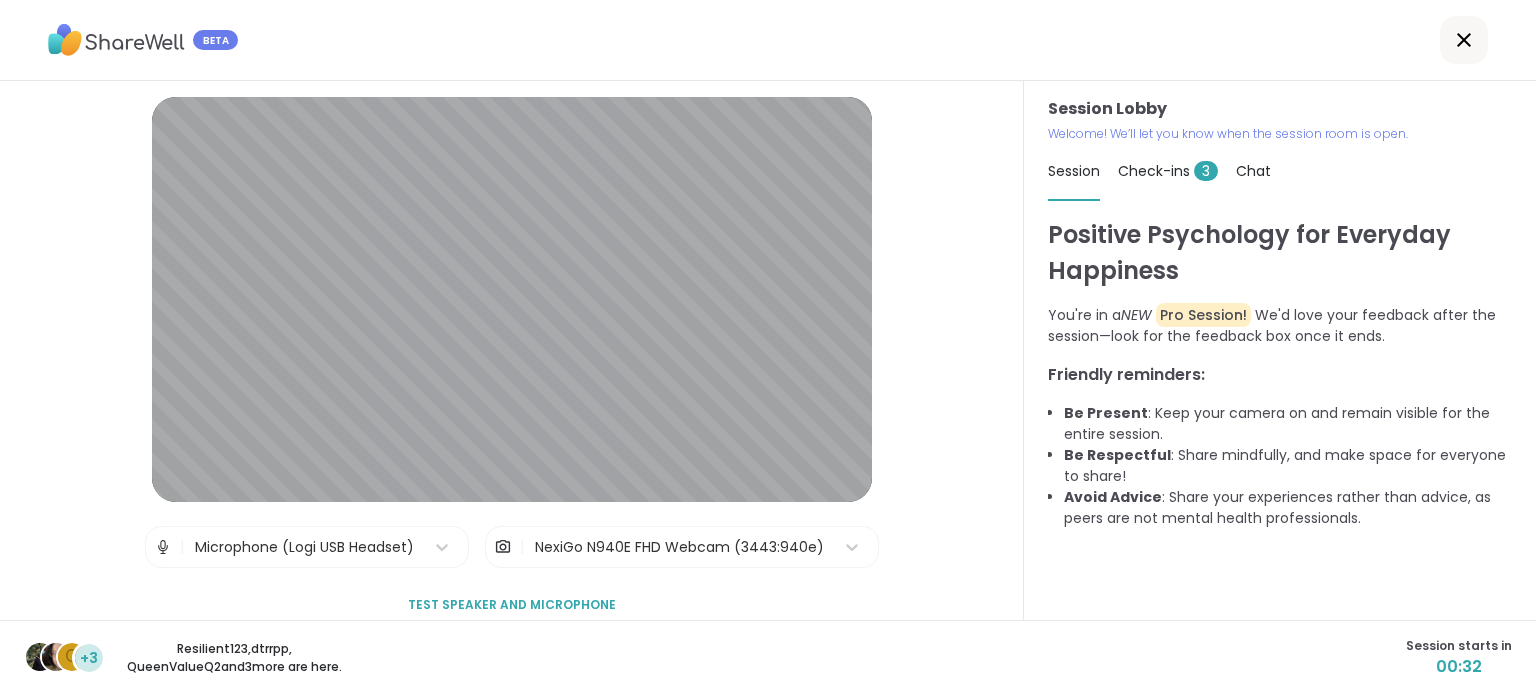click on "Check-ins 3" at bounding box center [1168, 171] 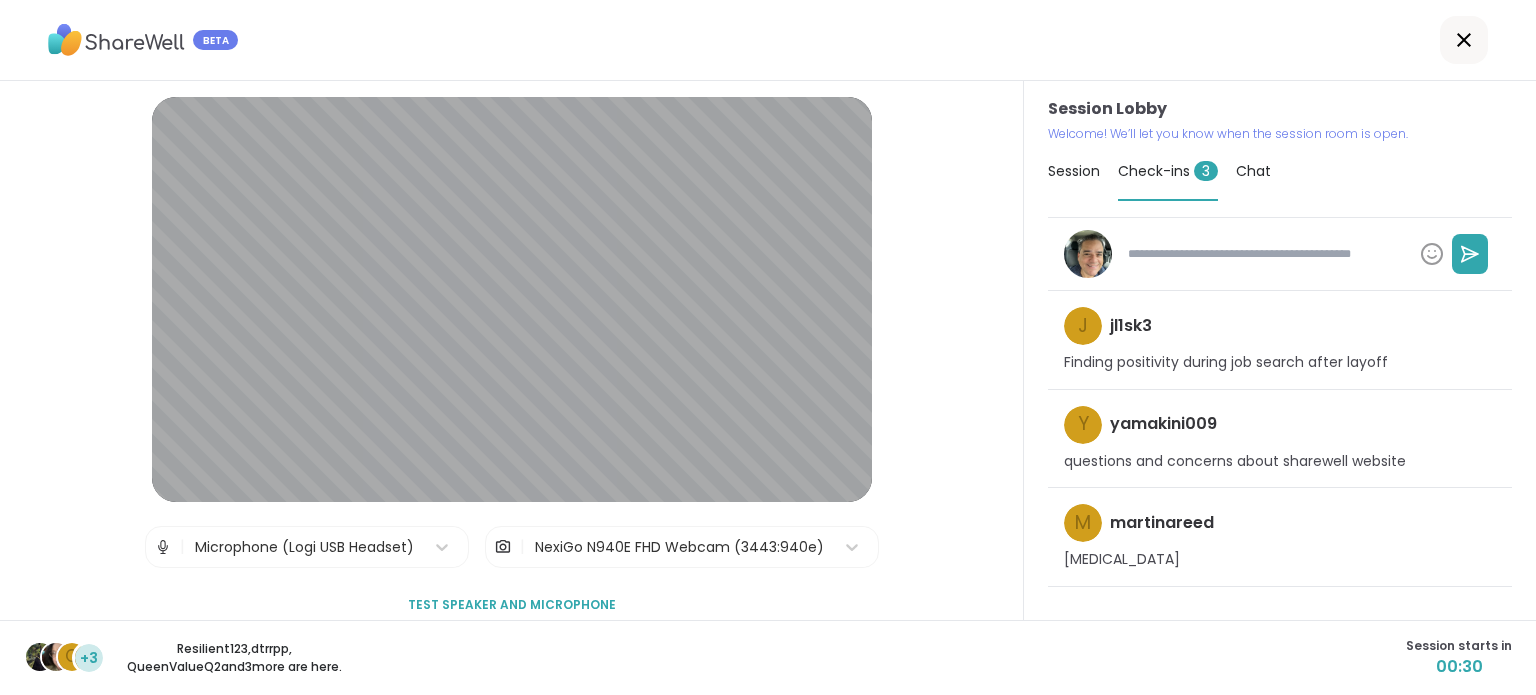 click on "Session" at bounding box center (1074, 171) 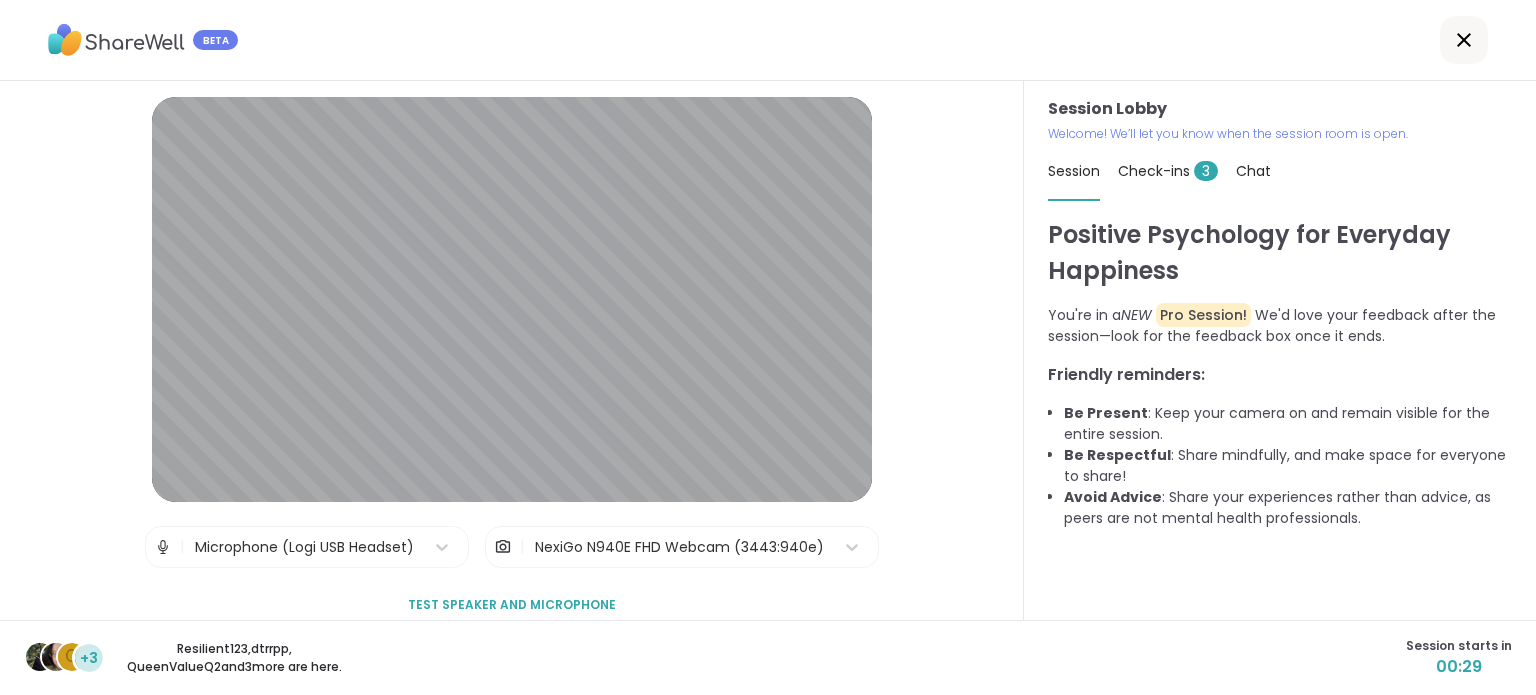 click on "Chat" at bounding box center (1253, 171) 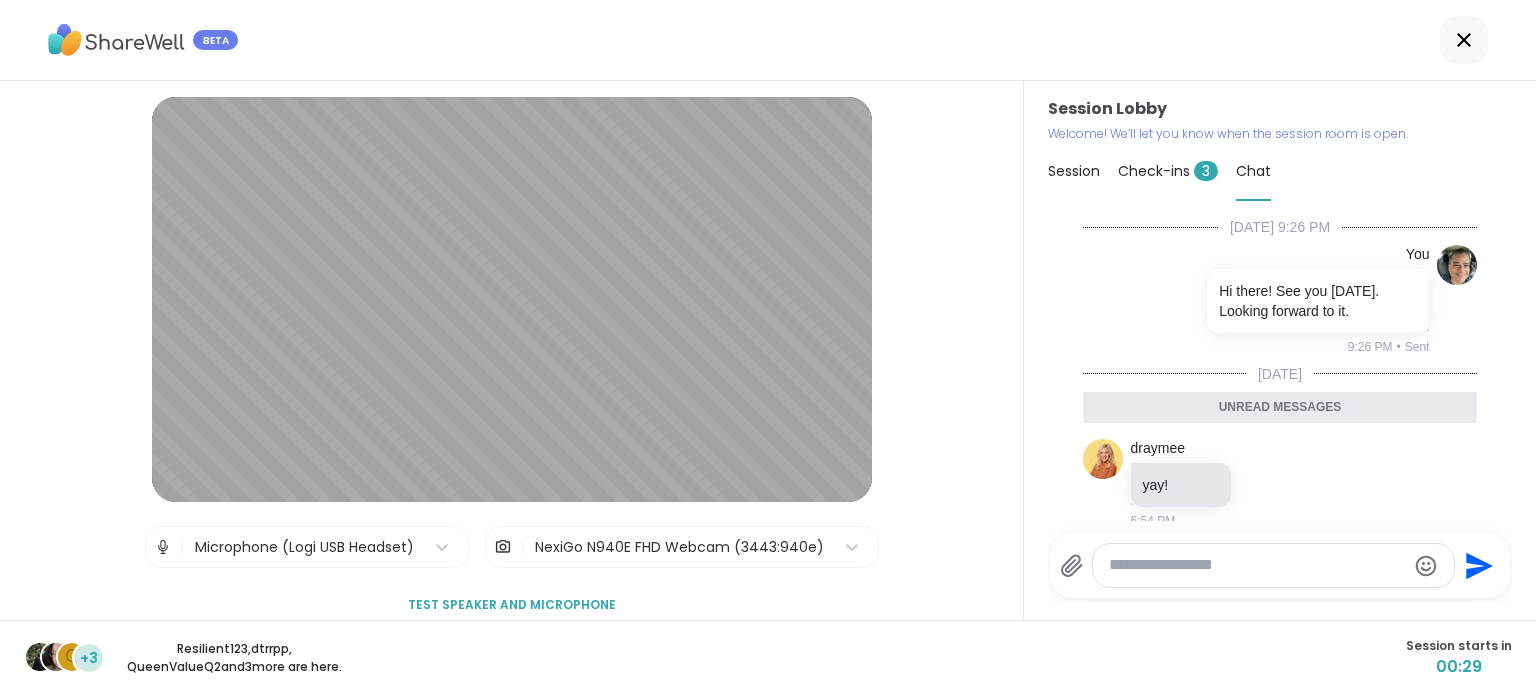 click on "Session" at bounding box center [1074, 171] 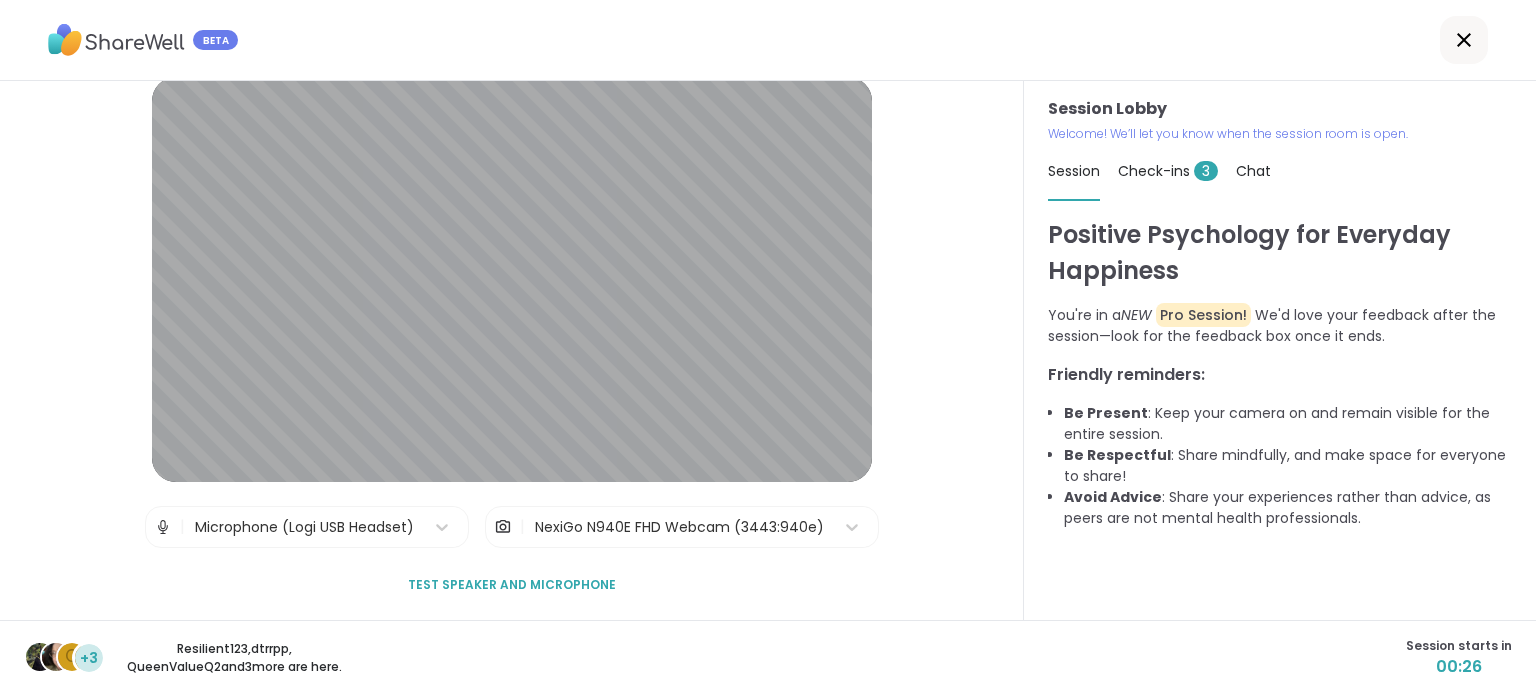 scroll, scrollTop: 0, scrollLeft: 0, axis: both 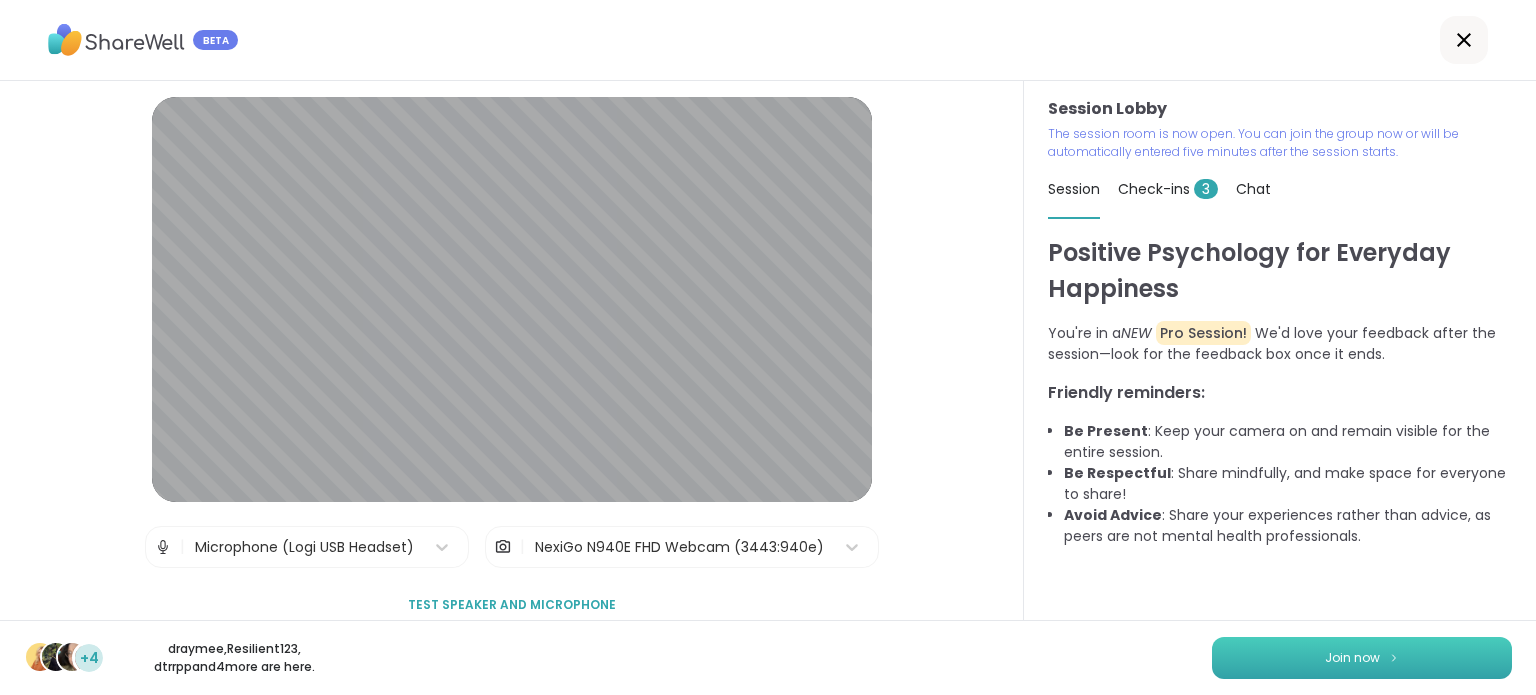 click on "Join now" at bounding box center (1362, 658) 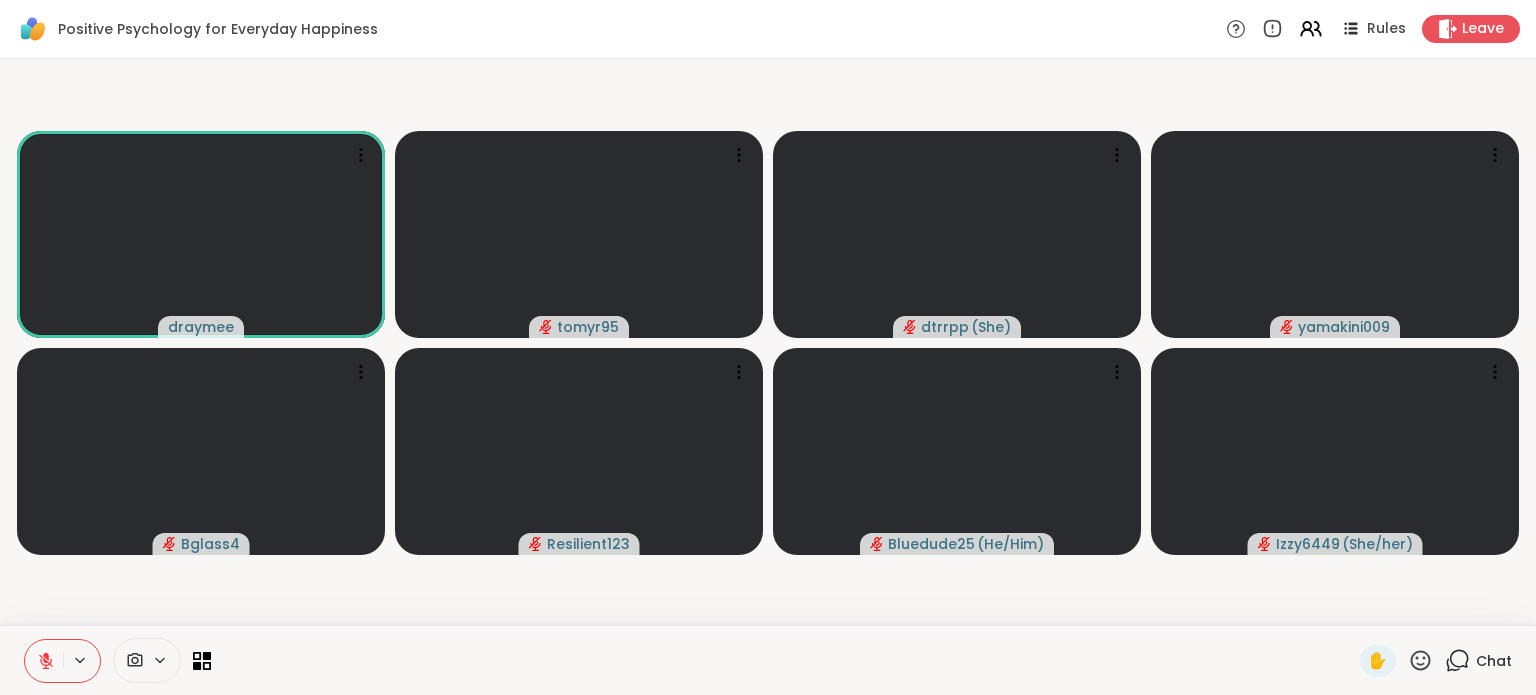 click 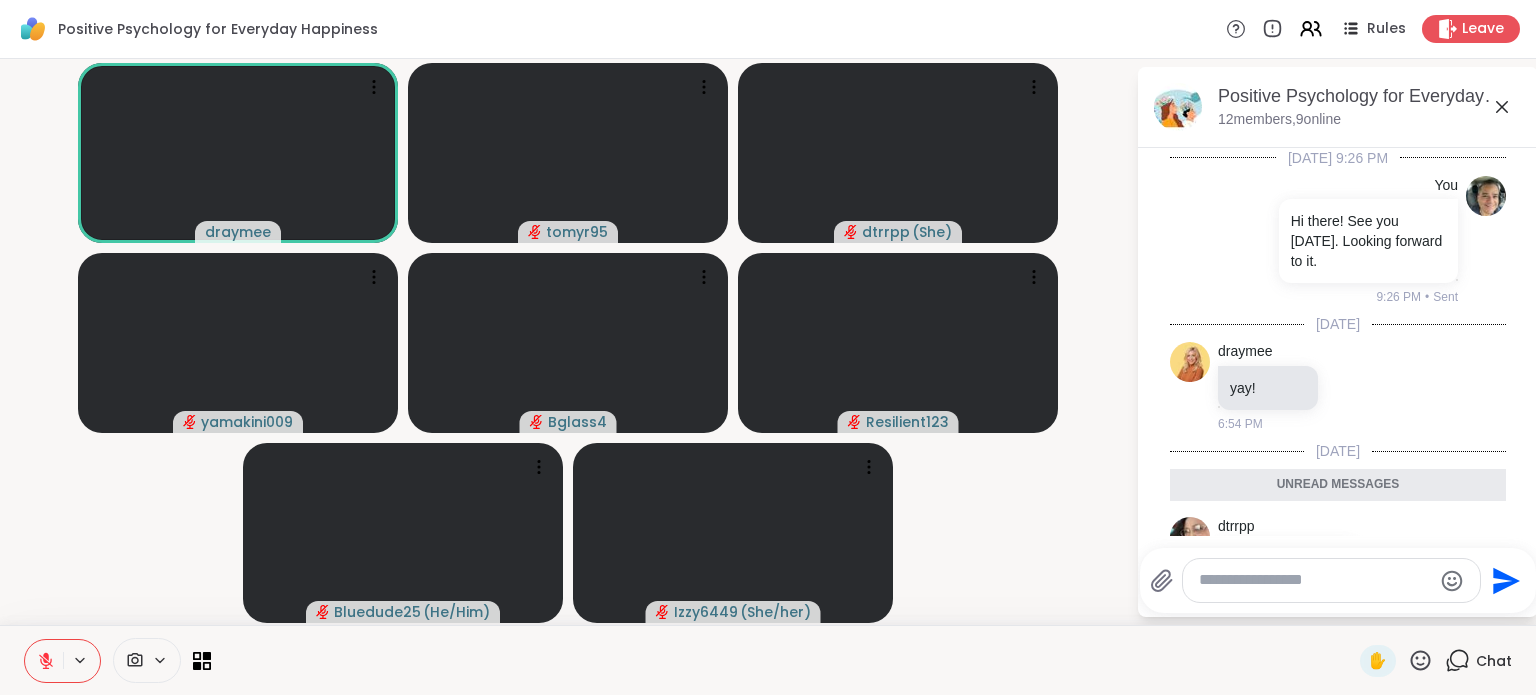 scroll, scrollTop: 76, scrollLeft: 0, axis: vertical 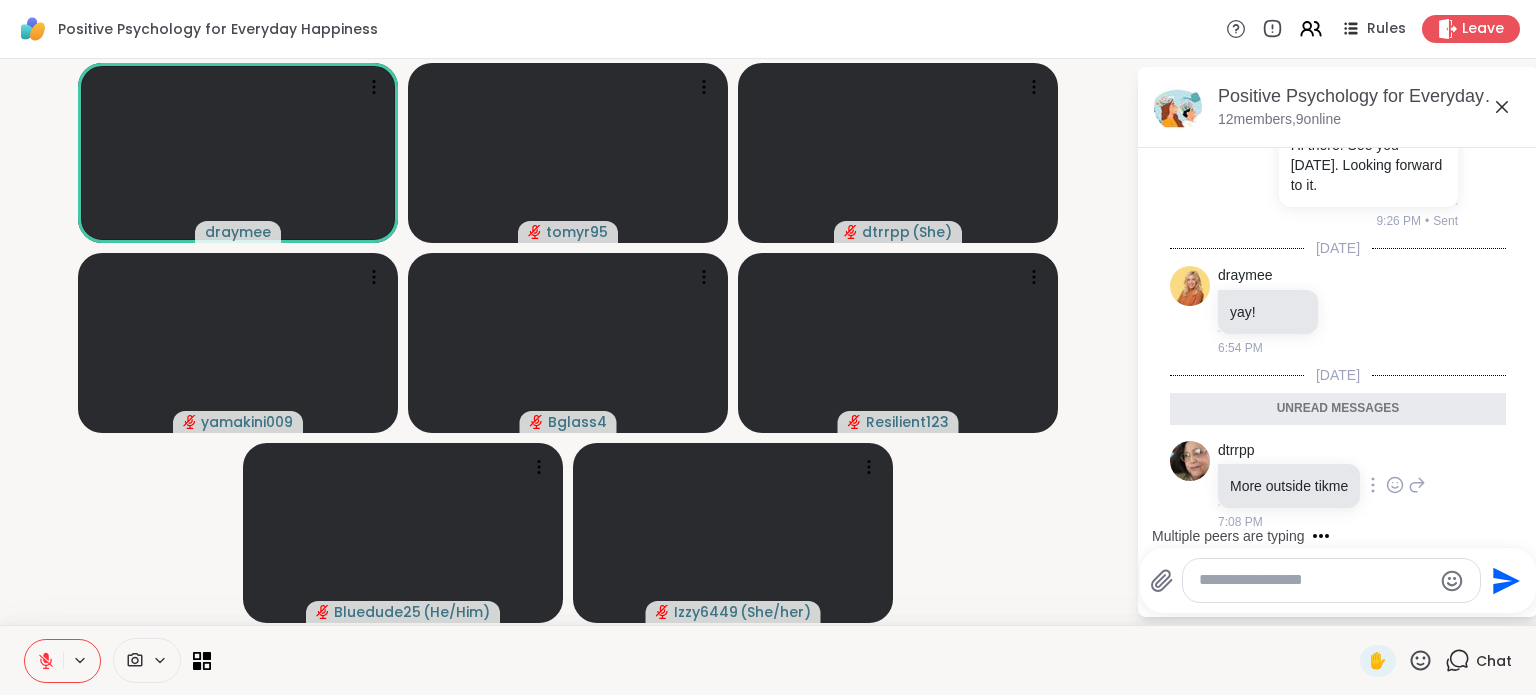 drag, startPoint x: 1332, startPoint y: 491, endPoint x: 1397, endPoint y: 486, distance: 65.192024 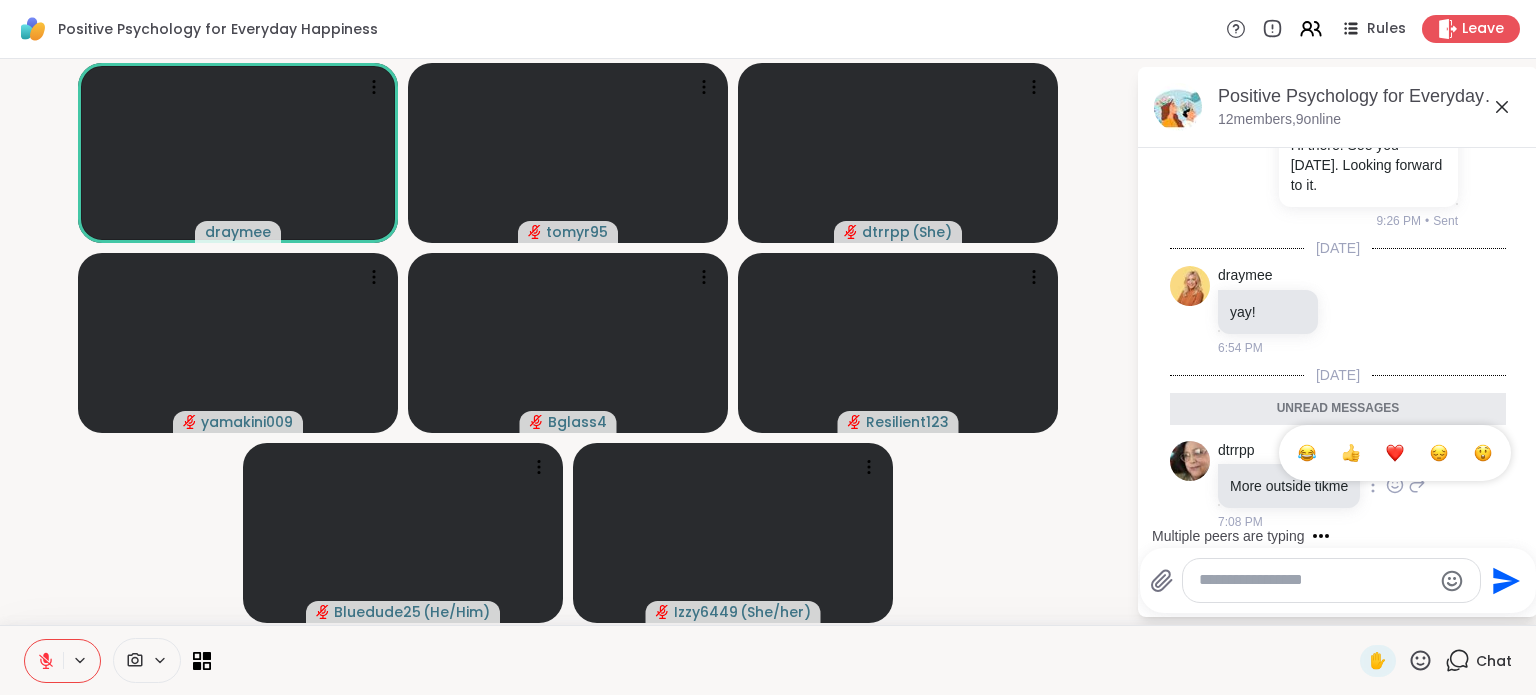 click on "dtrrpp More outside tikme 7:08 PM" at bounding box center (1338, 486) 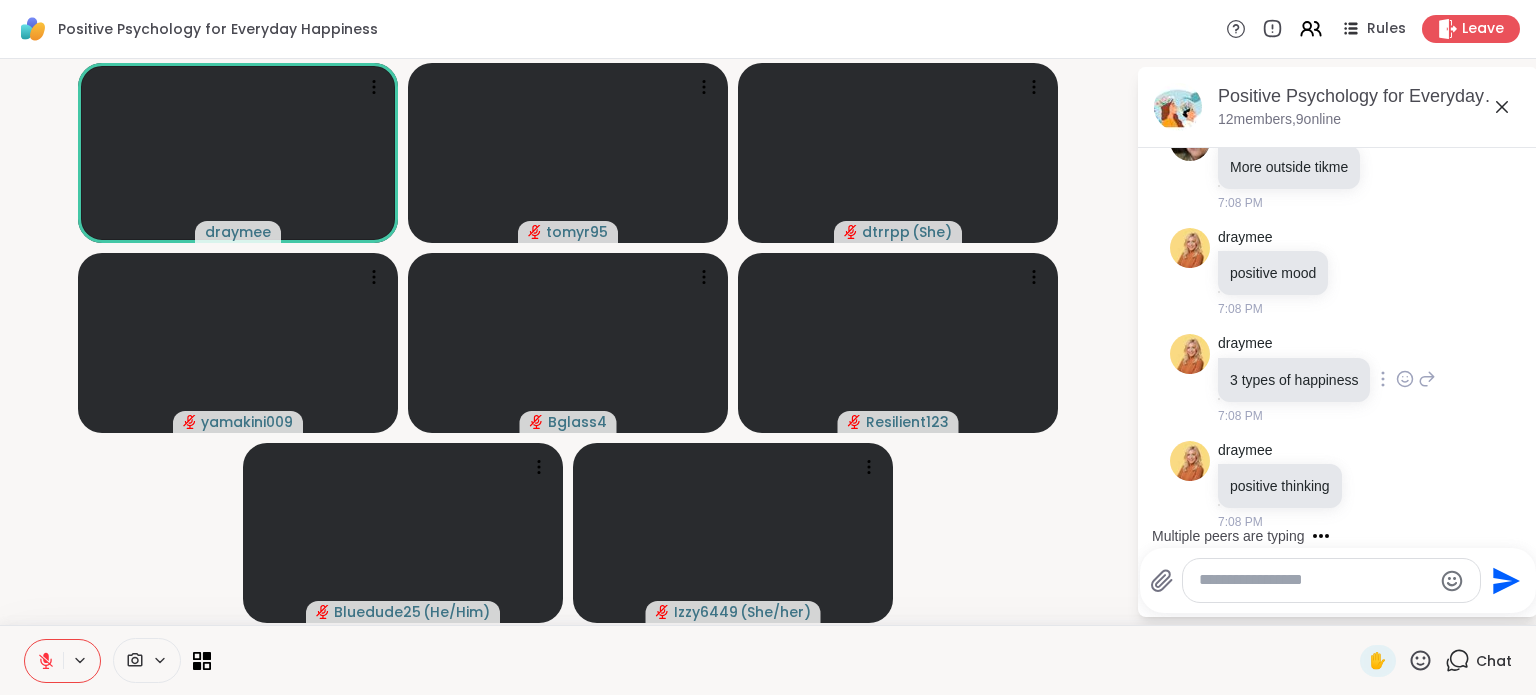 scroll, scrollTop: 453, scrollLeft: 0, axis: vertical 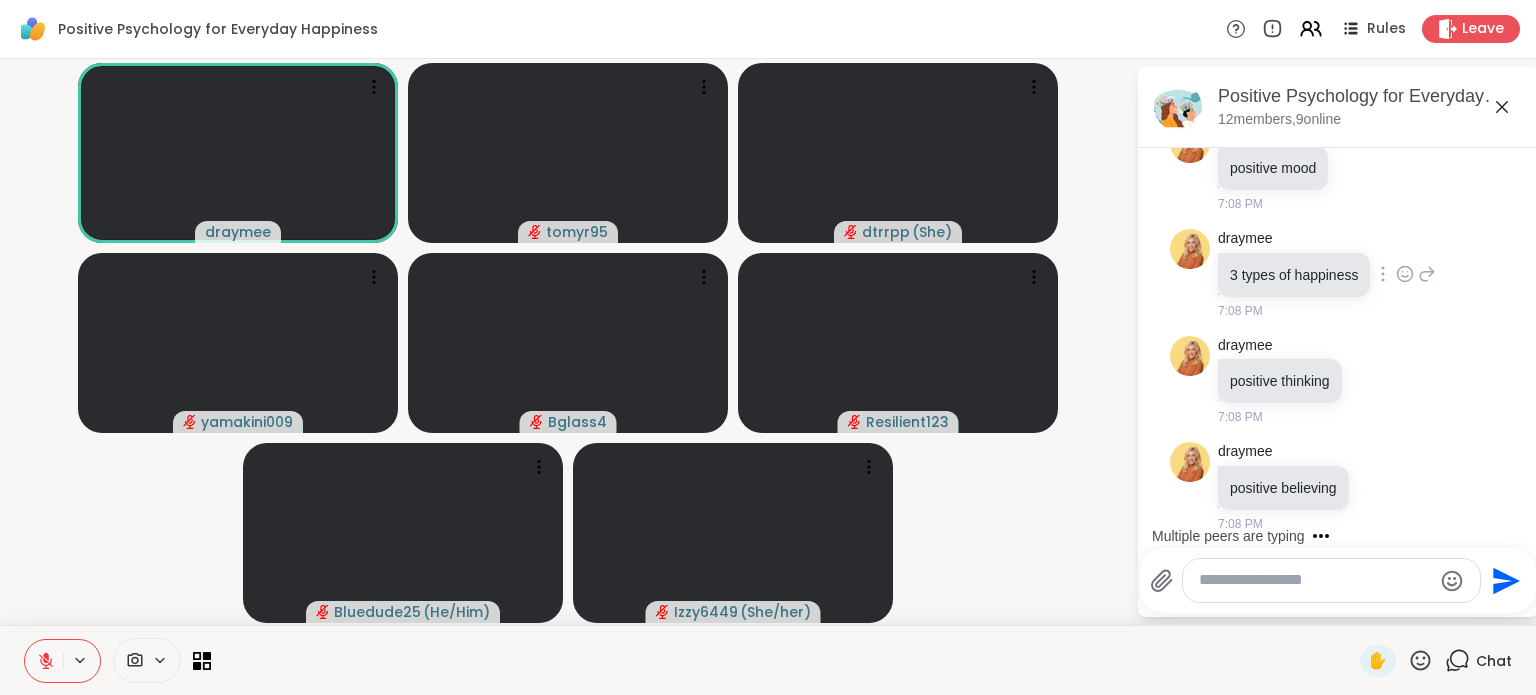 click 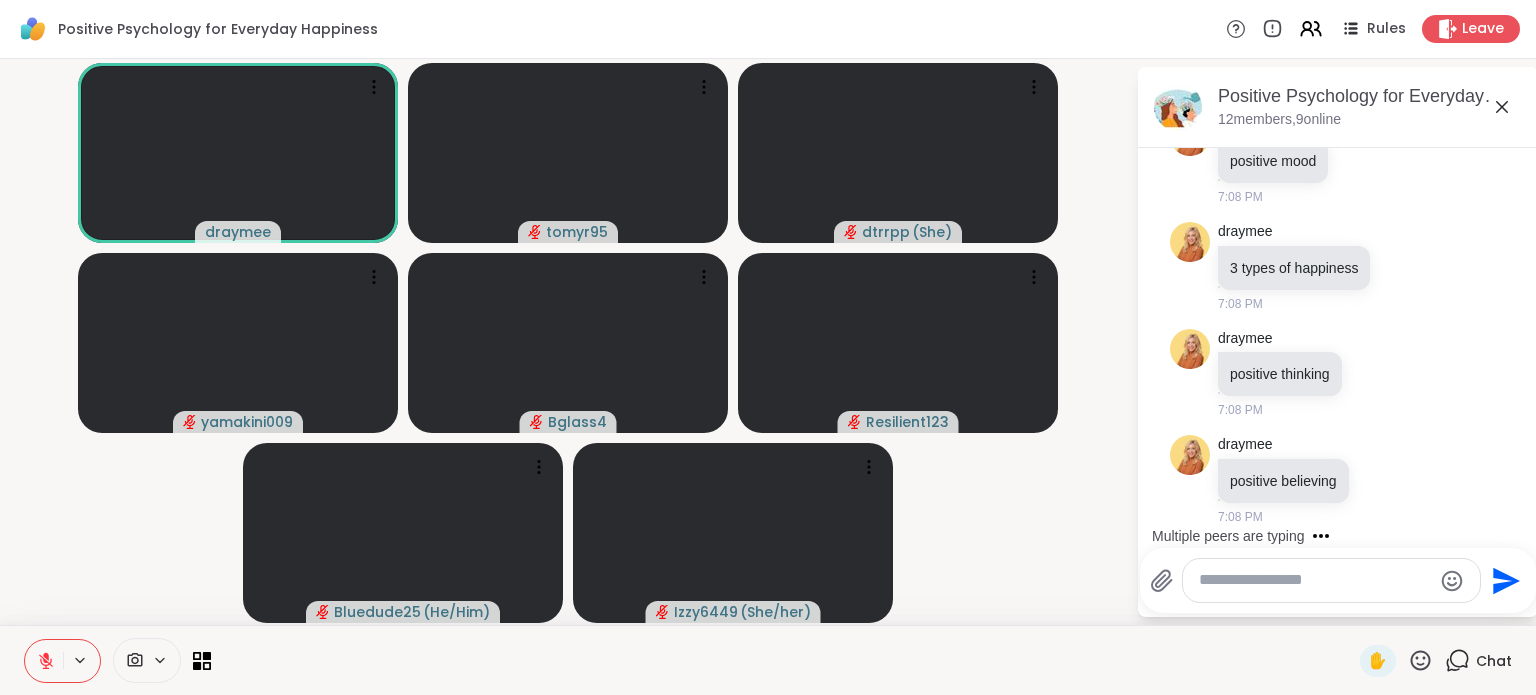 scroll, scrollTop: 666, scrollLeft: 0, axis: vertical 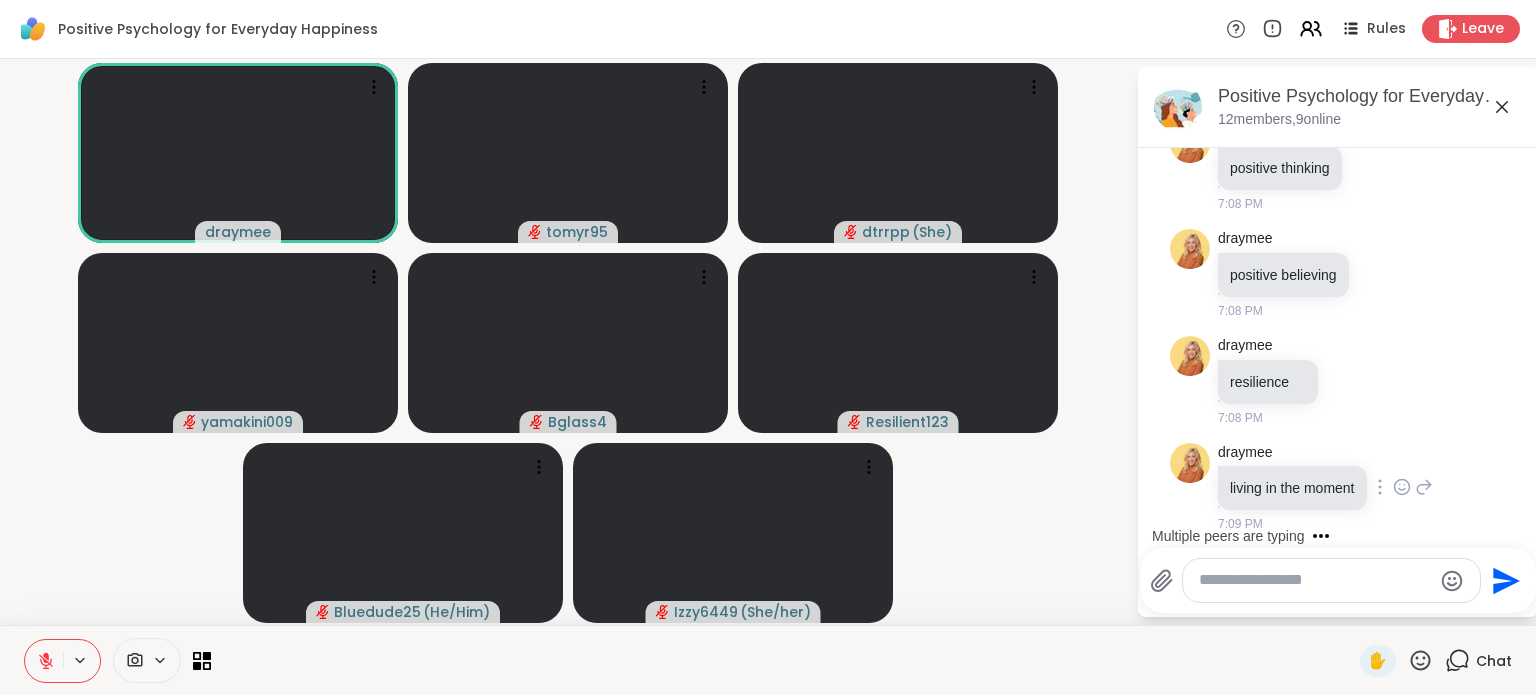 click 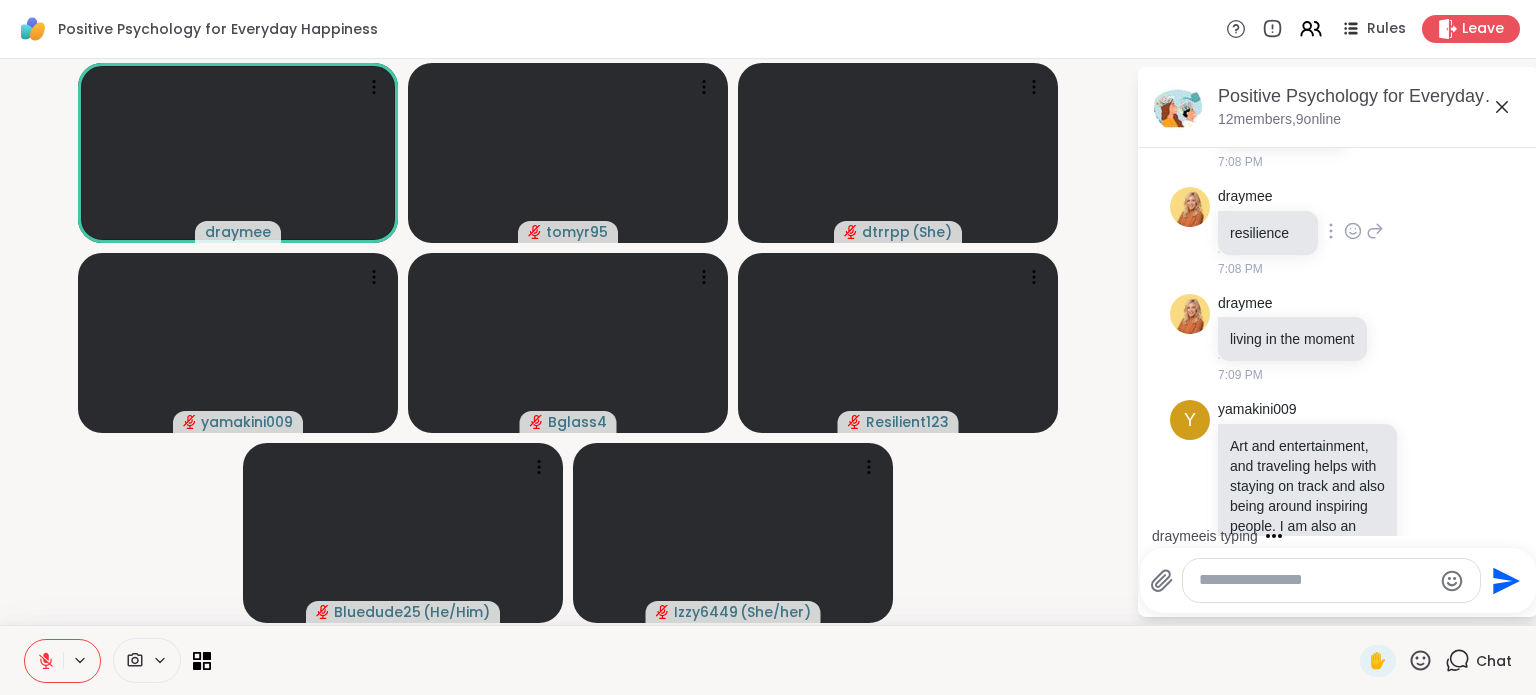 scroll, scrollTop: 818, scrollLeft: 0, axis: vertical 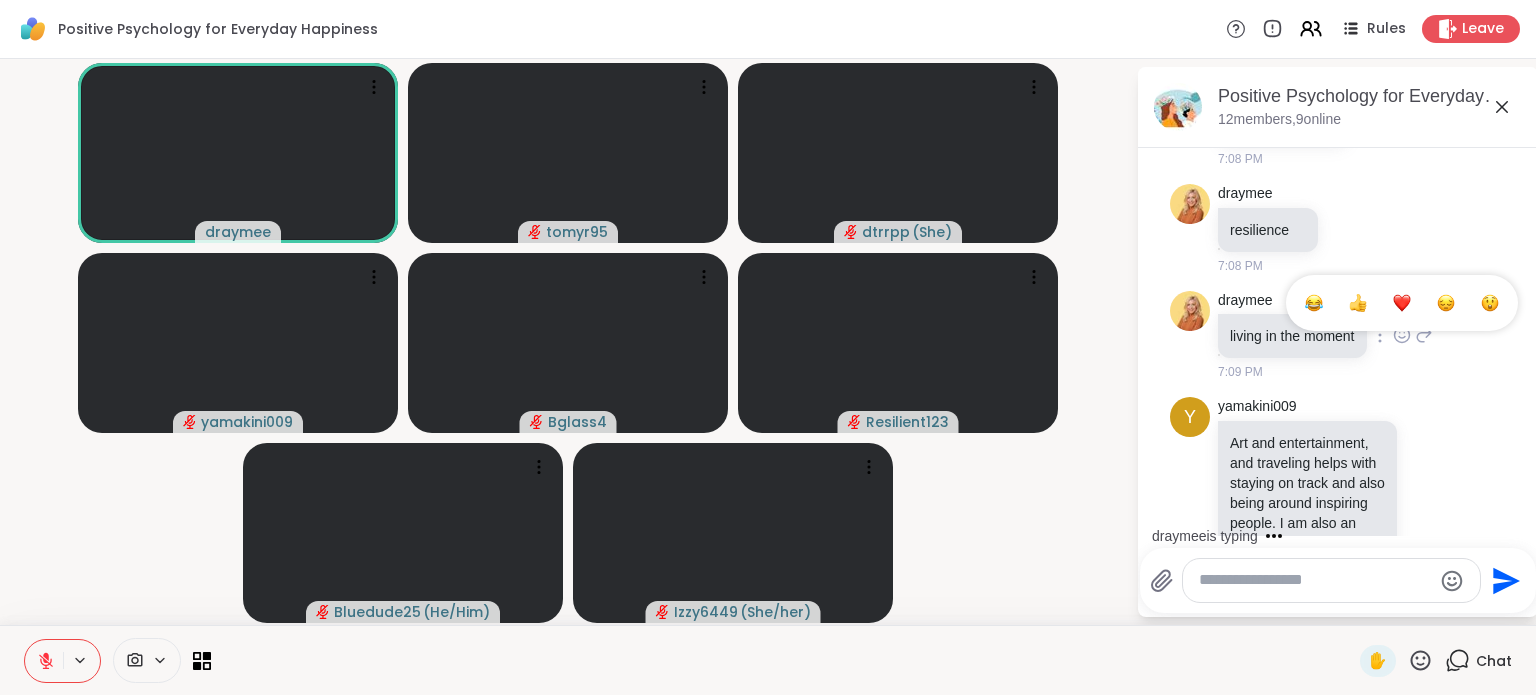 click at bounding box center [1358, 303] 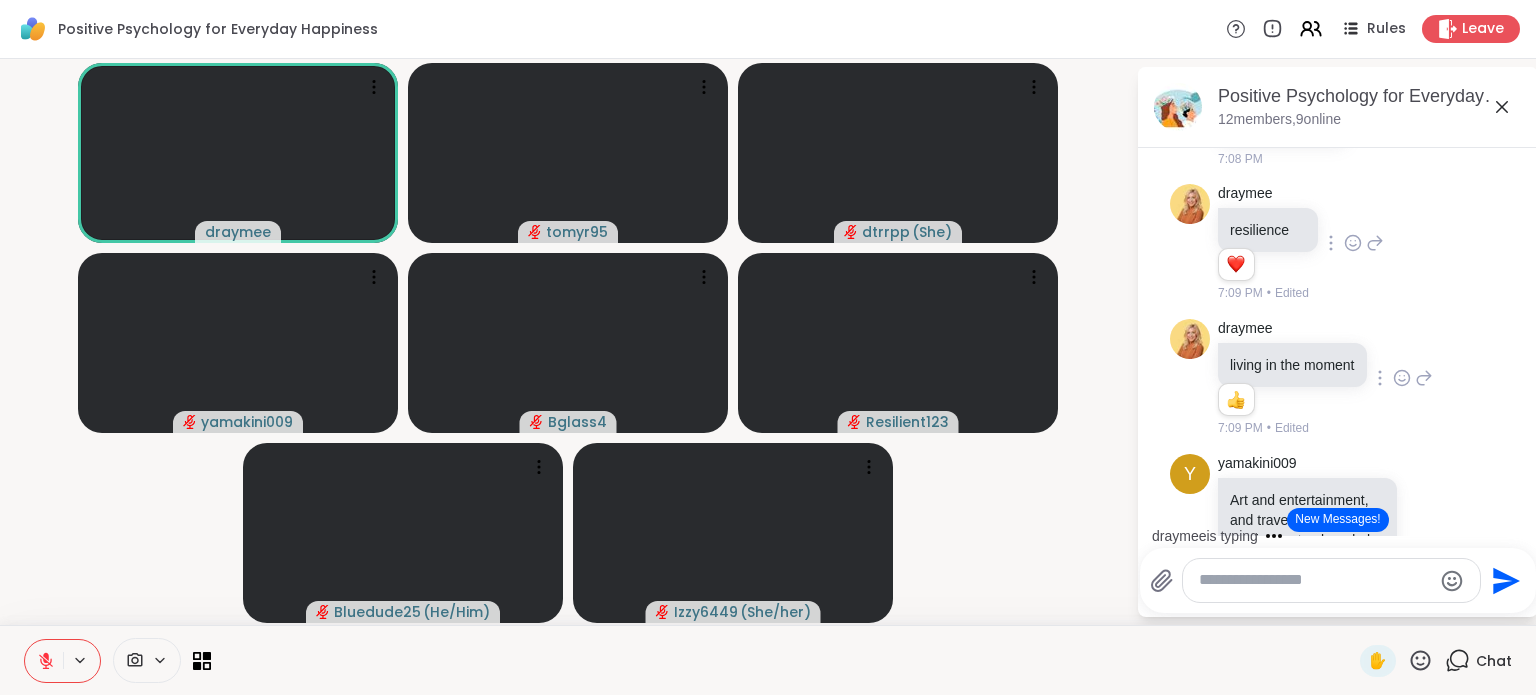 click 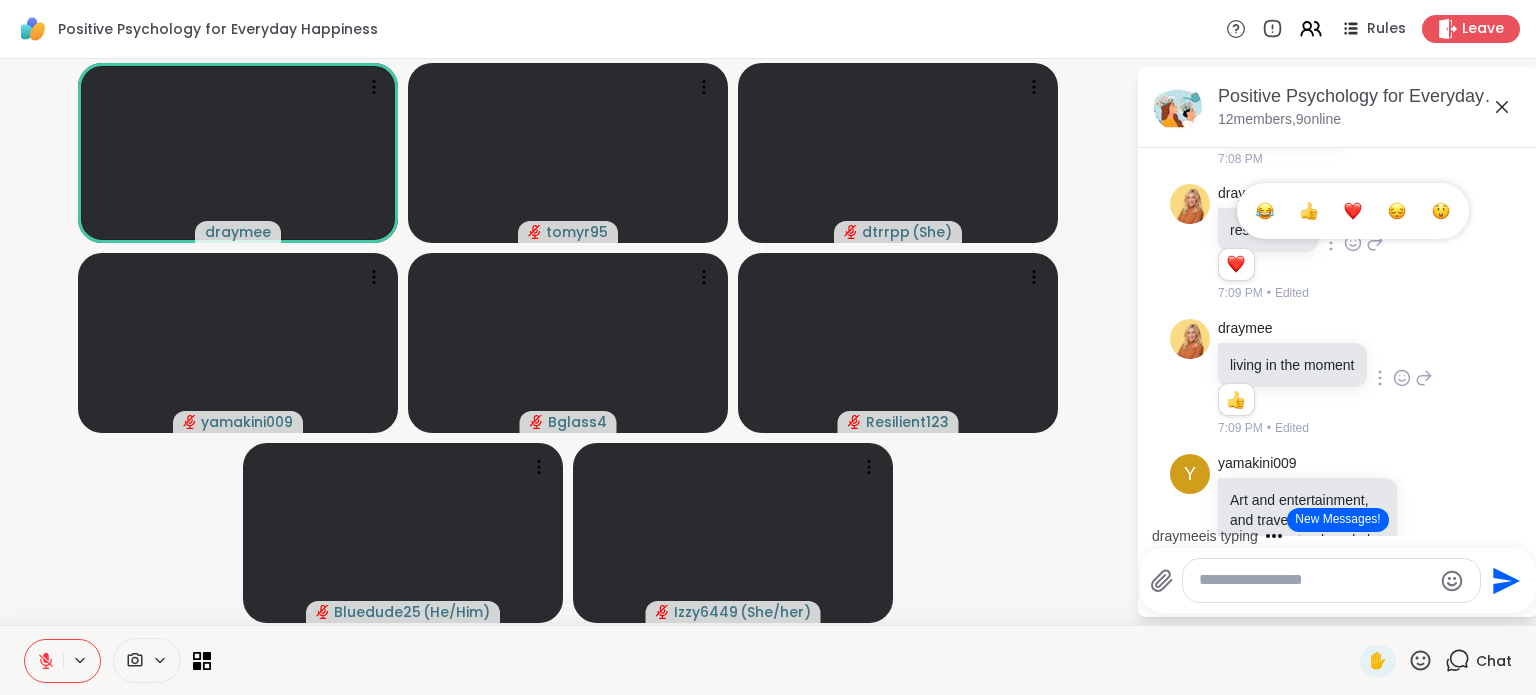 click at bounding box center (1309, 211) 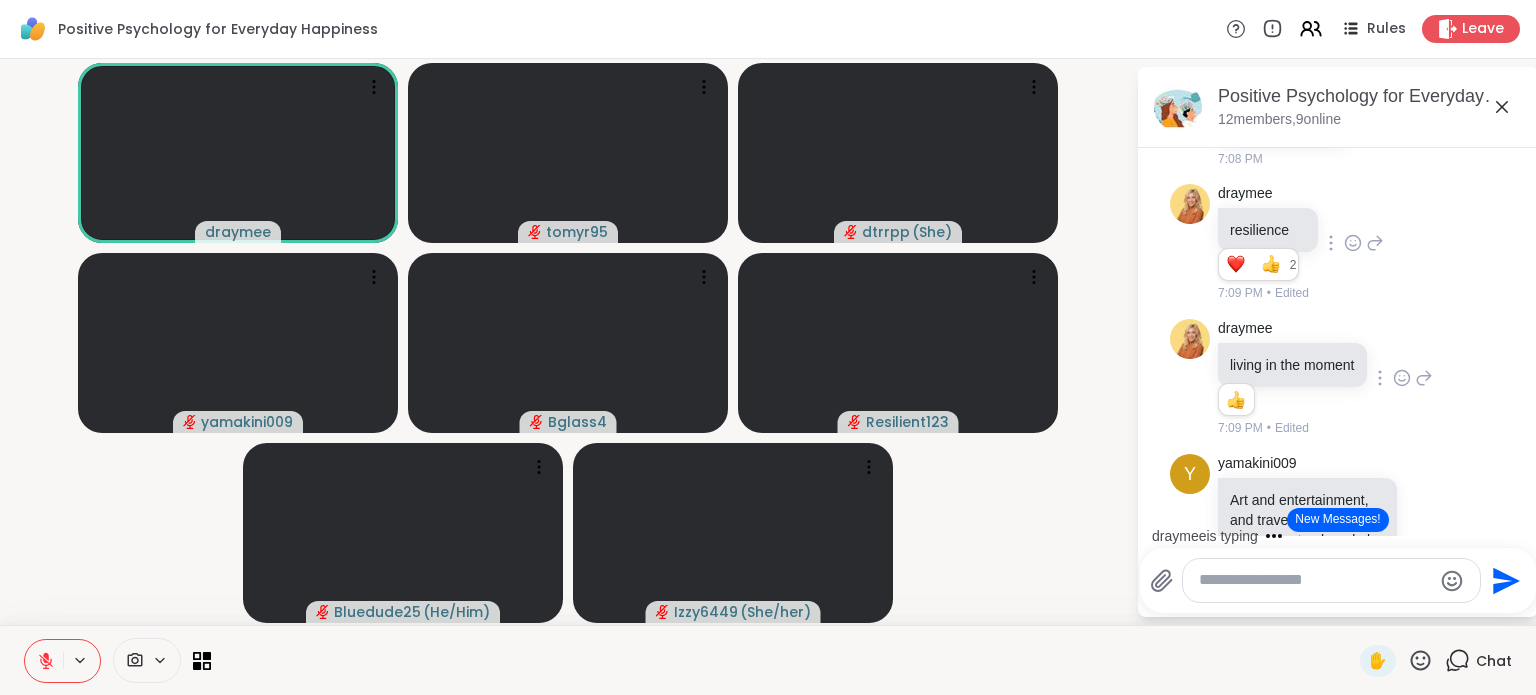 scroll, scrollTop: 918, scrollLeft: 0, axis: vertical 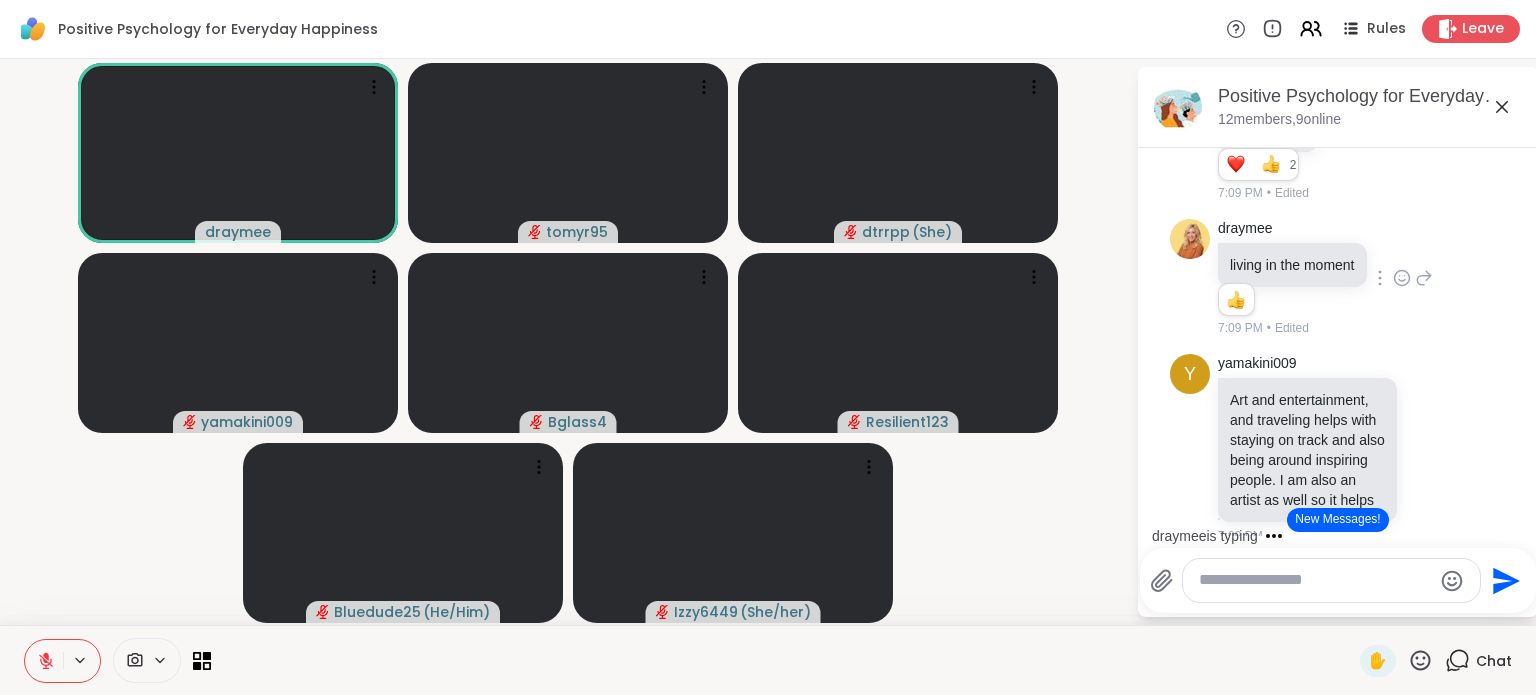 click 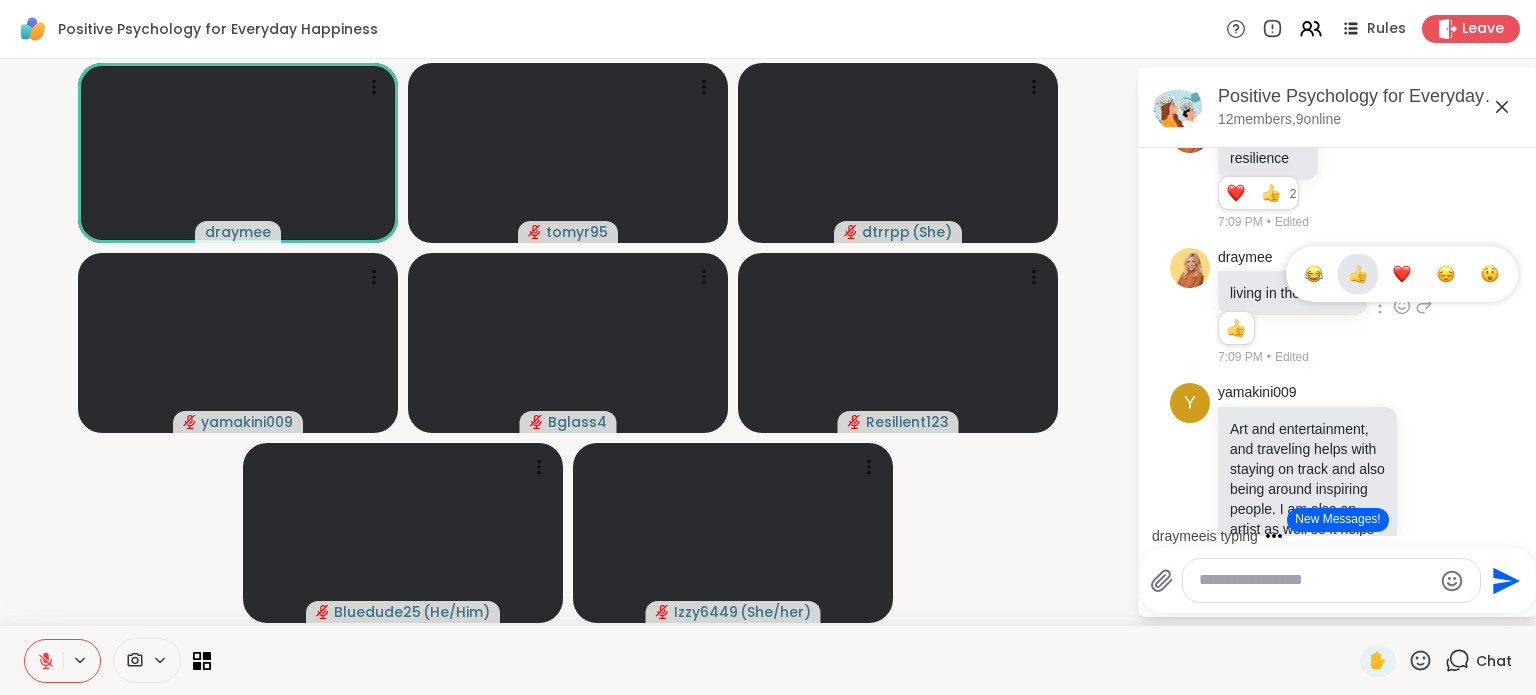 click at bounding box center [1402, 274] 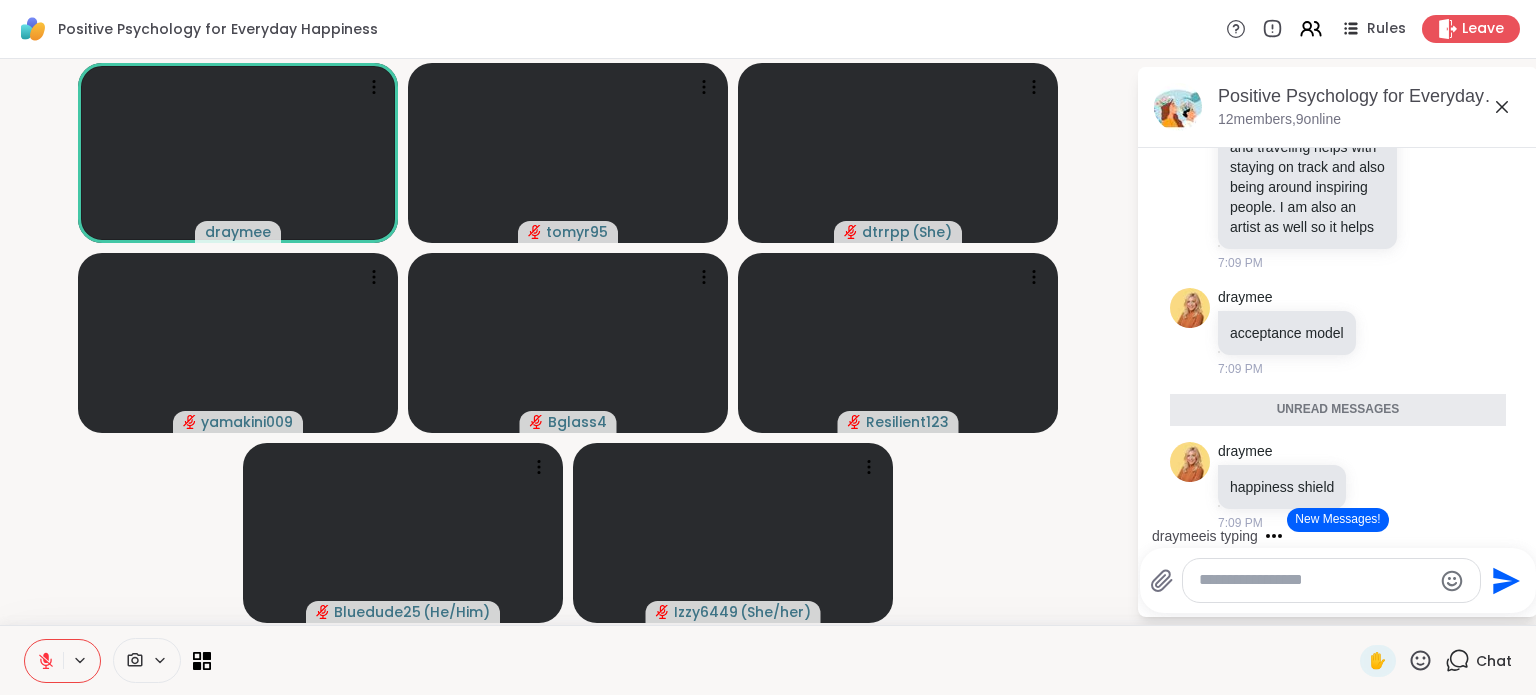 scroll, scrollTop: 1247, scrollLeft: 0, axis: vertical 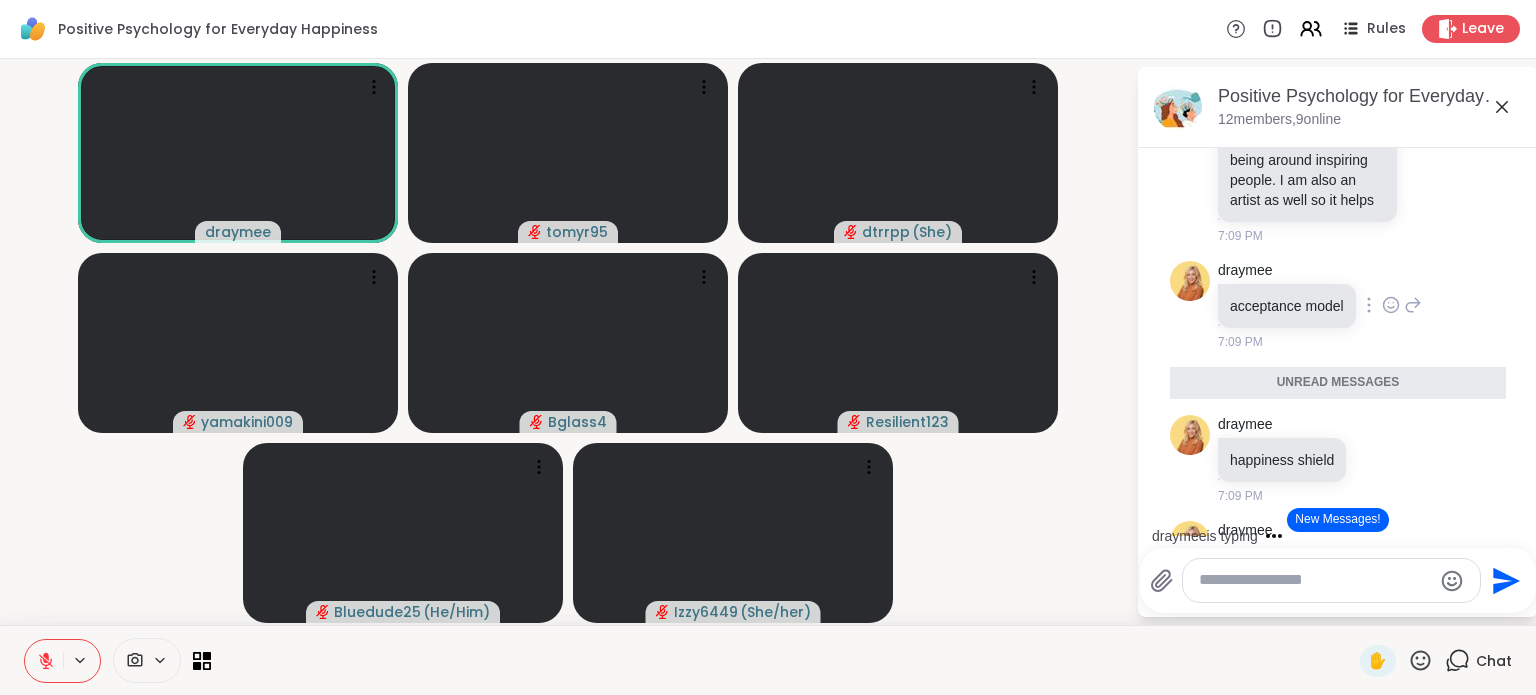 click 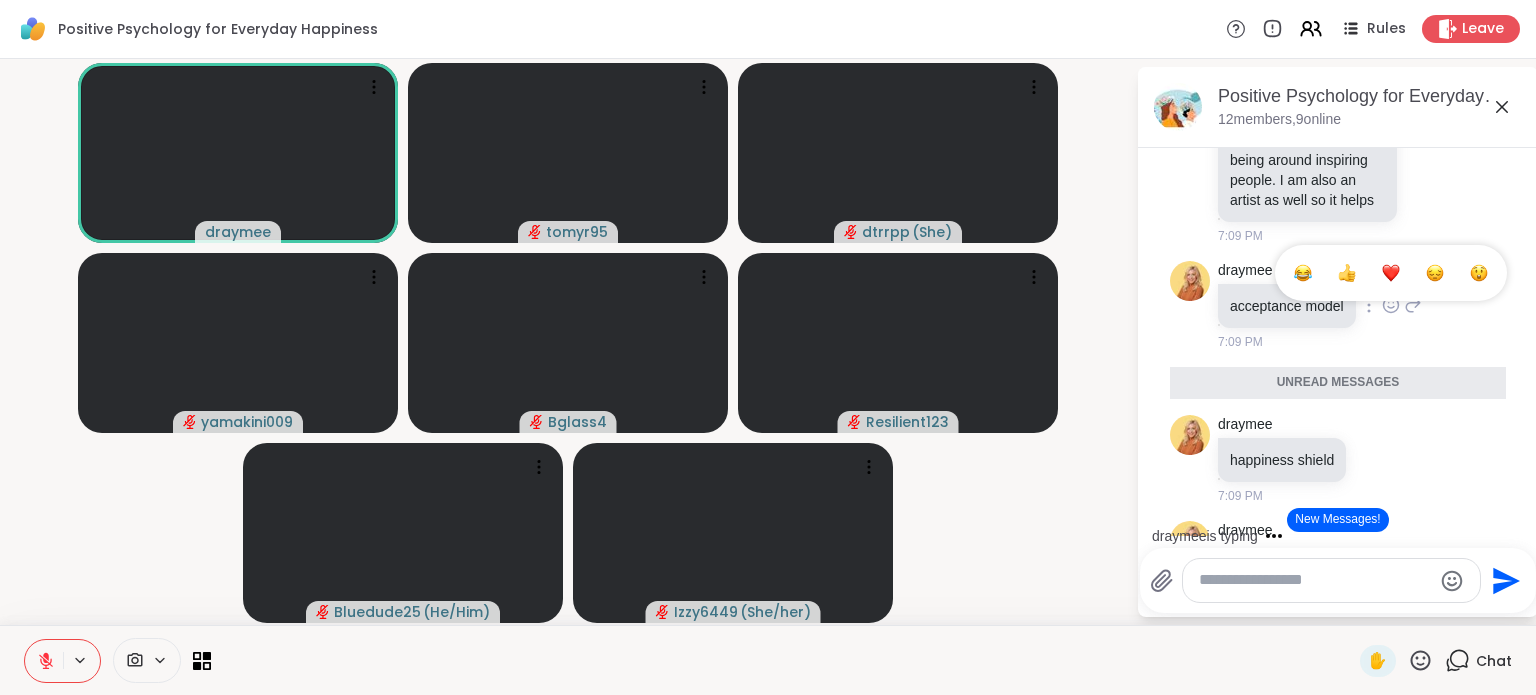 click at bounding box center (1347, 273) 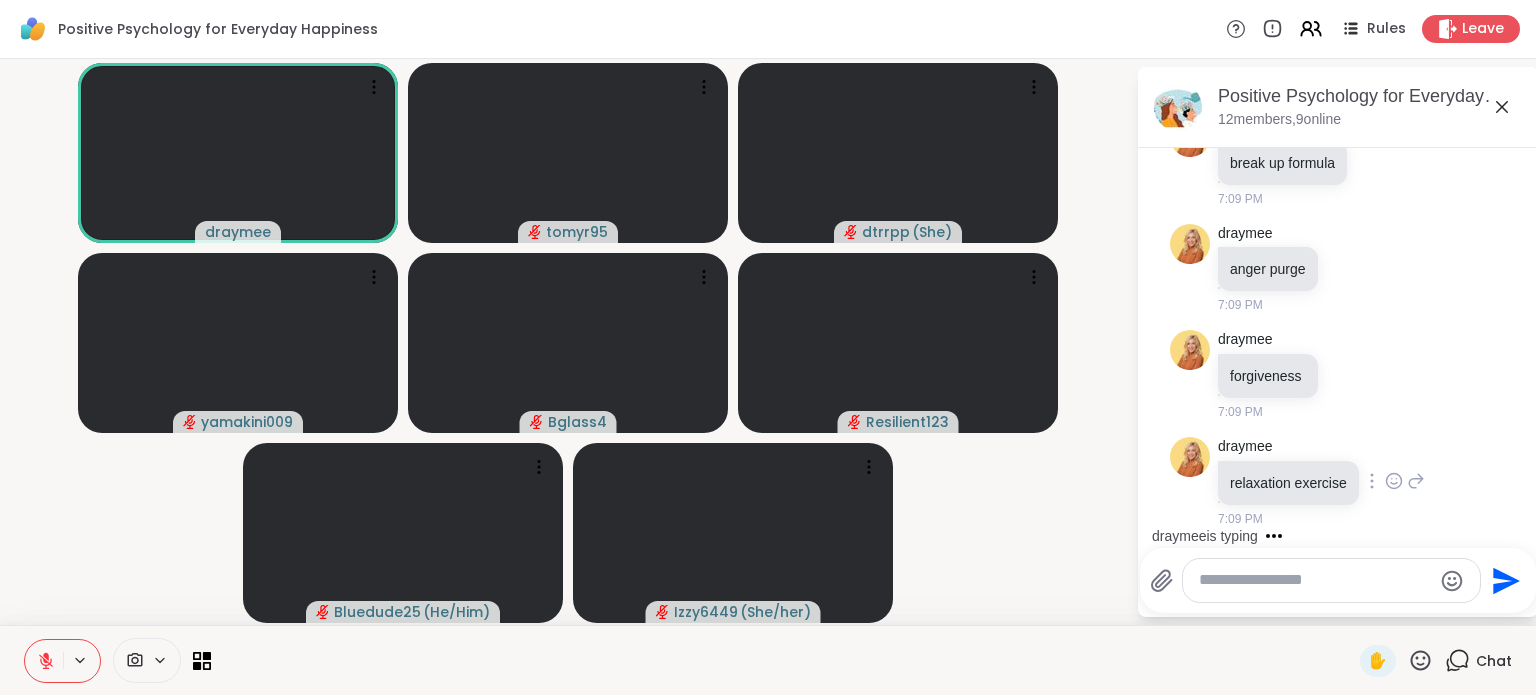 scroll, scrollTop: 2011, scrollLeft: 0, axis: vertical 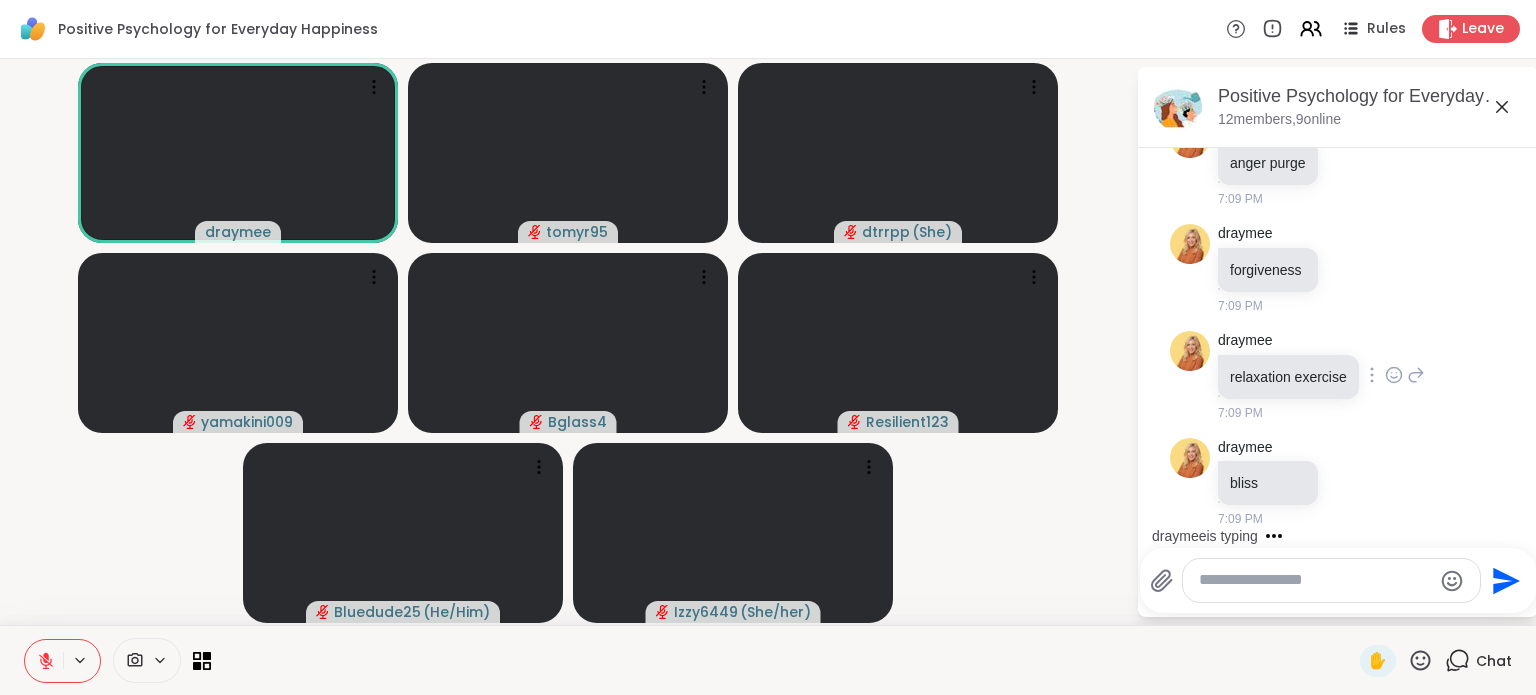 click 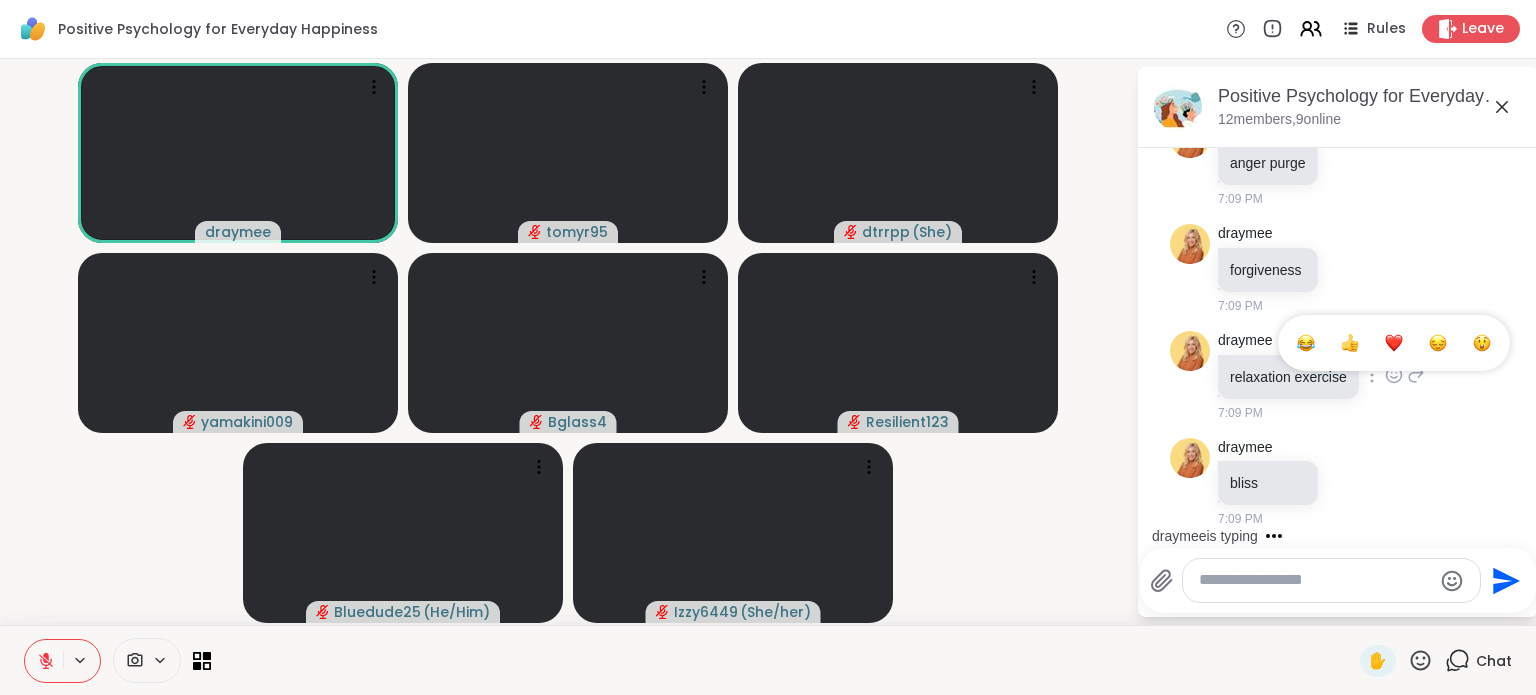click at bounding box center (1350, 343) 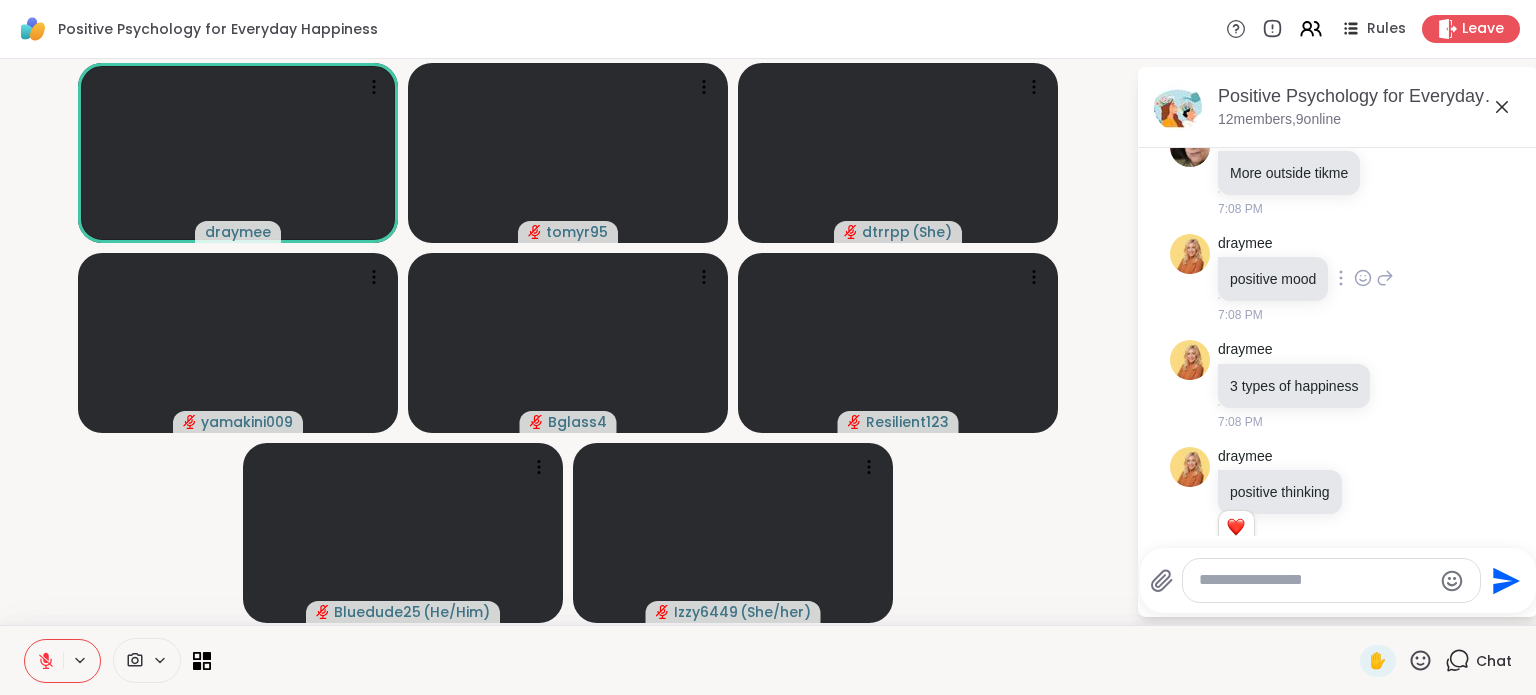 scroll, scrollTop: 400, scrollLeft: 0, axis: vertical 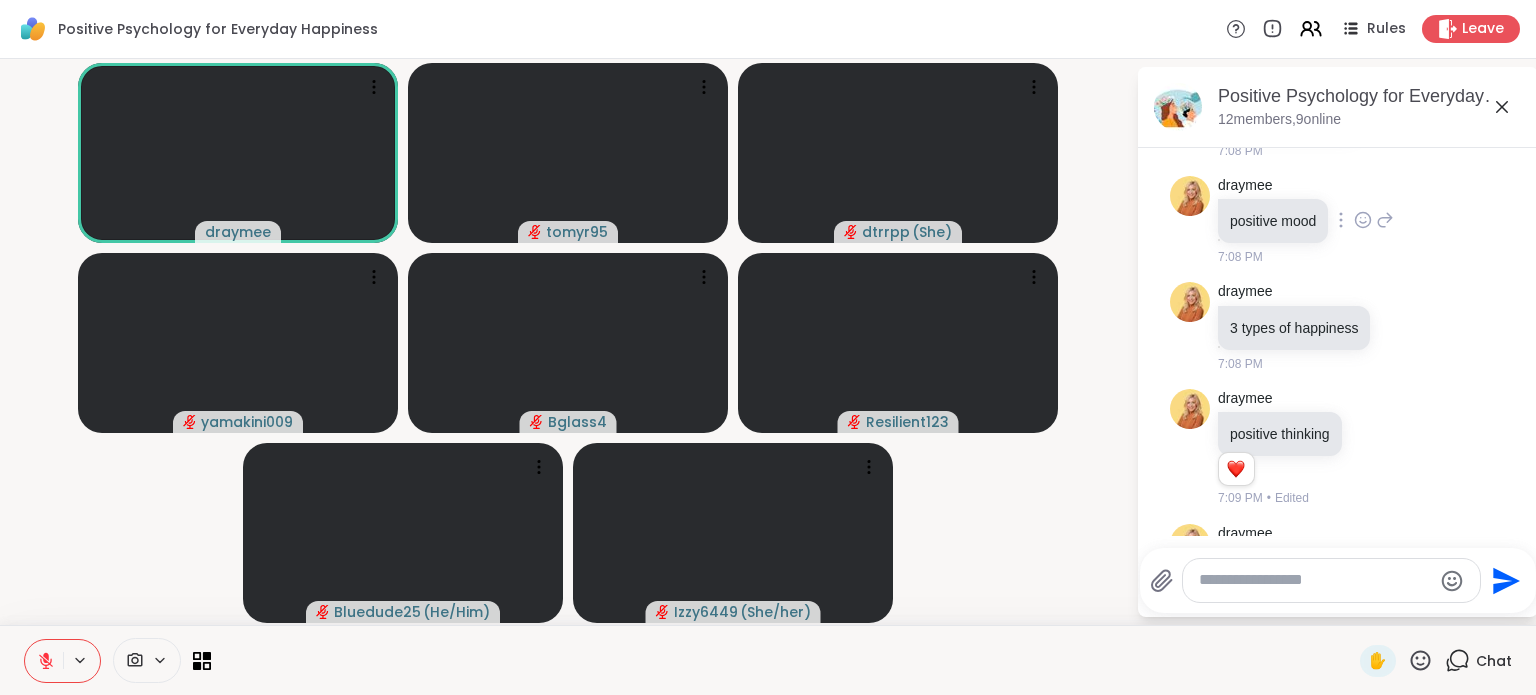 click 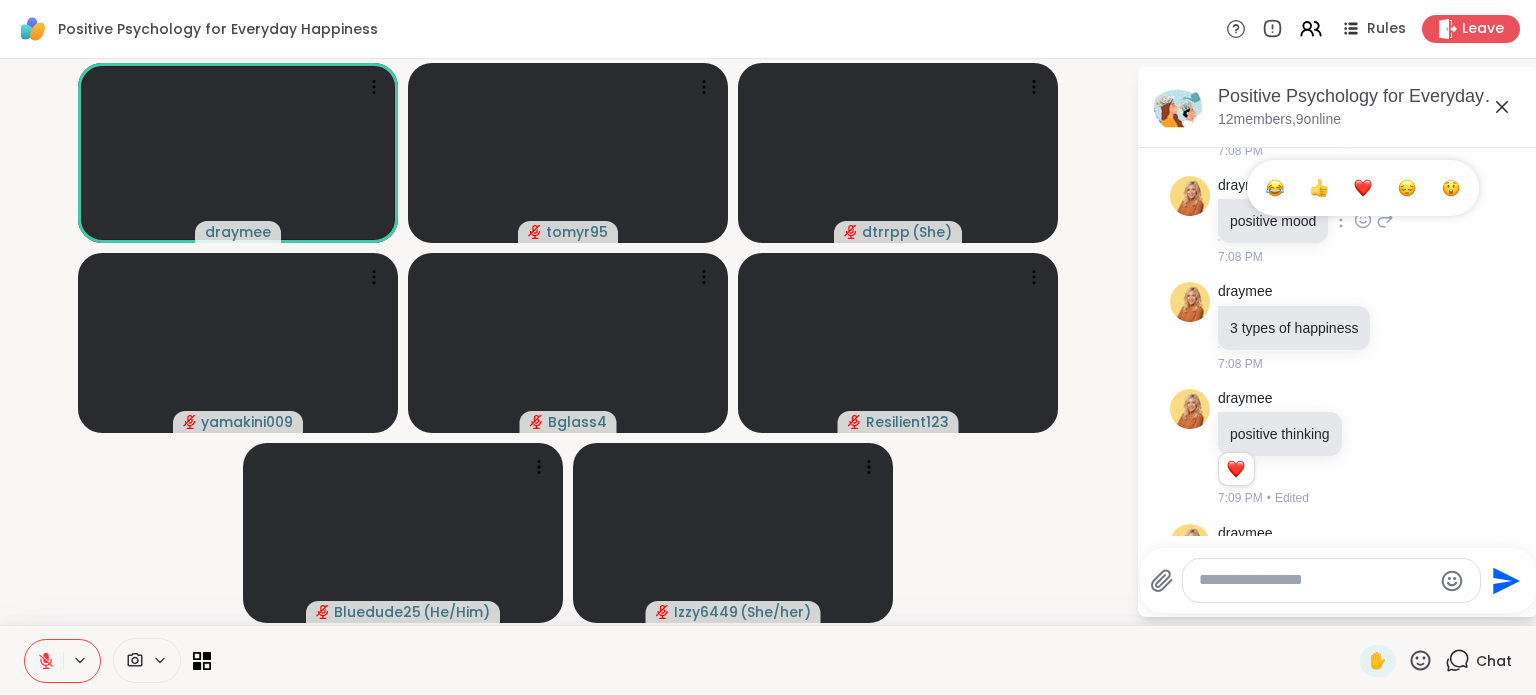 click at bounding box center (1319, 188) 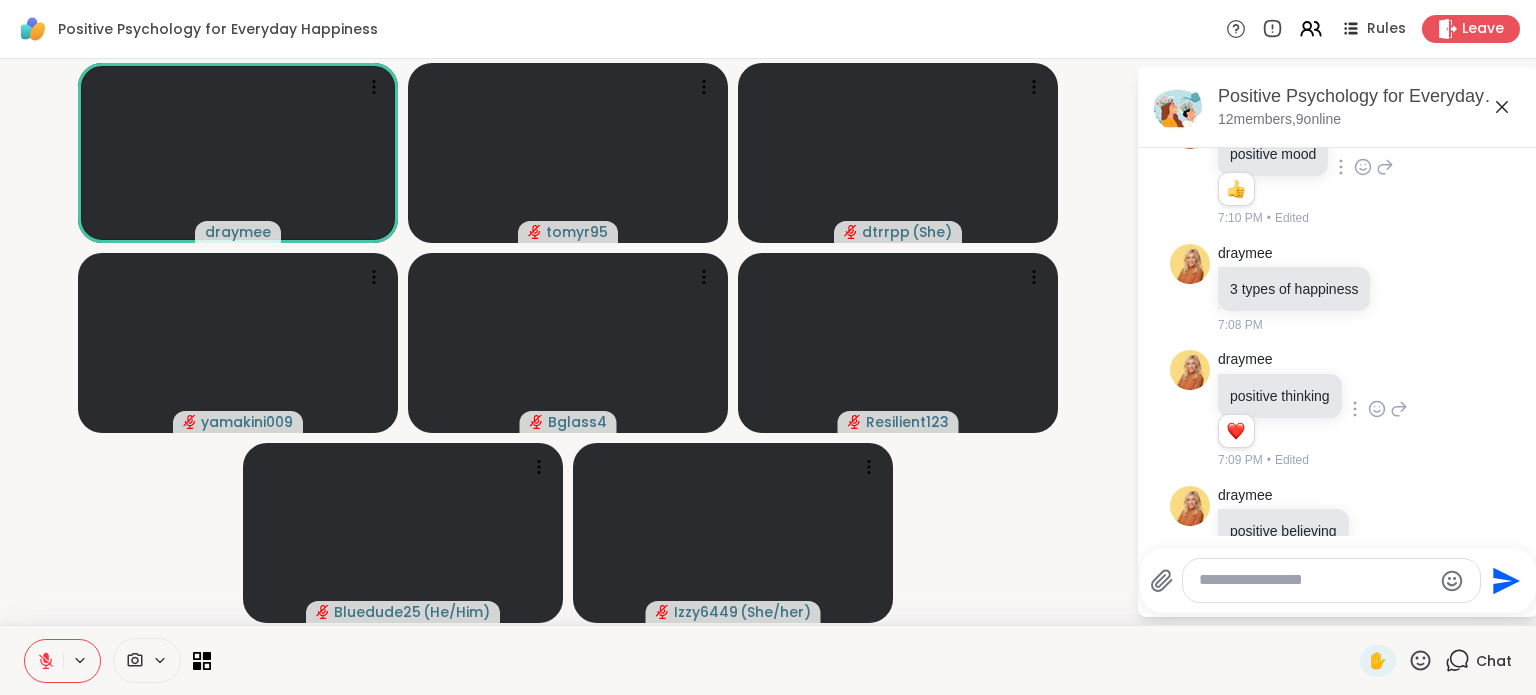 scroll, scrollTop: 500, scrollLeft: 0, axis: vertical 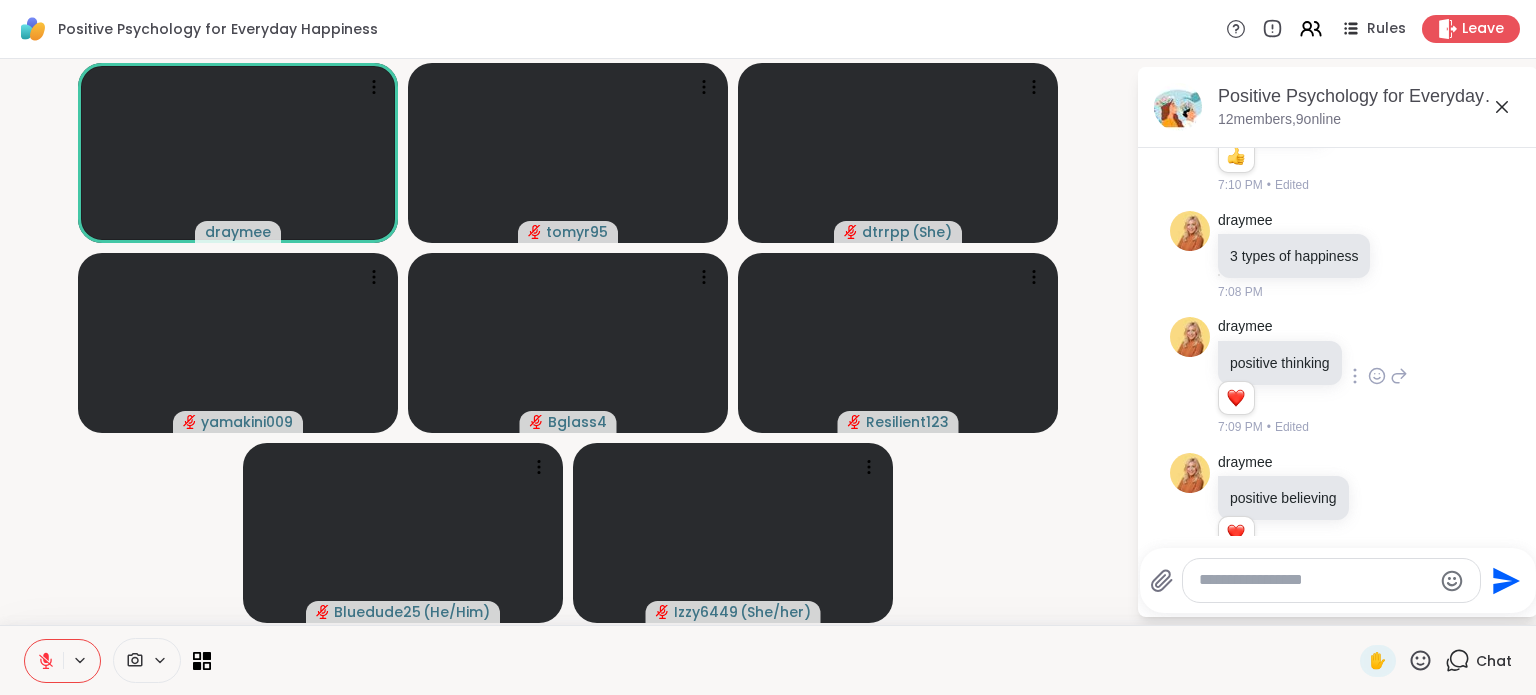 click 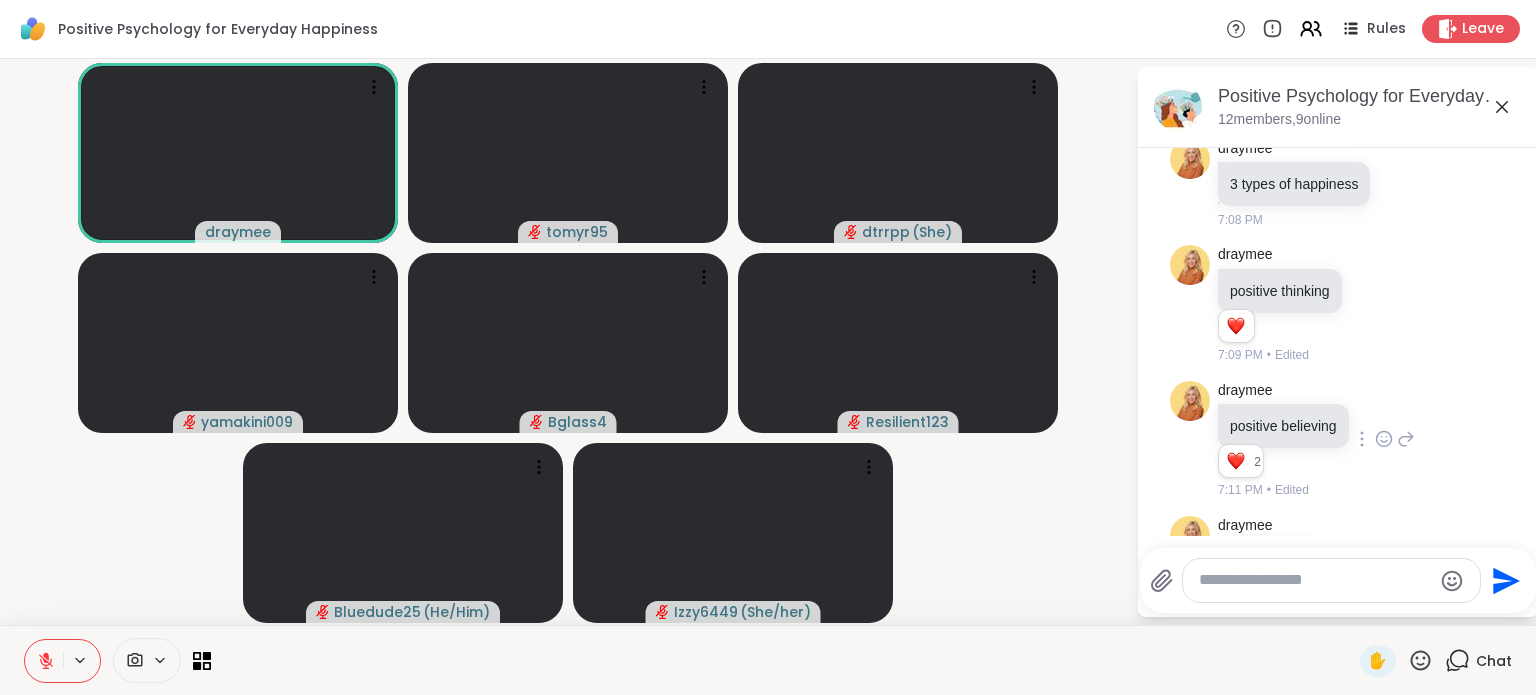 scroll, scrollTop: 600, scrollLeft: 0, axis: vertical 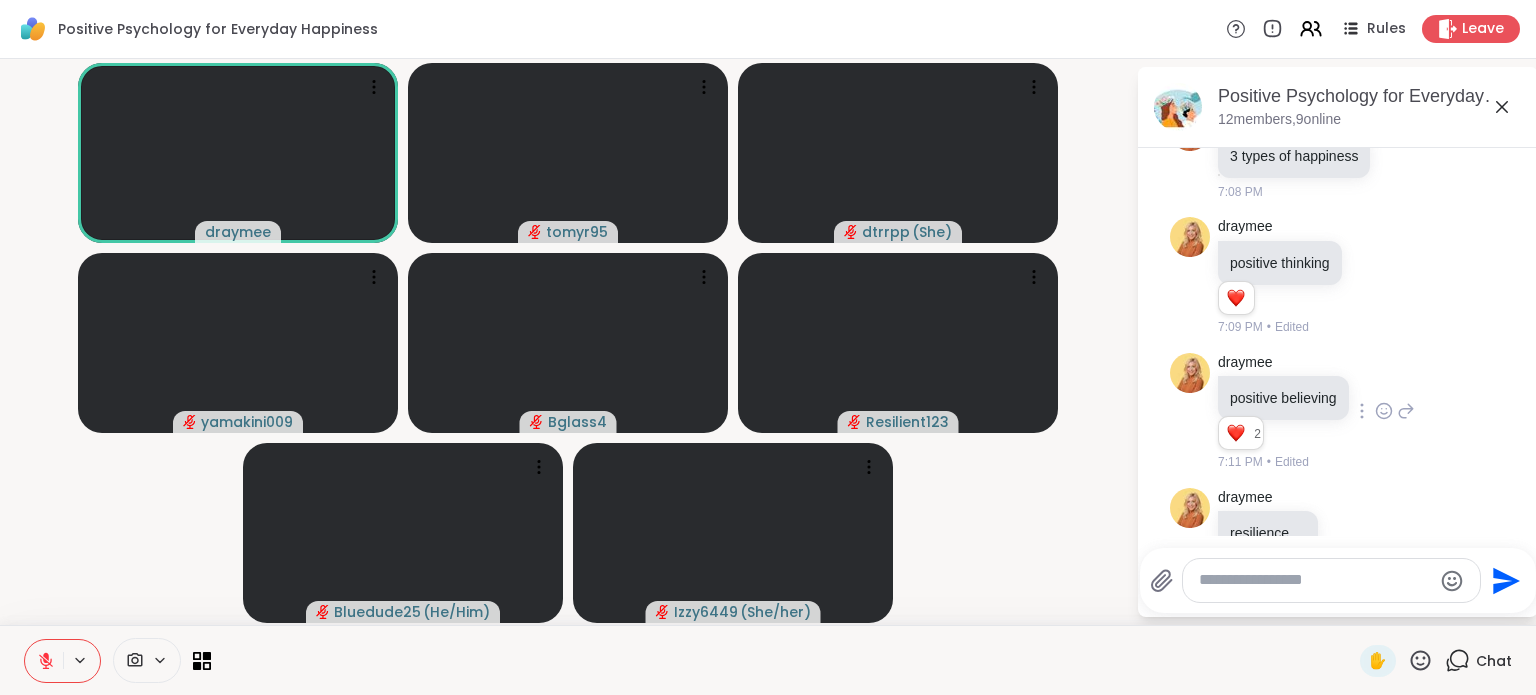 click 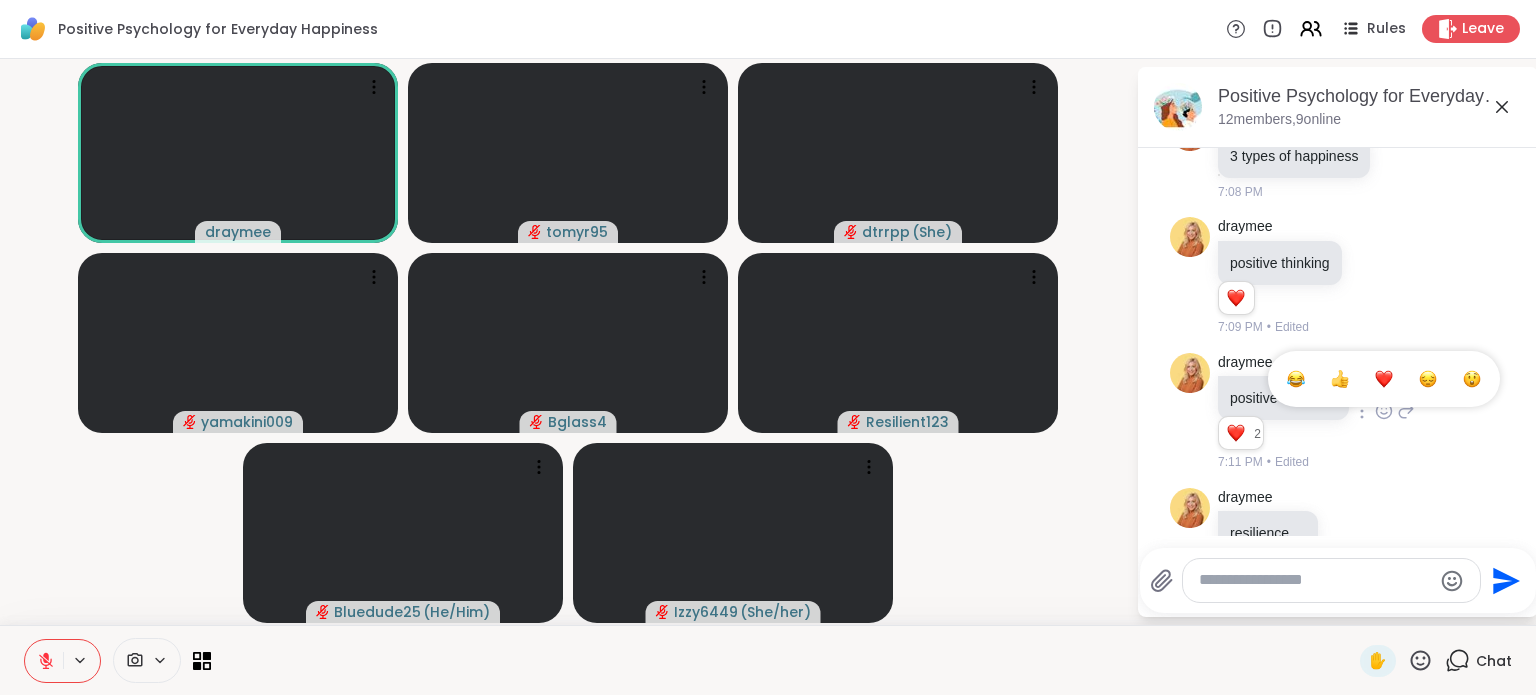 click at bounding box center (1340, 379) 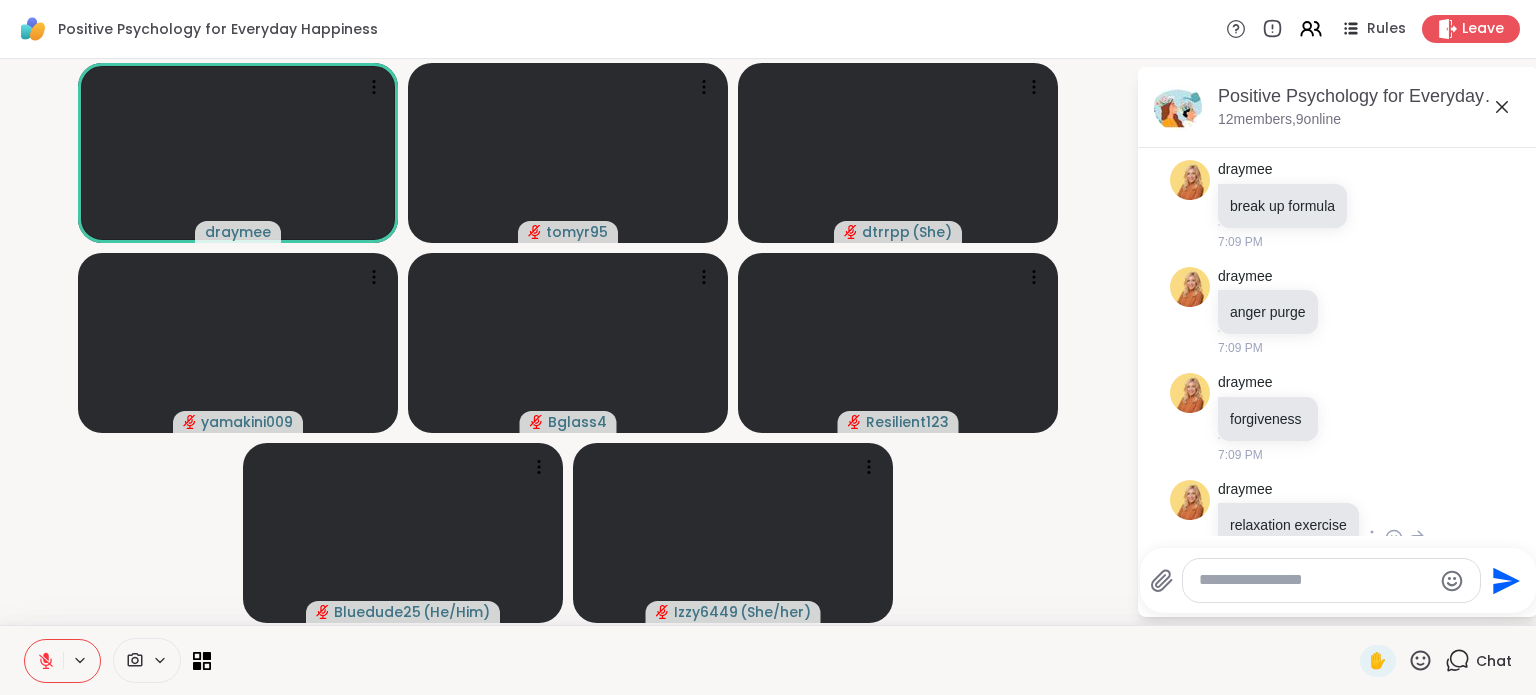 scroll, scrollTop: 1900, scrollLeft: 0, axis: vertical 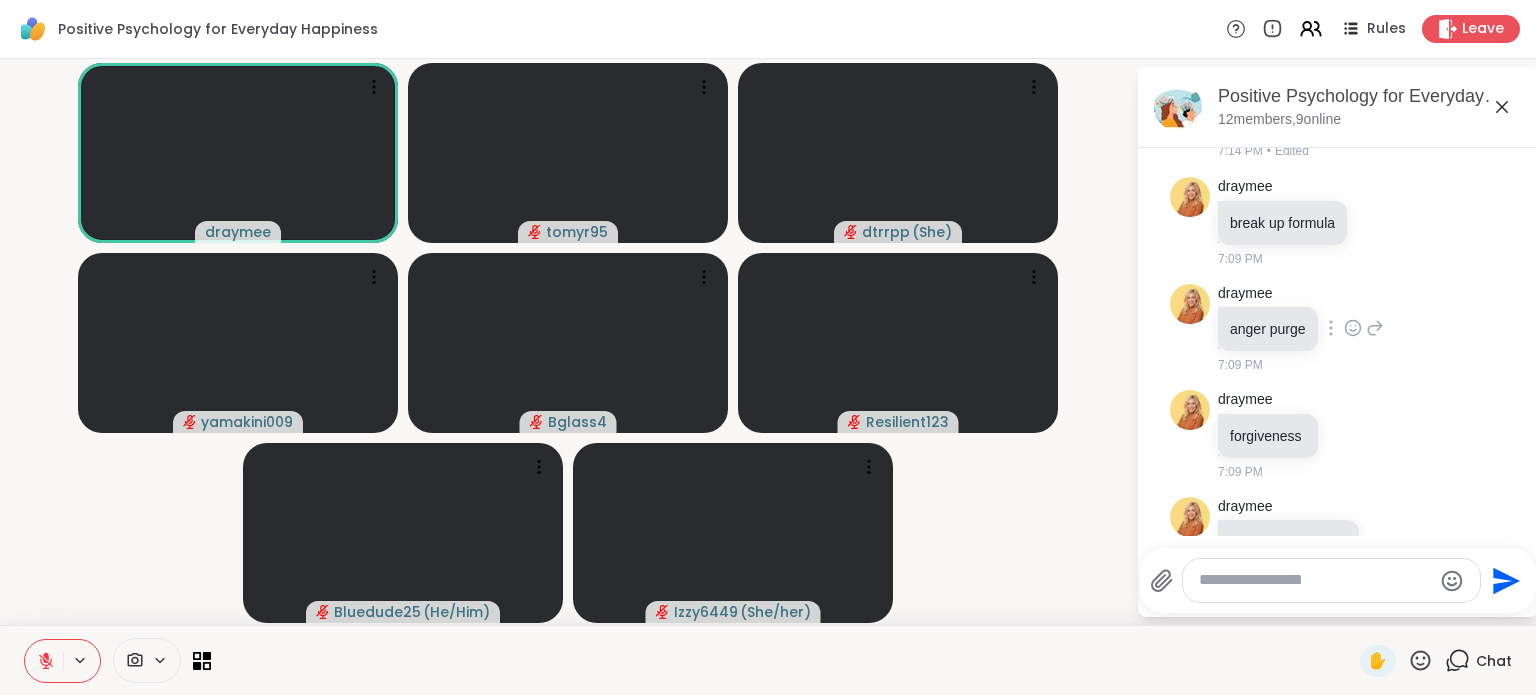 click 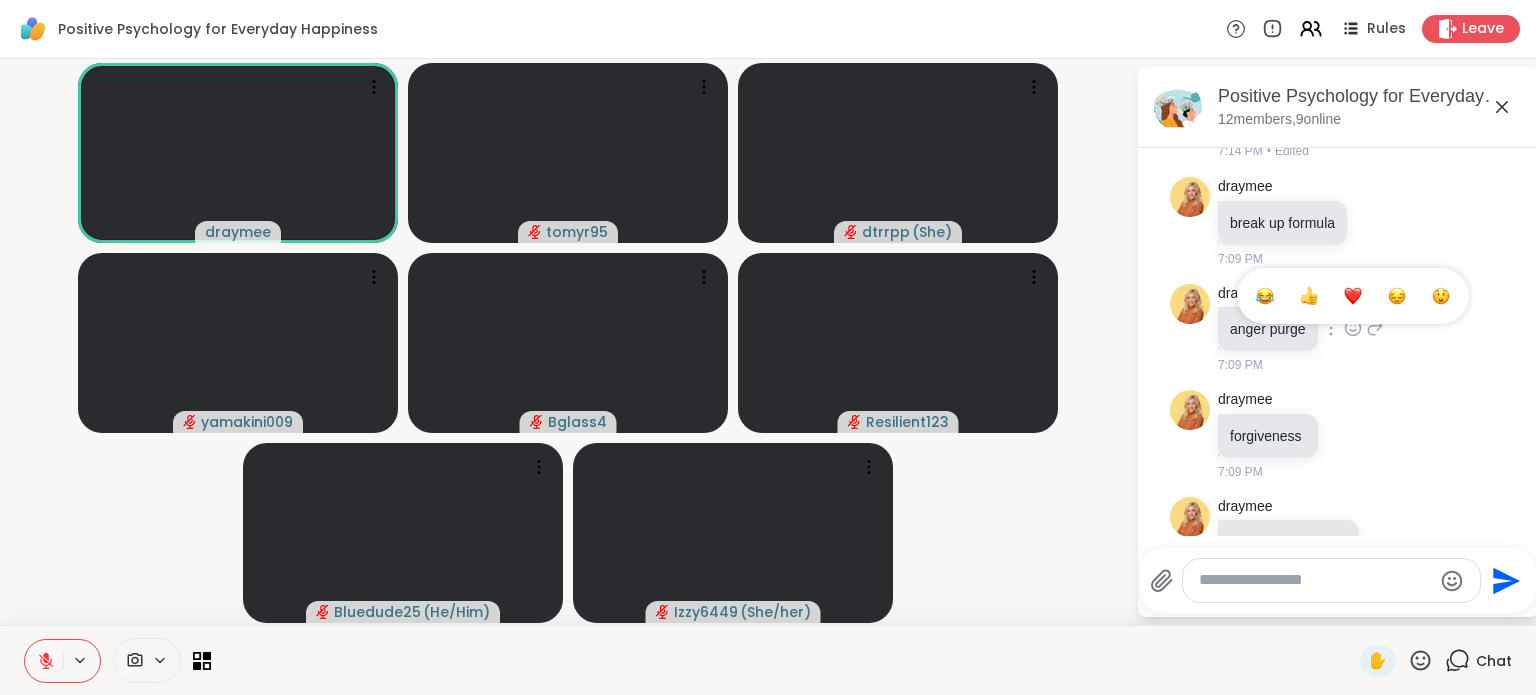 click at bounding box center [1309, 296] 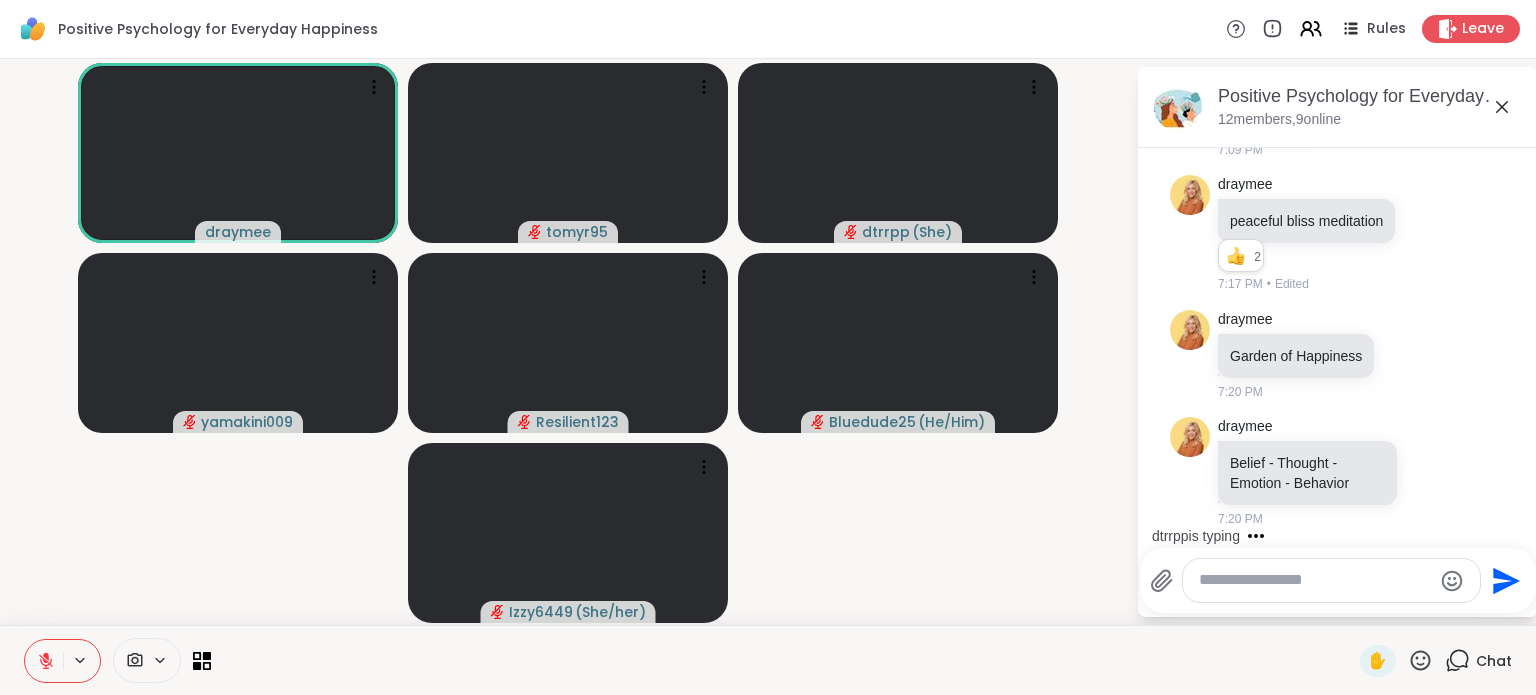 scroll, scrollTop: 2724, scrollLeft: 0, axis: vertical 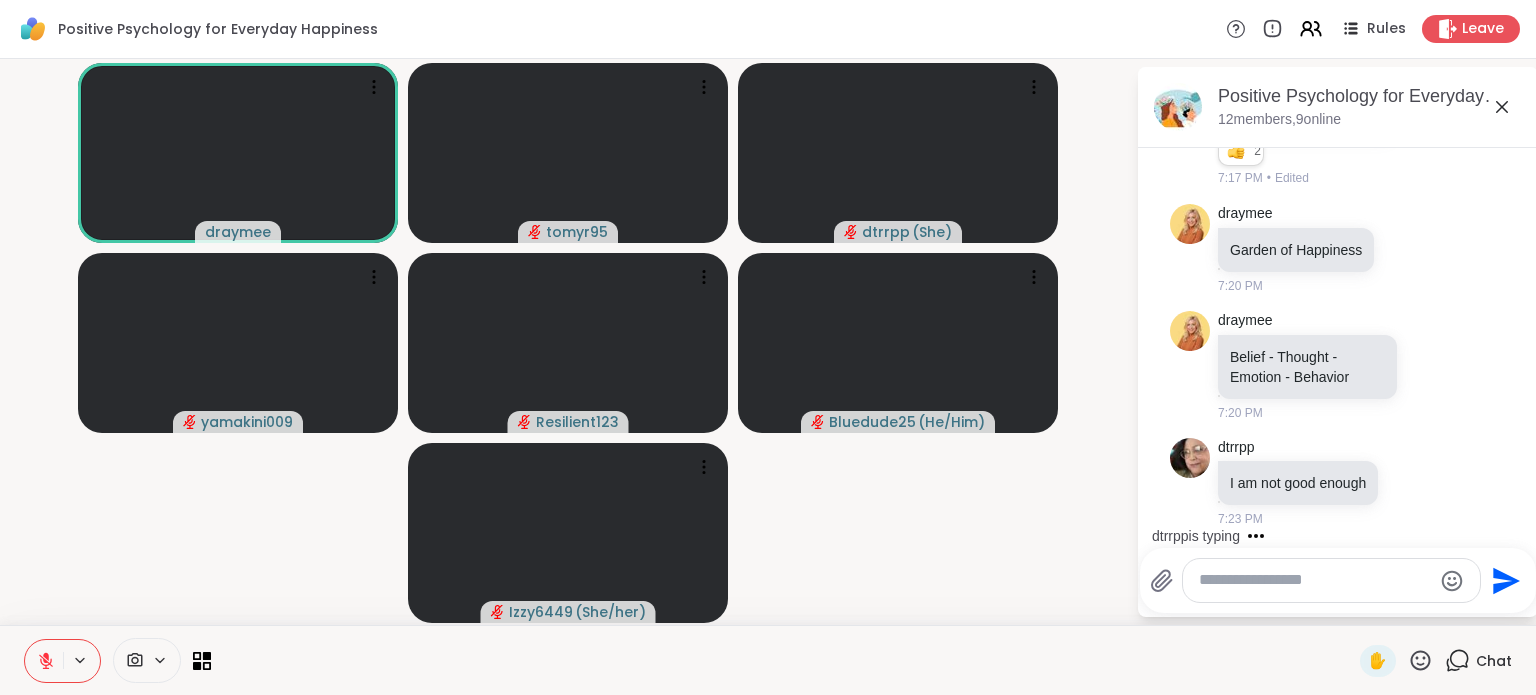click on "dtrrpp  is typing" at bounding box center [1342, 536] 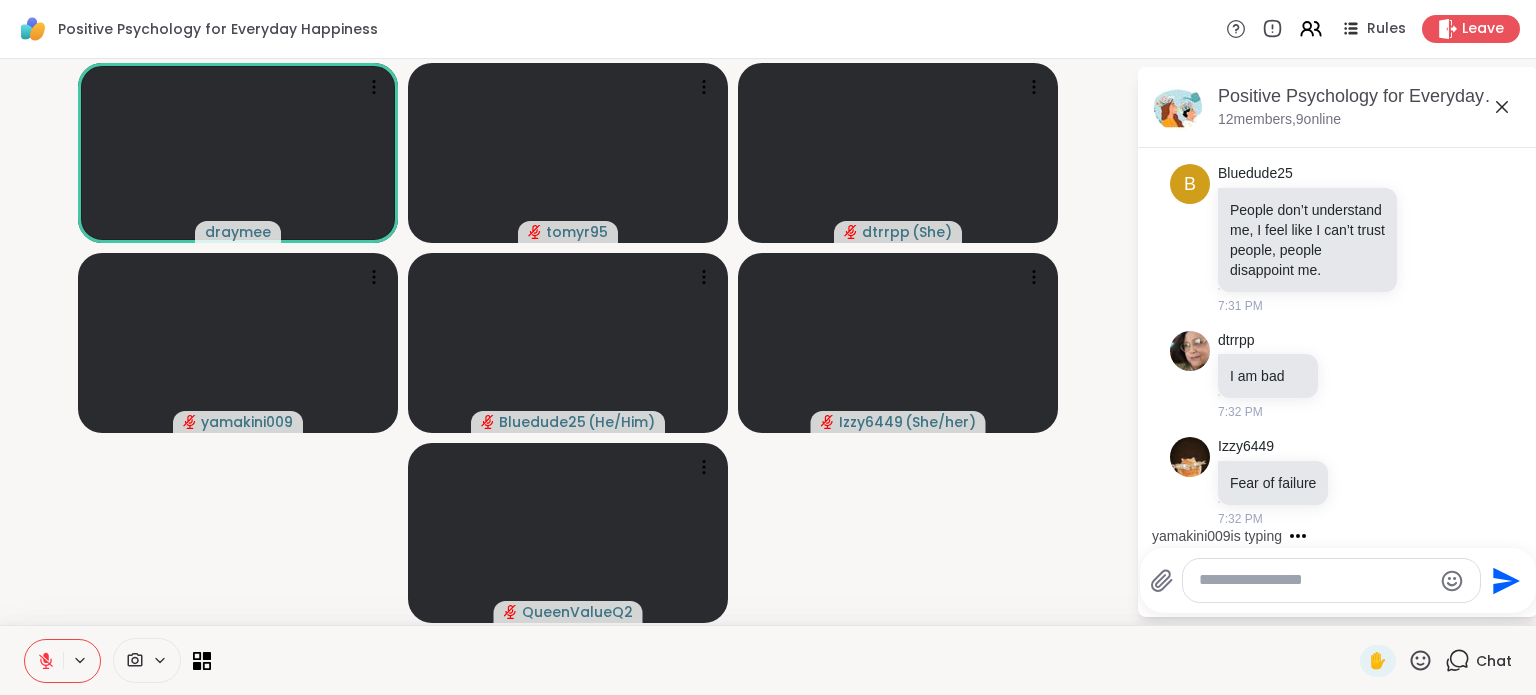 scroll, scrollTop: 4448, scrollLeft: 0, axis: vertical 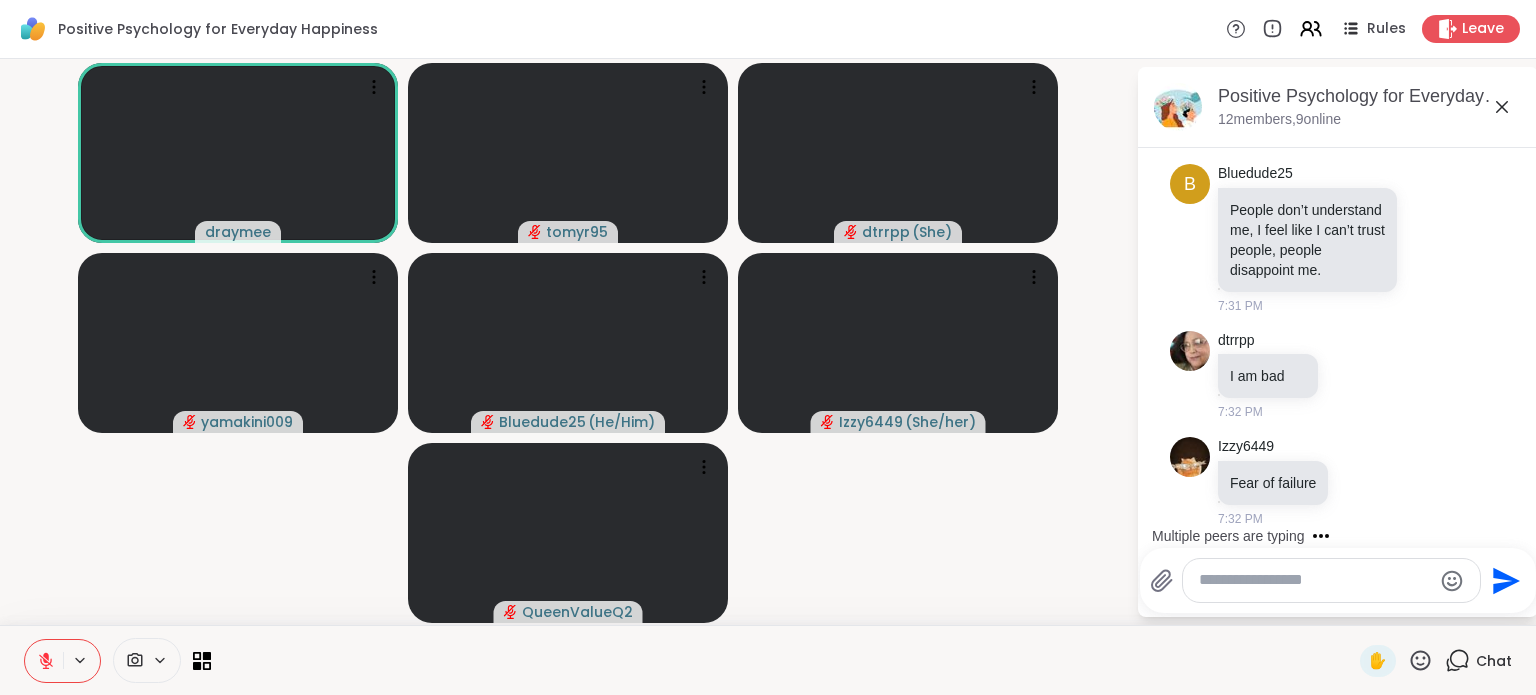 click at bounding box center [1315, 580] 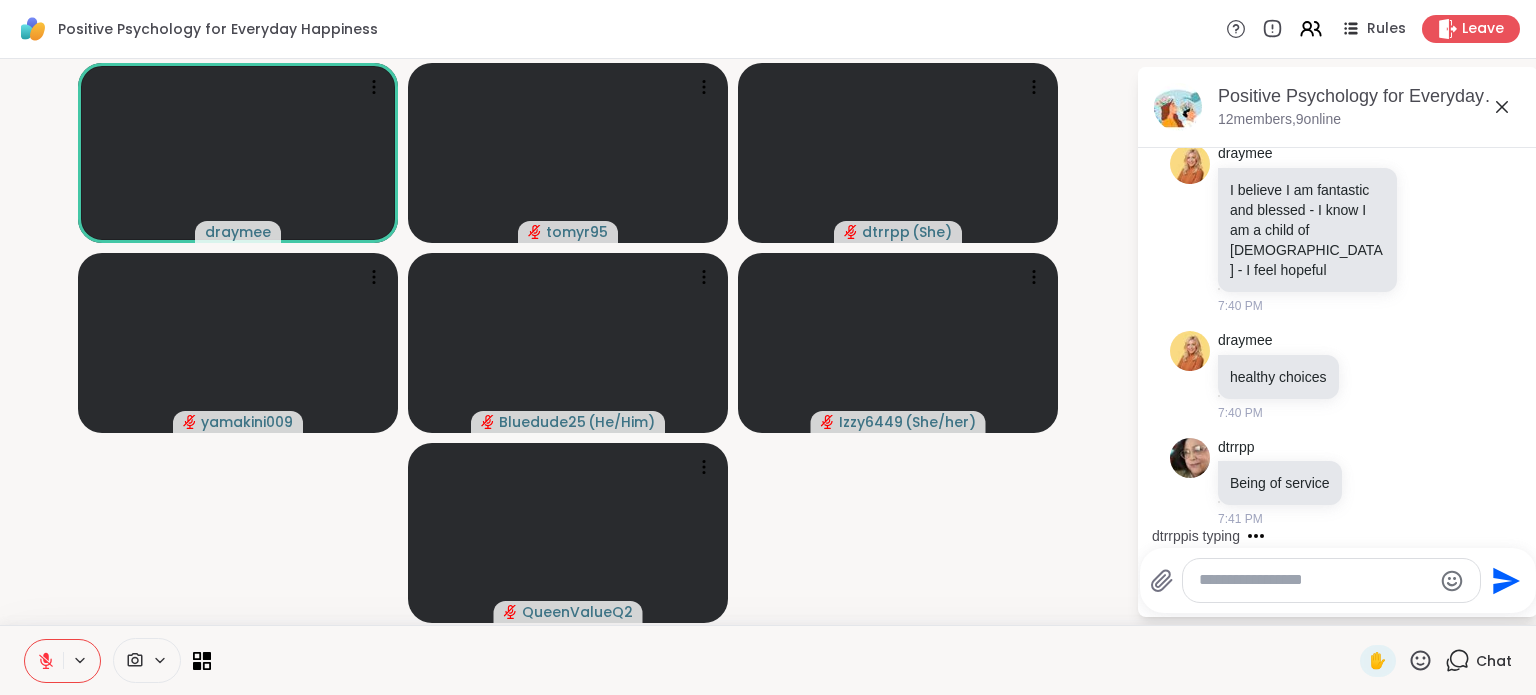 scroll, scrollTop: 6845, scrollLeft: 0, axis: vertical 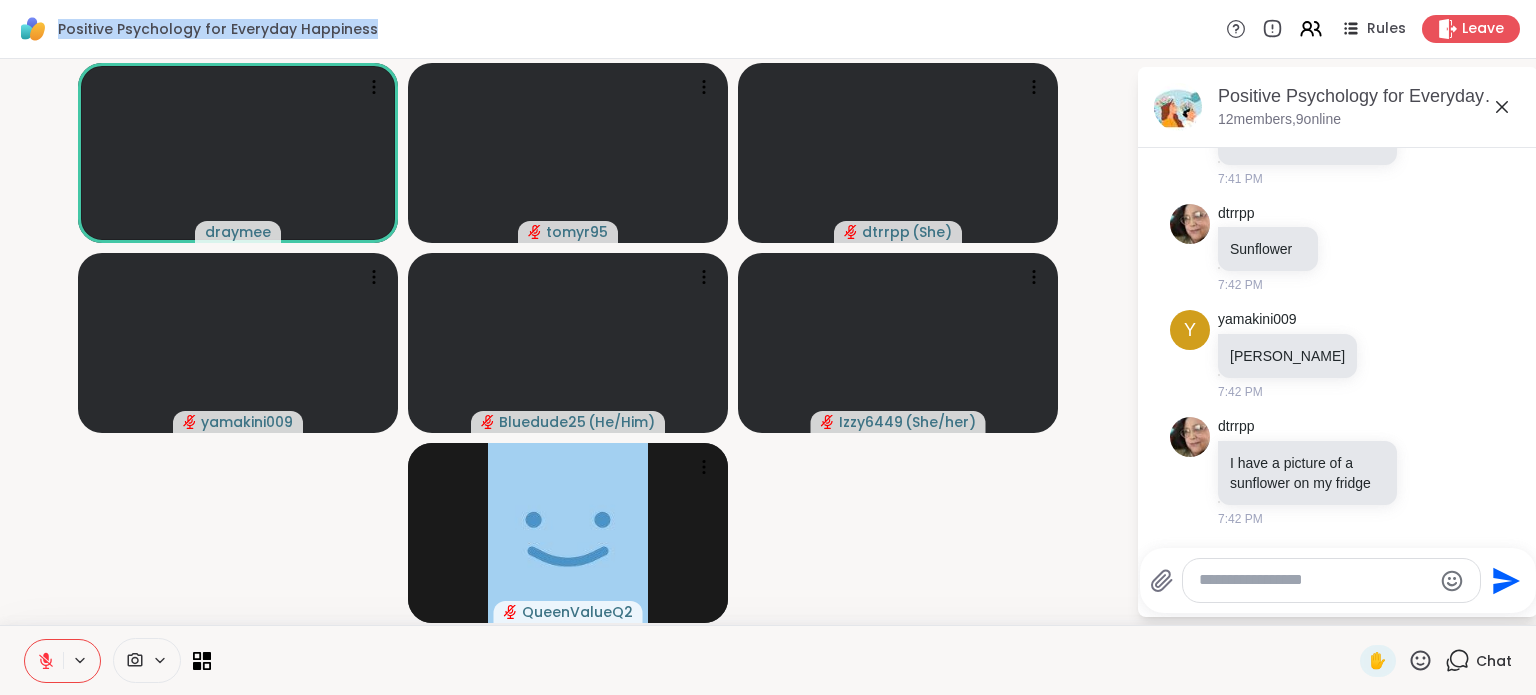 drag, startPoint x: 381, startPoint y: 27, endPoint x: 60, endPoint y: 33, distance: 321.05606 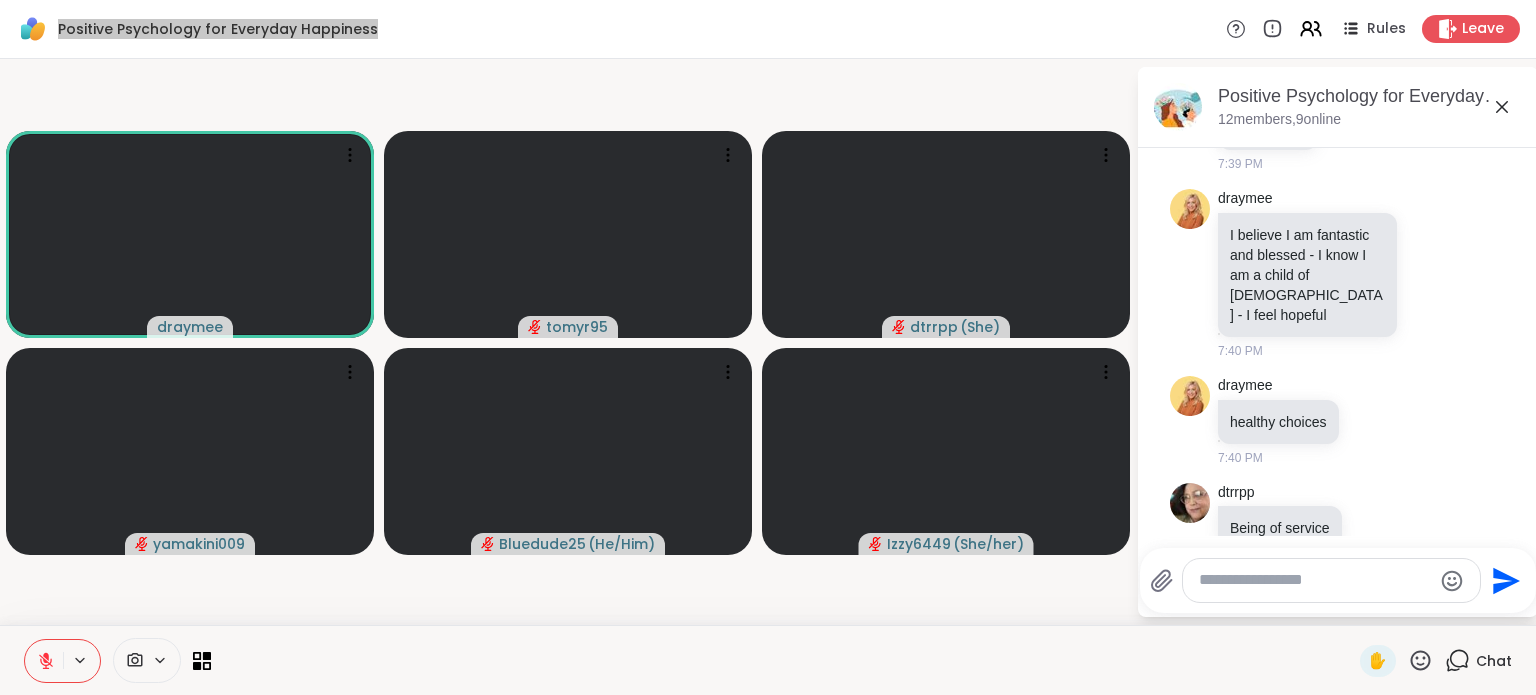 scroll, scrollTop: 6660, scrollLeft: 0, axis: vertical 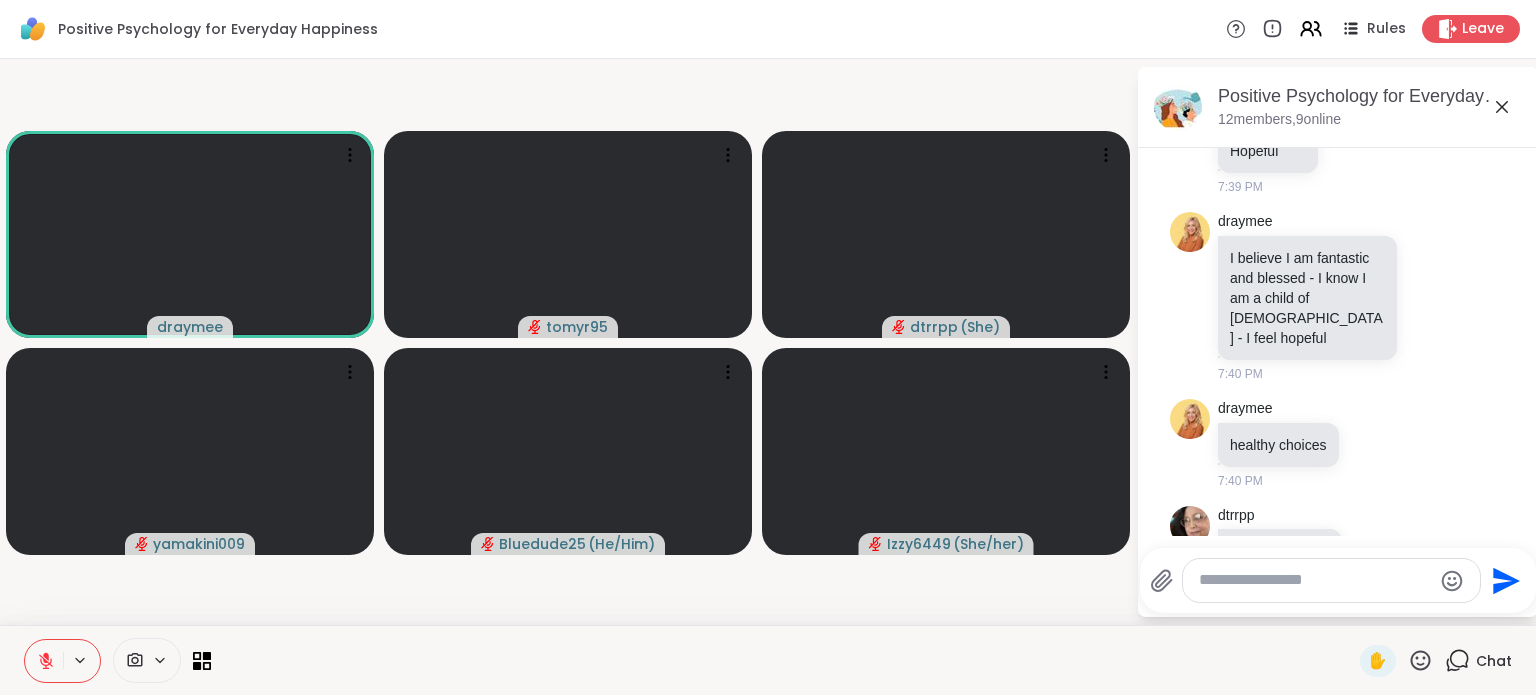 click on "Positive Psychology for Everyday Happiness Rules Leave draymee tomyr95 dtrrpp ( She ) yamakini009 Bluedude25 ( He/Him ) Izzy6449 ( She/her ) Positive Psychology for Everyday Happiness, [DATE]  members,  9  online [DATE] 9:26 PM You Hi there! See you [DATE]. Looking forward to it. 9:26 PM • Sent [DATE] draymee yay! 6:54 PM [DATE] dtrrpp More outside tikme 7:08 PM draymee positive mood   1 1 7:10 PM • Edited draymee 3 types of happiness 7:08 PM draymee positive thinking   1 1 7:09 PM • Edited draymee positive believing   2   1 3 3 7:11 PM • Edited draymee resilience   1   1 2 2 7:09 PM • Edited draymee living in the moment   1 1 7:09 PM • Edited y yamakini009 Art and entertainment, and traveling helps with staying on track and also being around inspiring people. I am also an artist as well so it helps 7:09 PM draymee acceptance model   2 2 2 7:17 PM • Edited draymee happiness shield   4 4 4 7:17 PM • Edited draymee contentment   1 1 7:17 PM • Edited draymee heart vs mind   1" at bounding box center (768, 347) 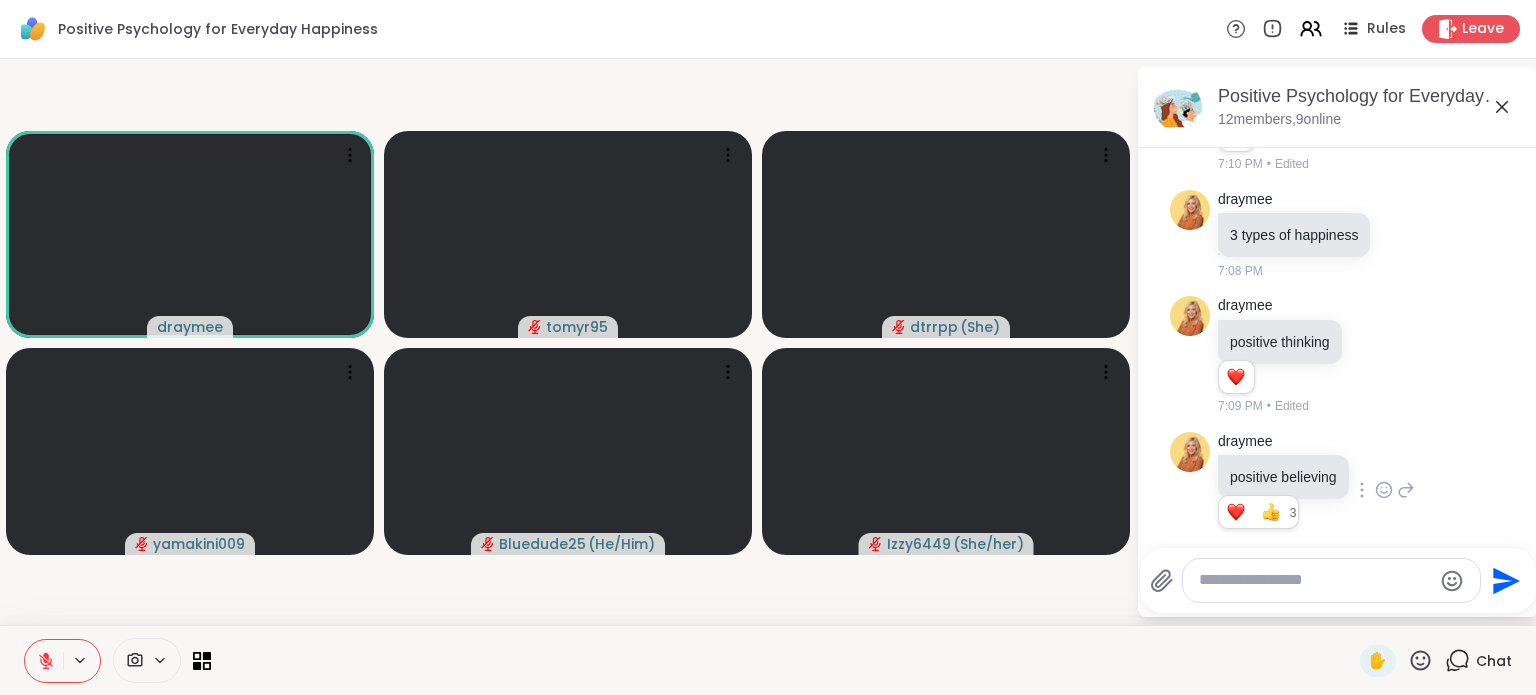 scroll, scrollTop: 560, scrollLeft: 0, axis: vertical 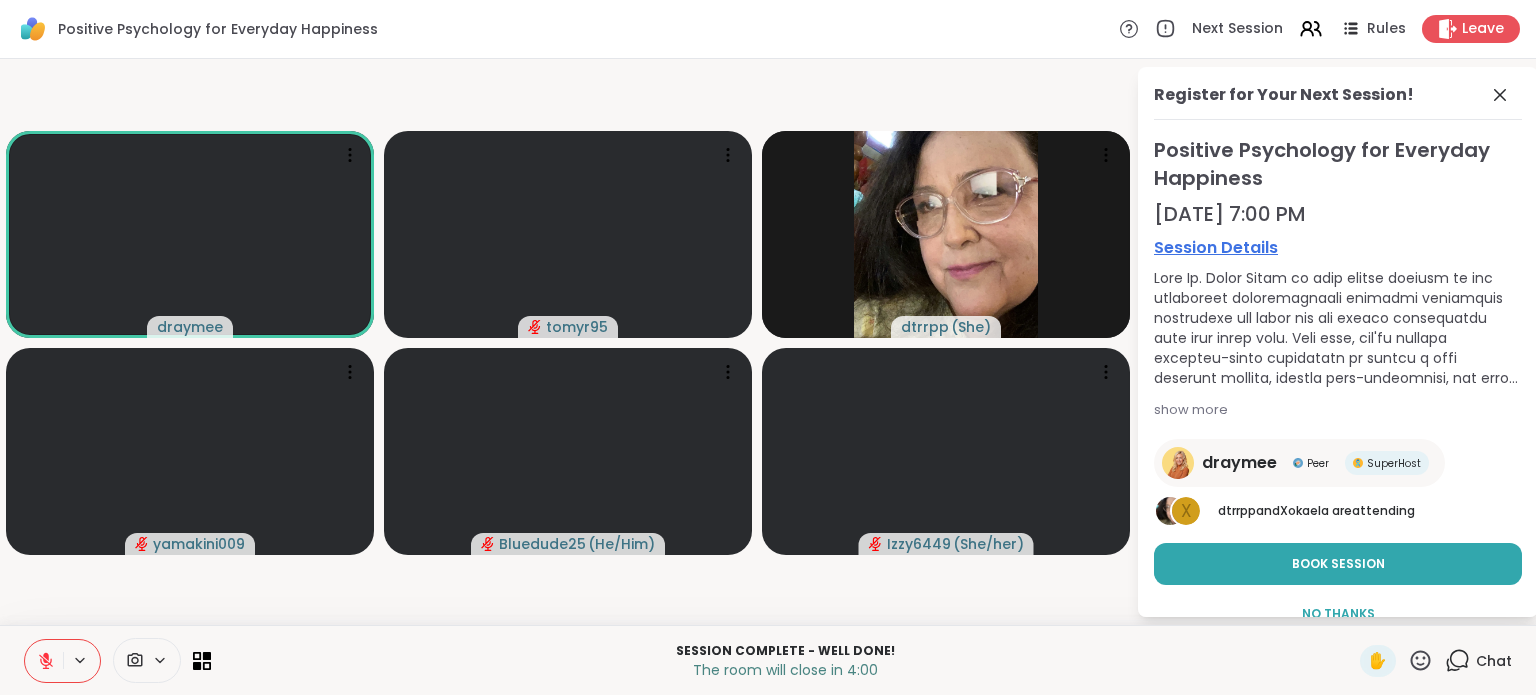 click on "Positive Psychology for Everyday Happiness Next Session Rules Leave" at bounding box center (768, 29) 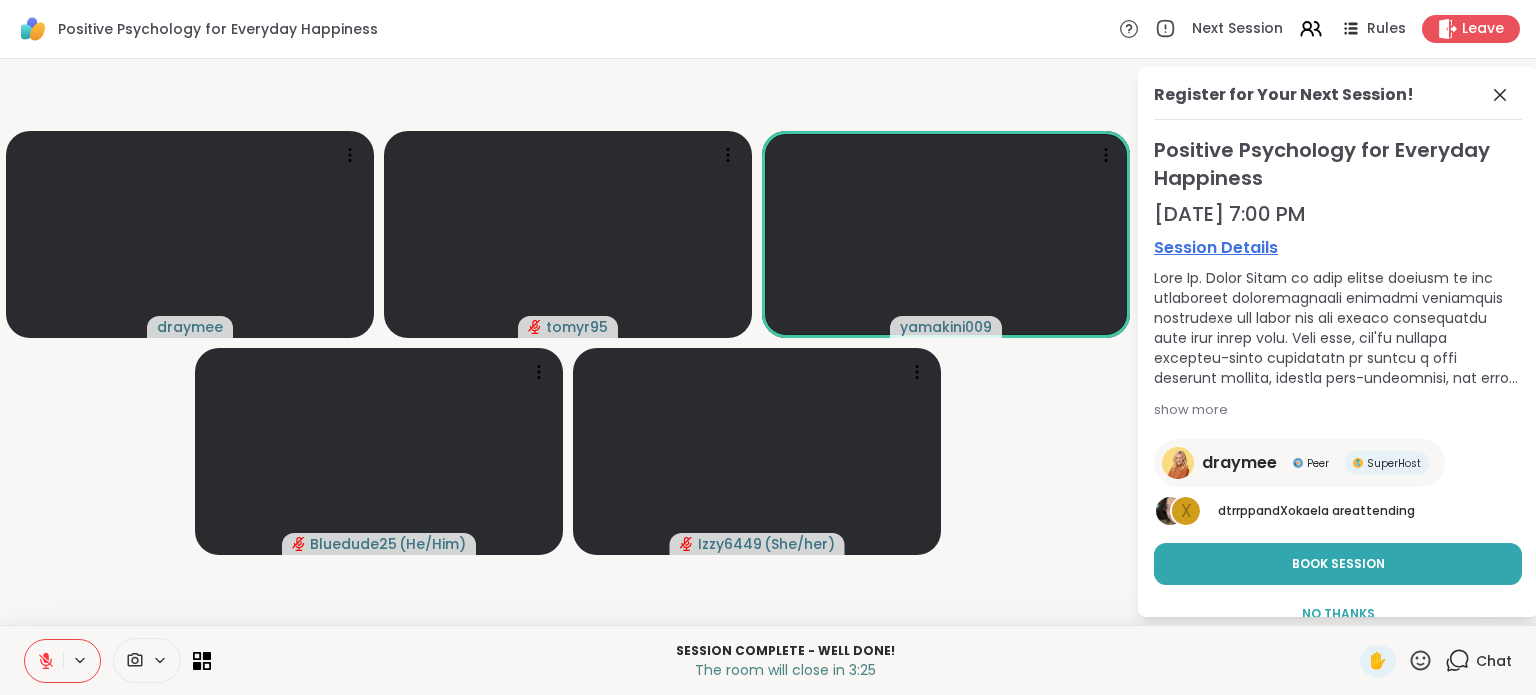scroll, scrollTop: 32, scrollLeft: 0, axis: vertical 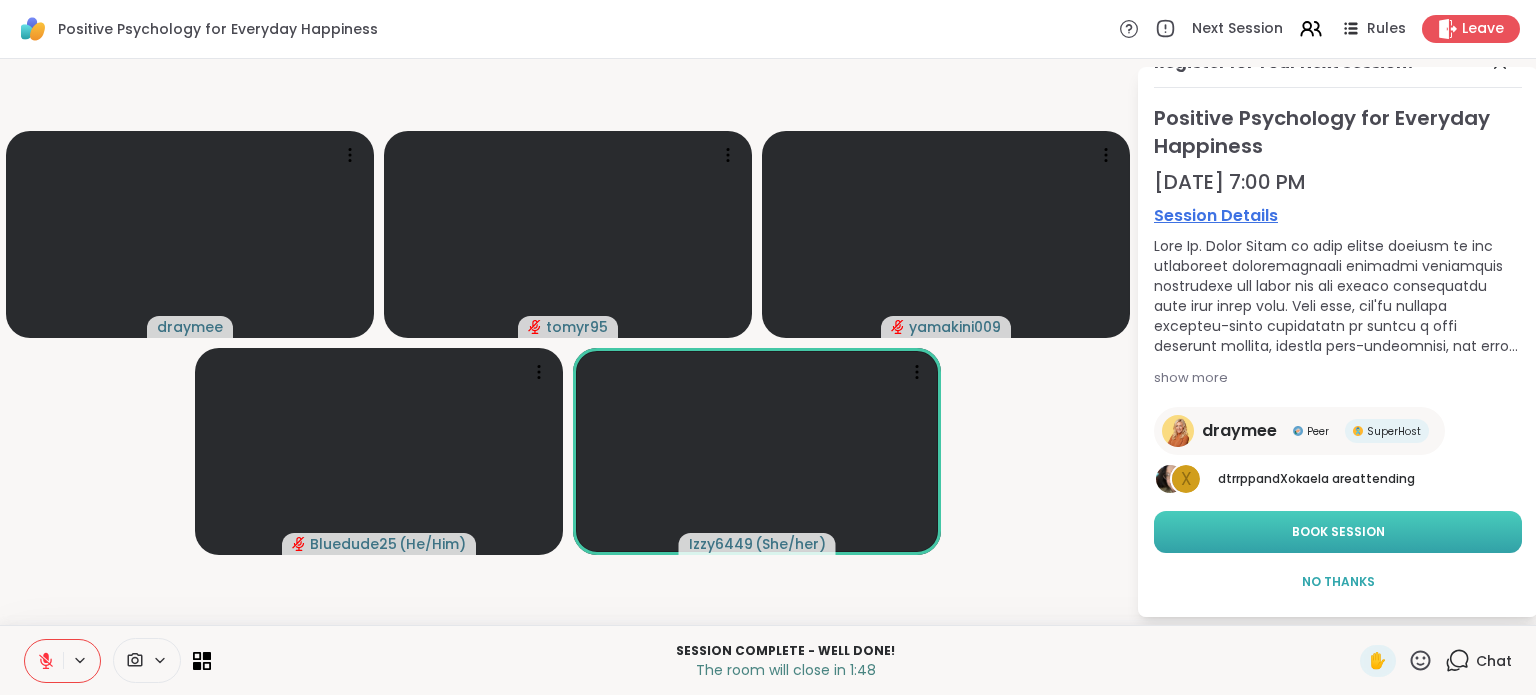 click on "Book Session" at bounding box center [1338, 532] 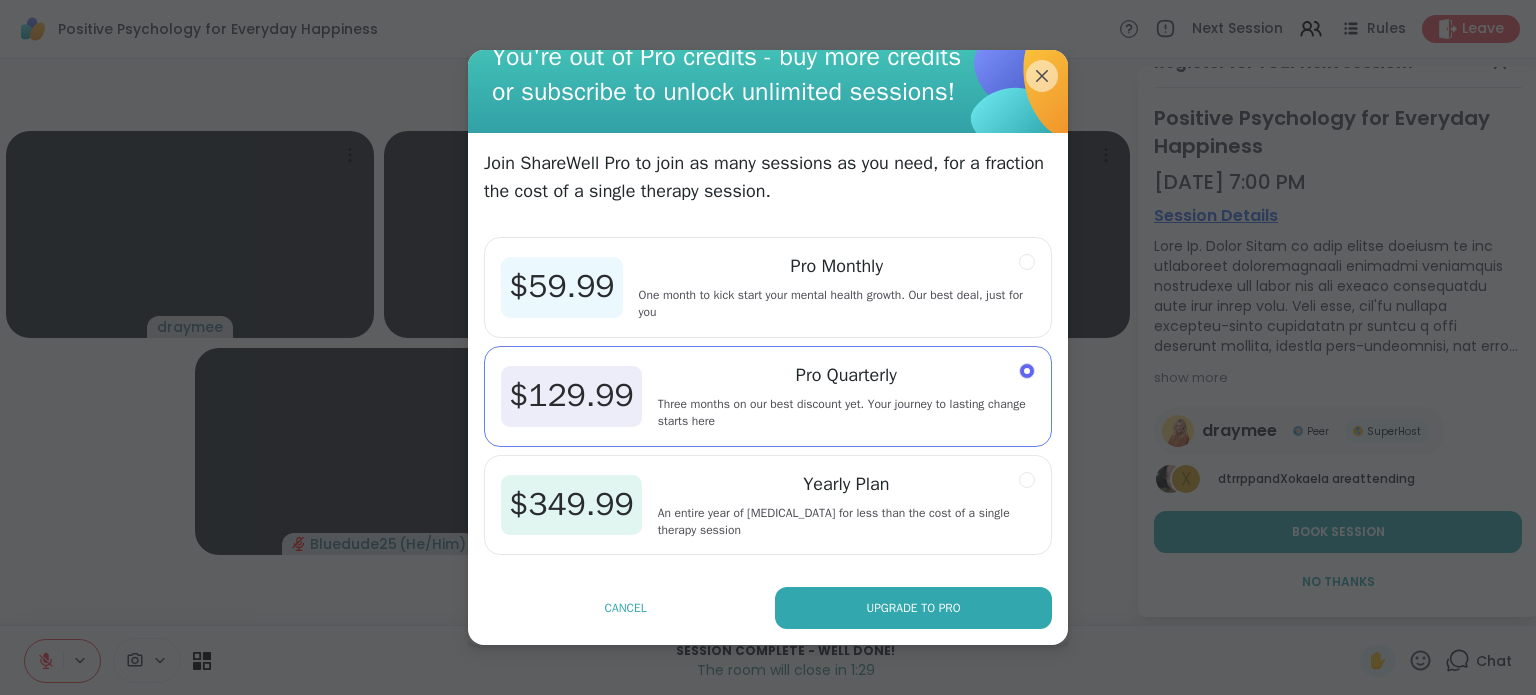 scroll, scrollTop: 68, scrollLeft: 0, axis: vertical 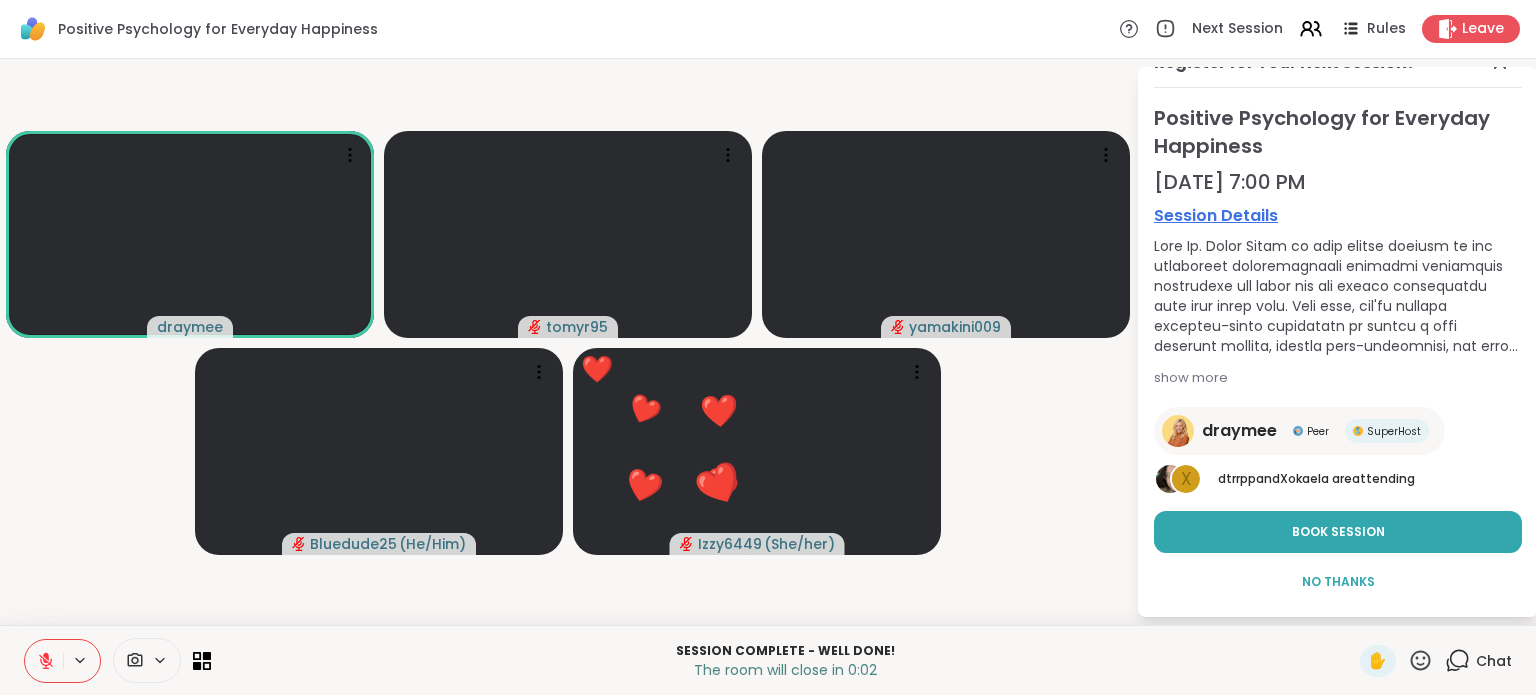 click 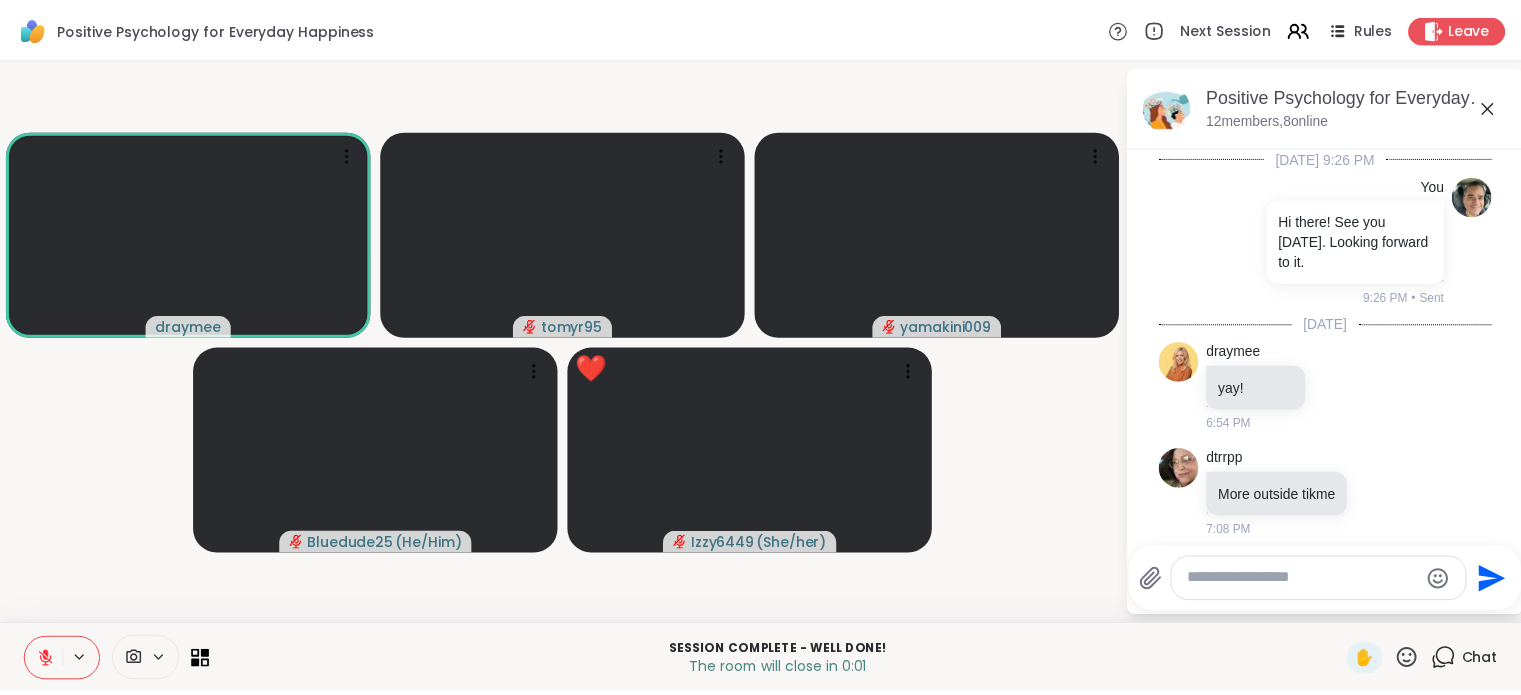 scroll, scrollTop: 8513, scrollLeft: 0, axis: vertical 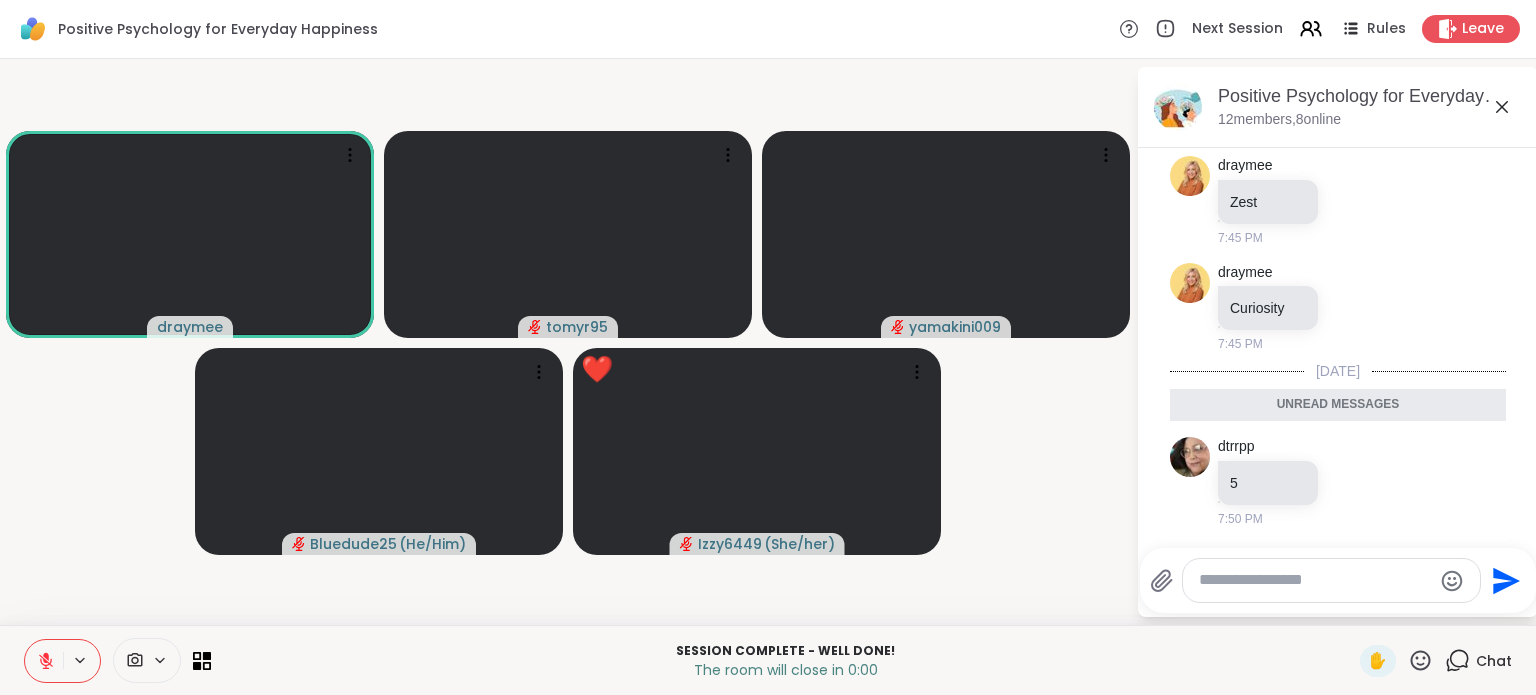 click at bounding box center [1331, 580] 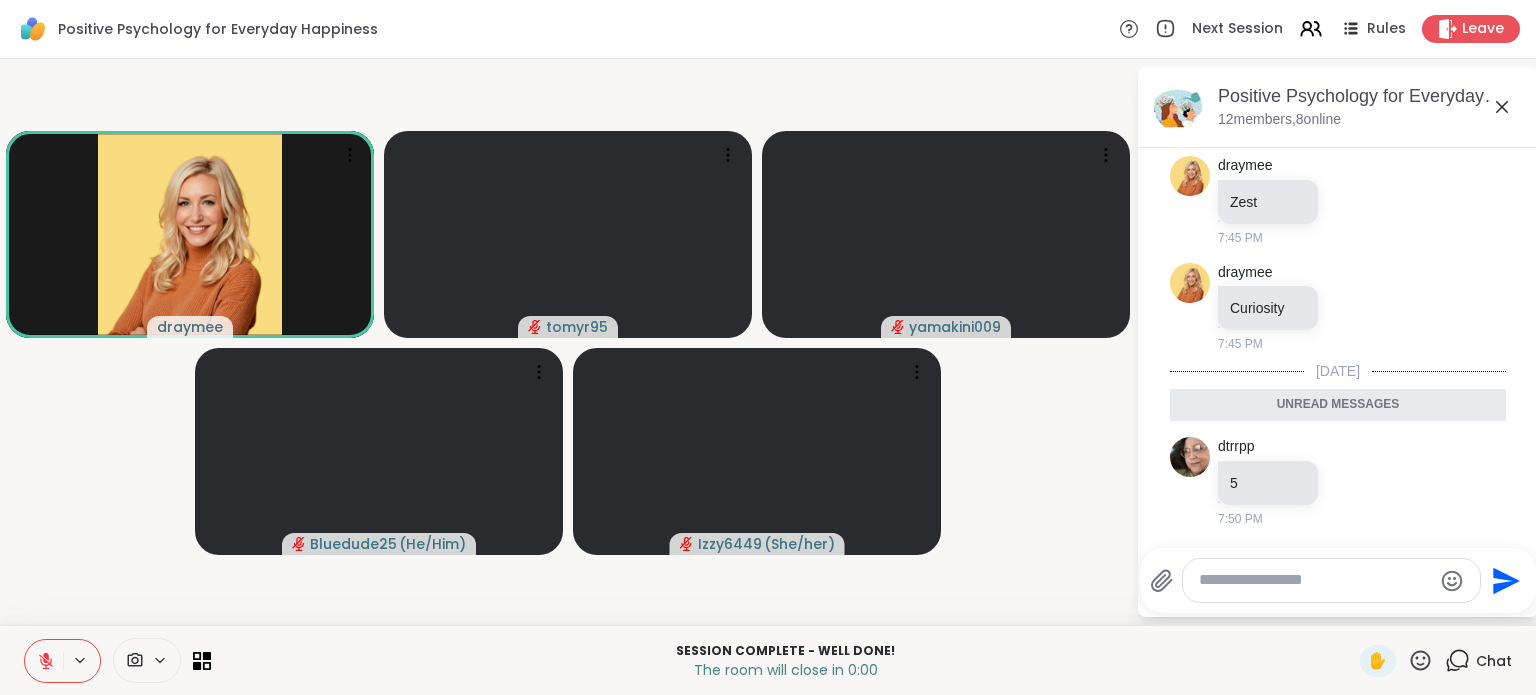 click at bounding box center [1315, 580] 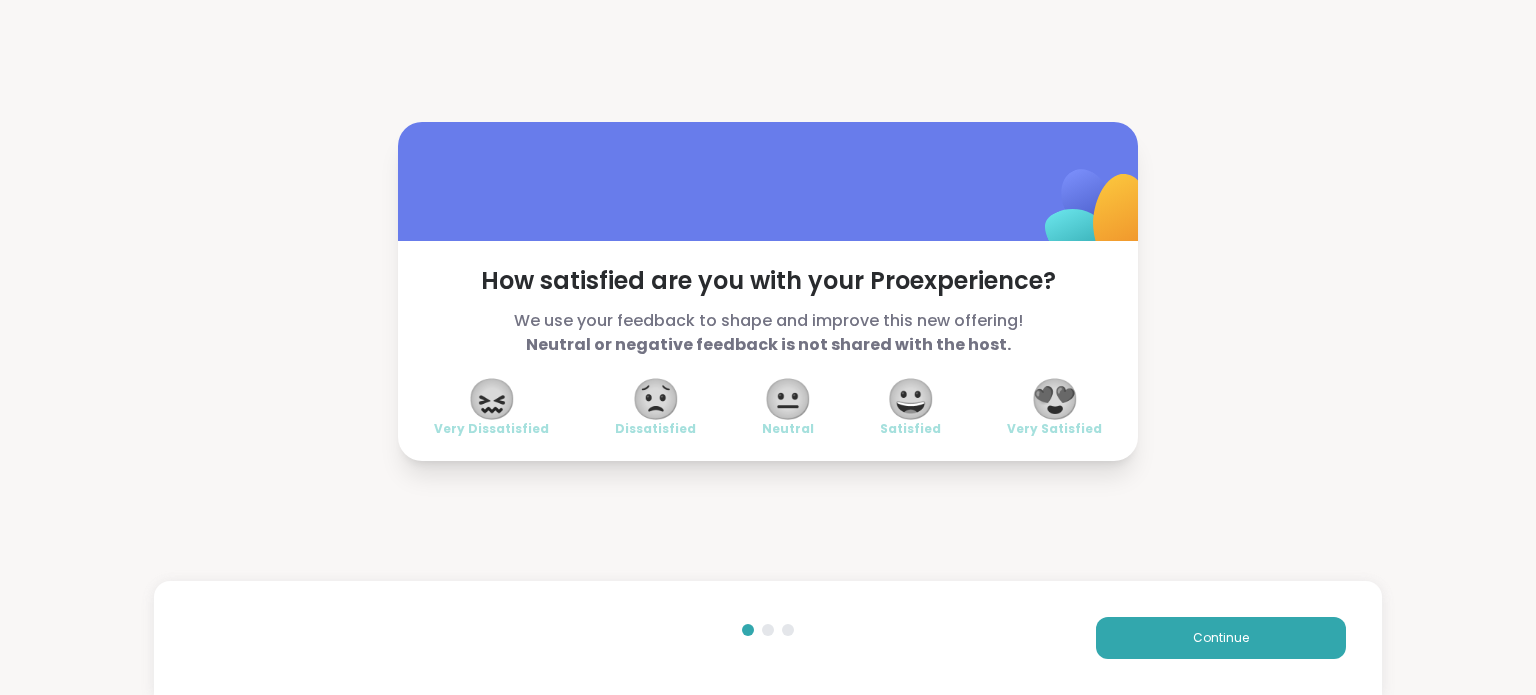 click on "😀" at bounding box center [911, 399] 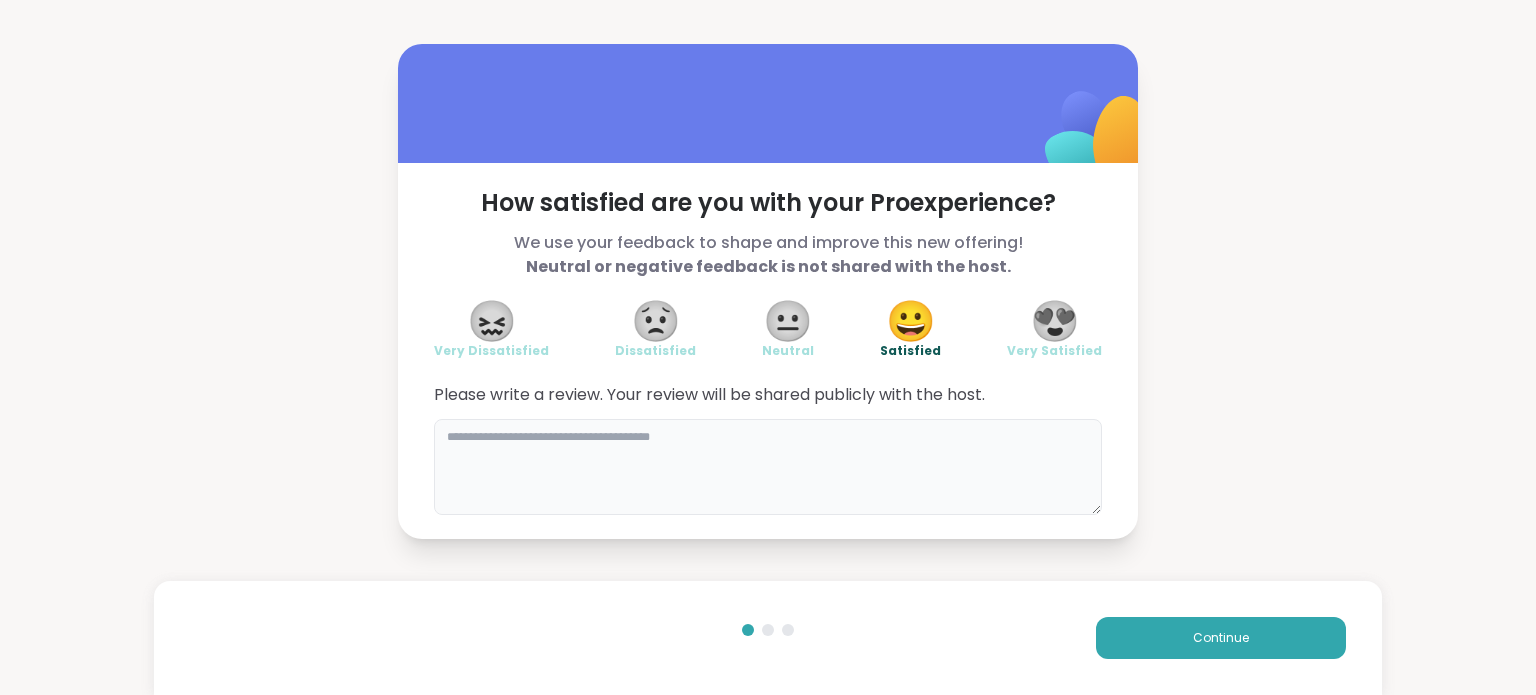 click at bounding box center (768, 467) 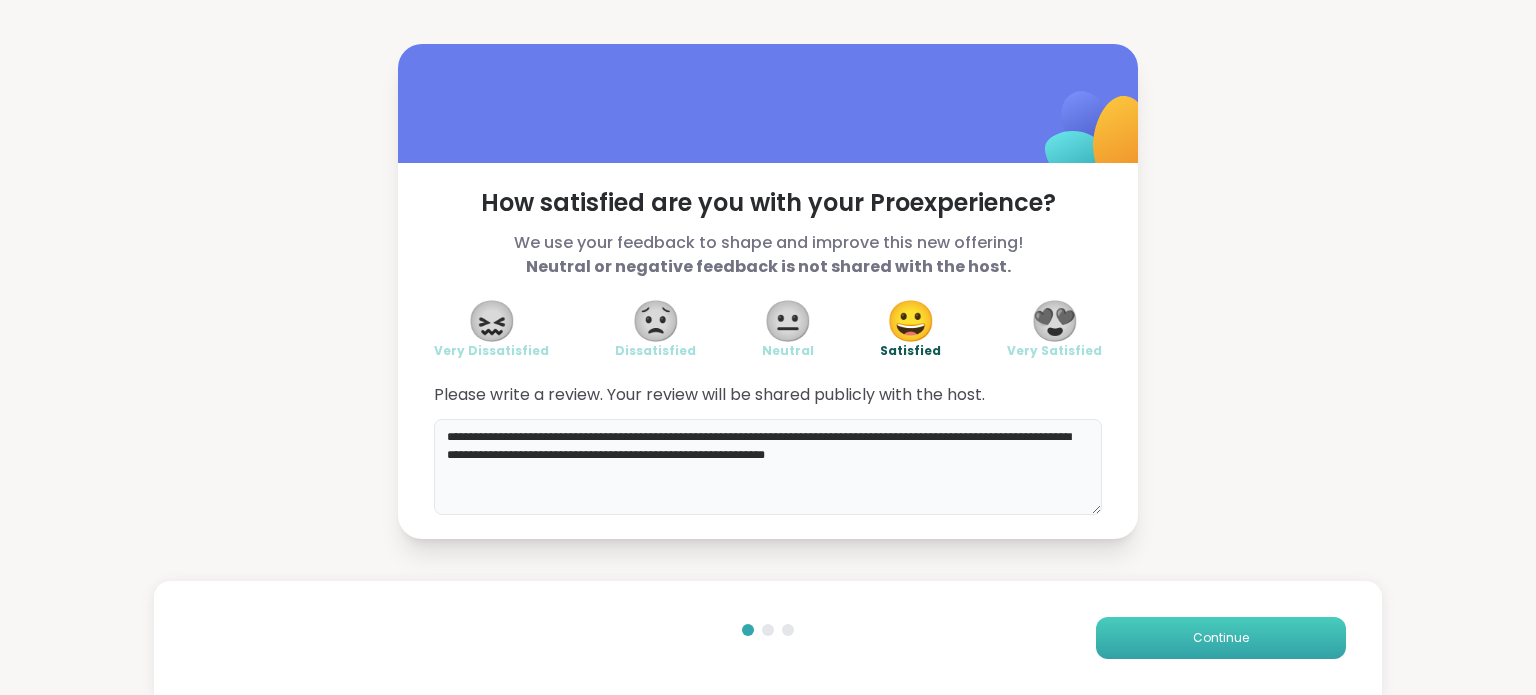 type on "**********" 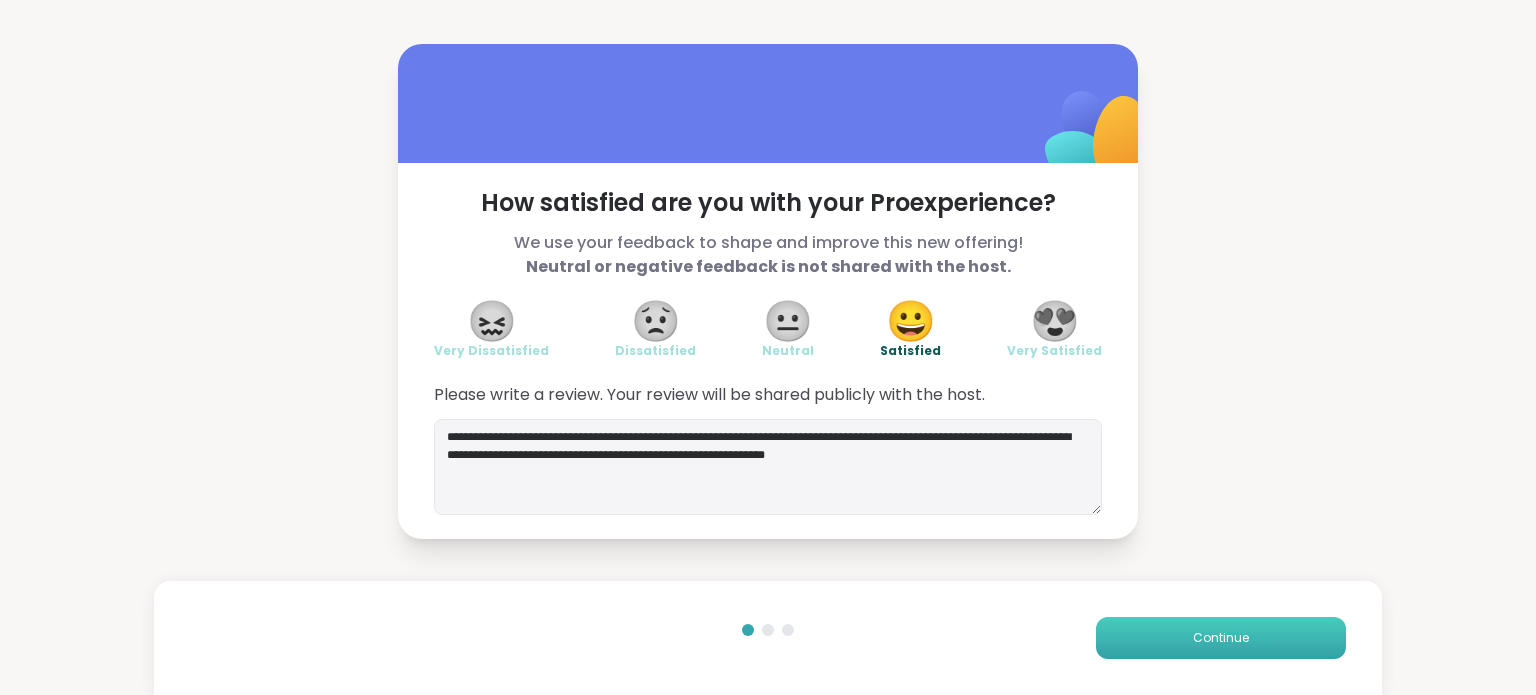click on "Continue" at bounding box center [1221, 638] 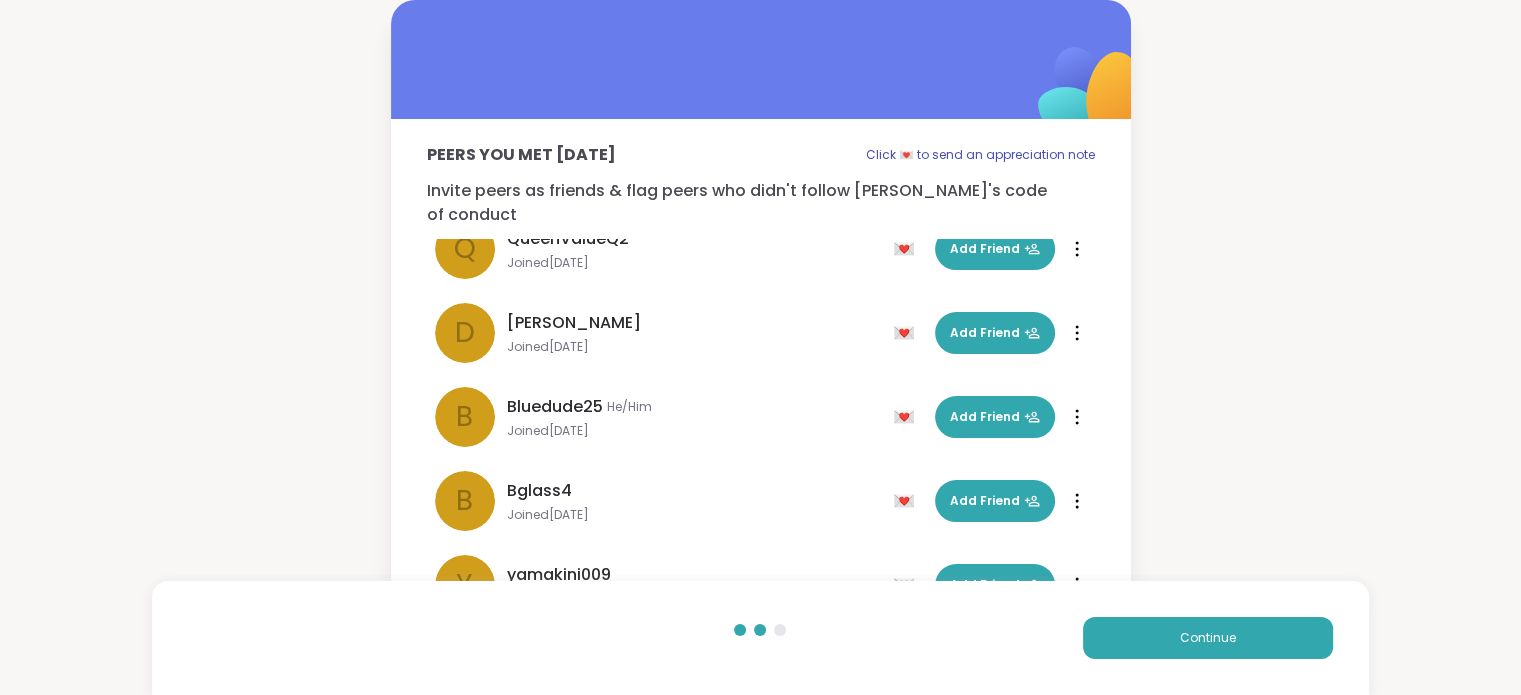 scroll, scrollTop: 480, scrollLeft: 0, axis: vertical 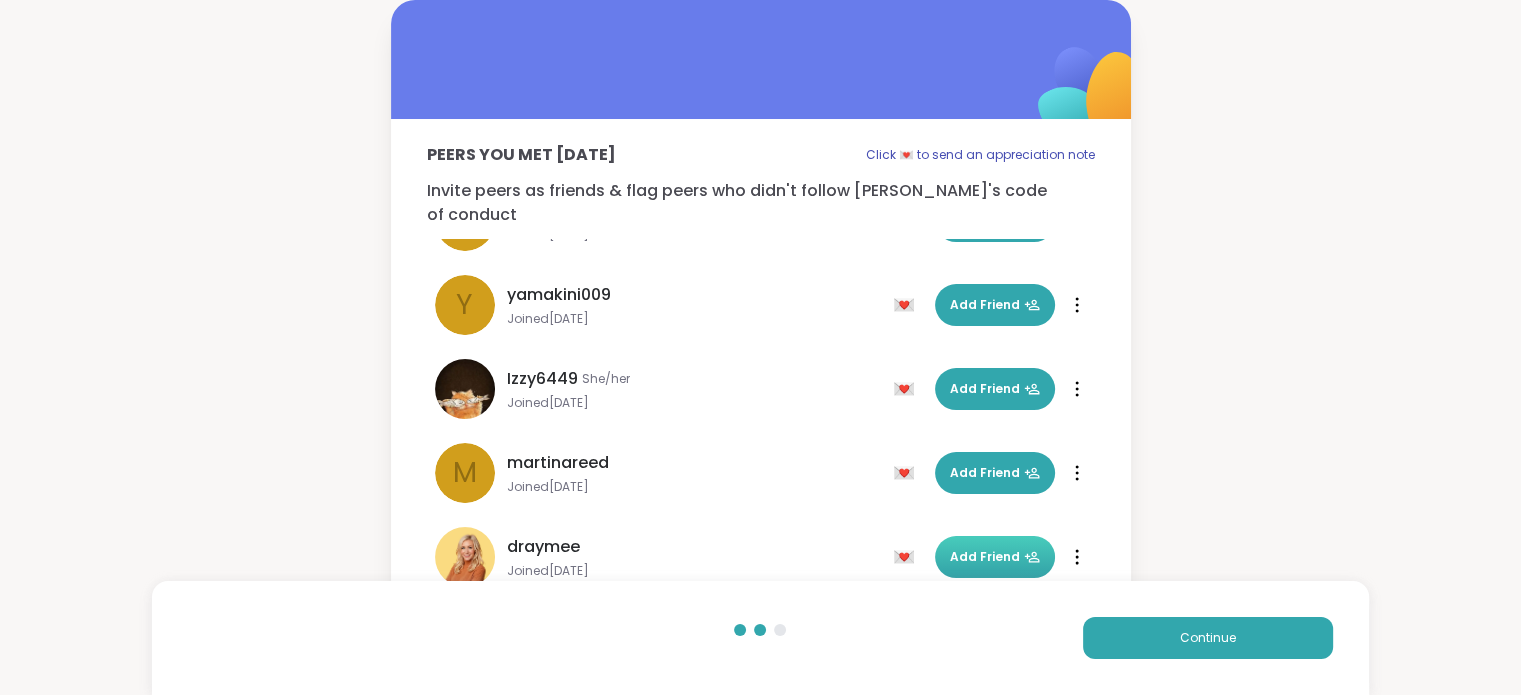 click on "Add Friend" at bounding box center [995, 557] 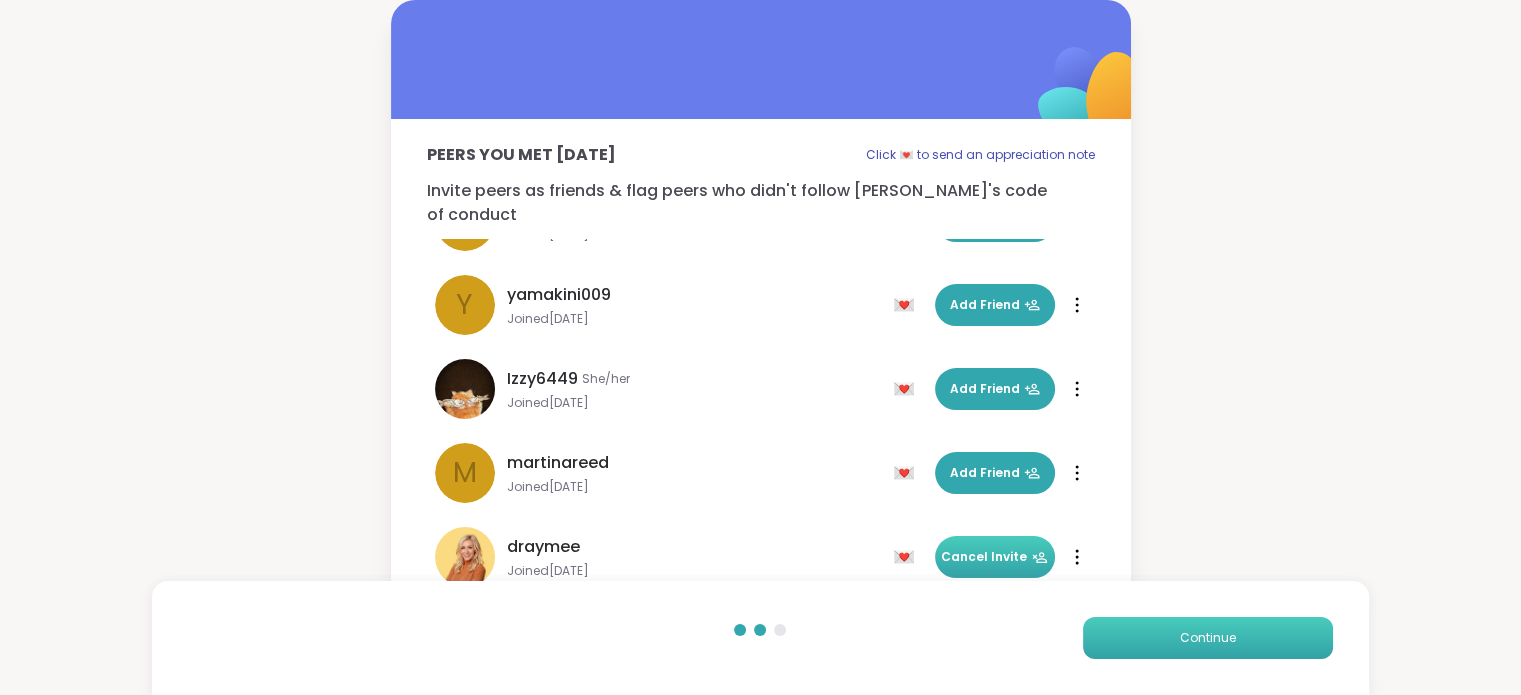 click on "Continue" at bounding box center (1208, 638) 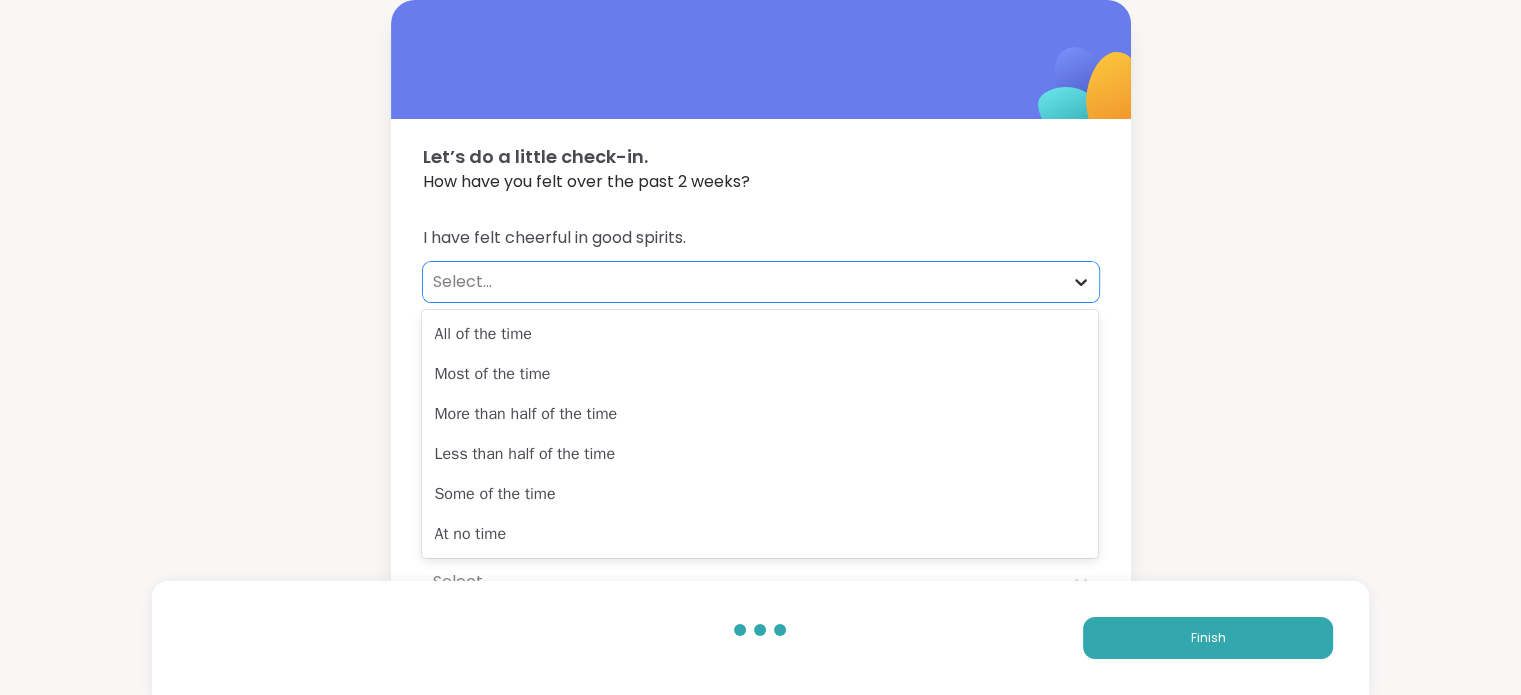 click 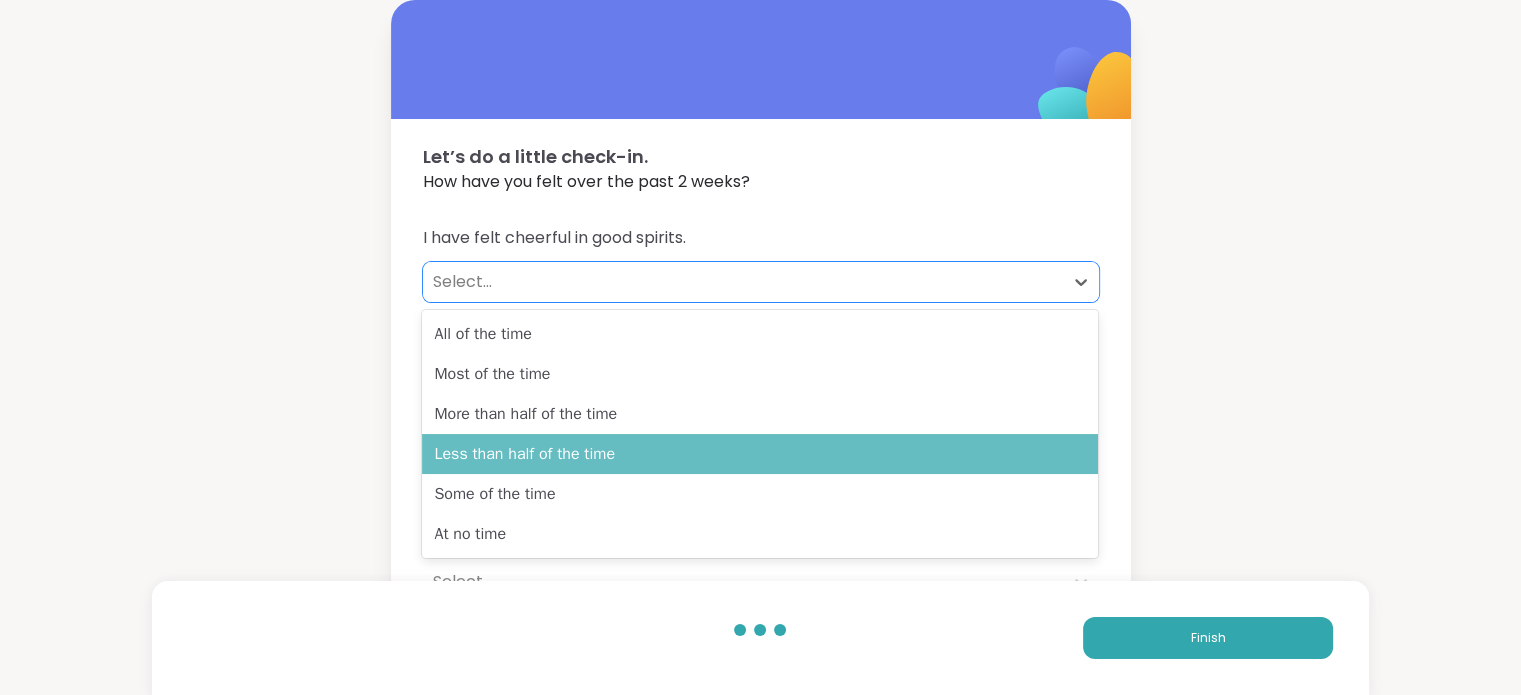 click on "Less than half of the time" at bounding box center [760, 454] 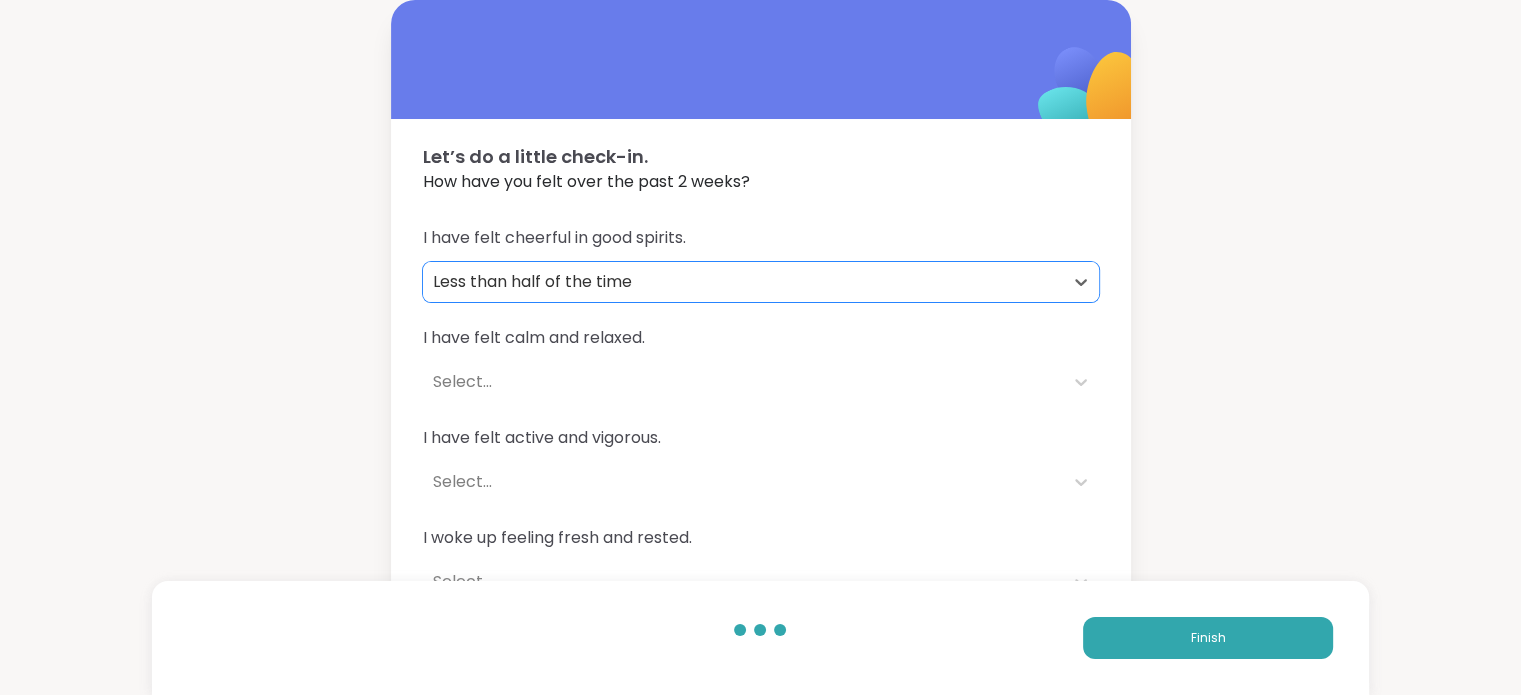 click on "Select..." at bounding box center (743, 382) 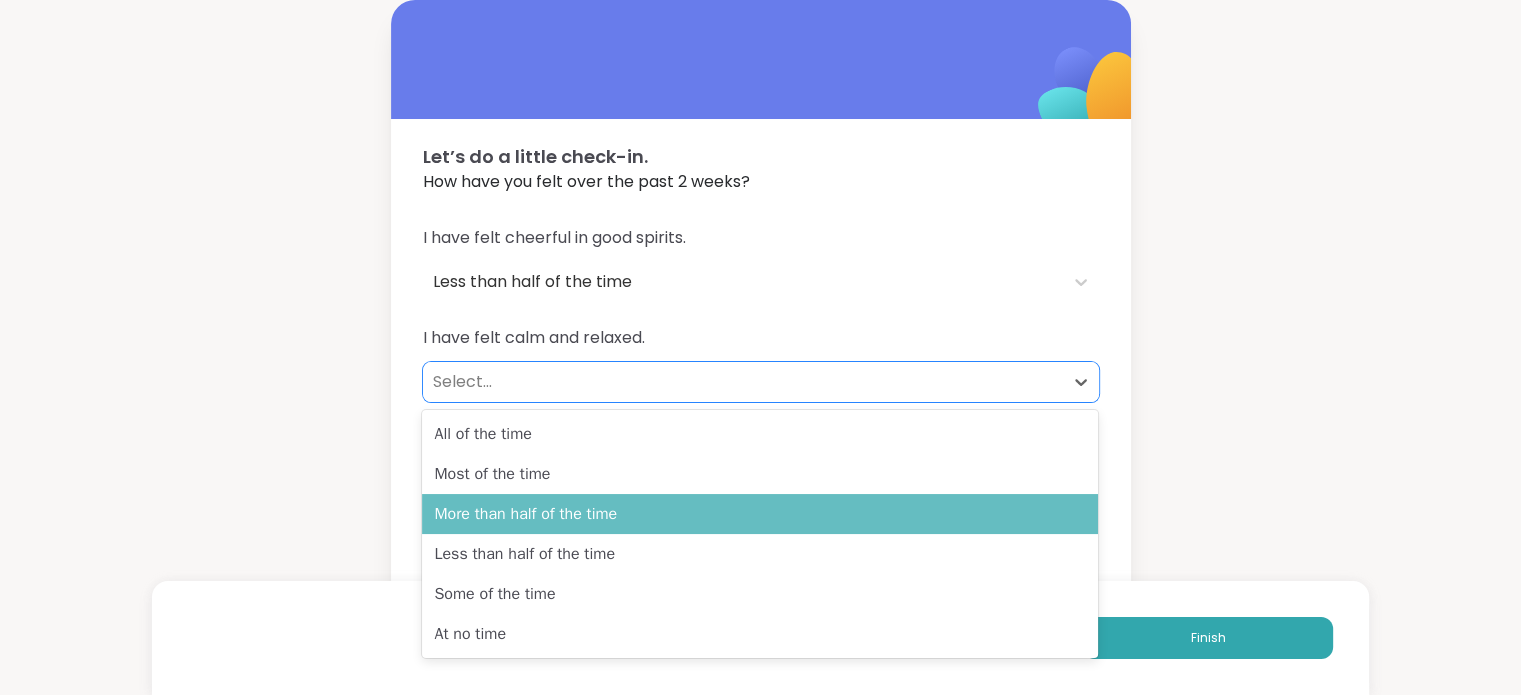 click on "More than half of the time" at bounding box center (760, 514) 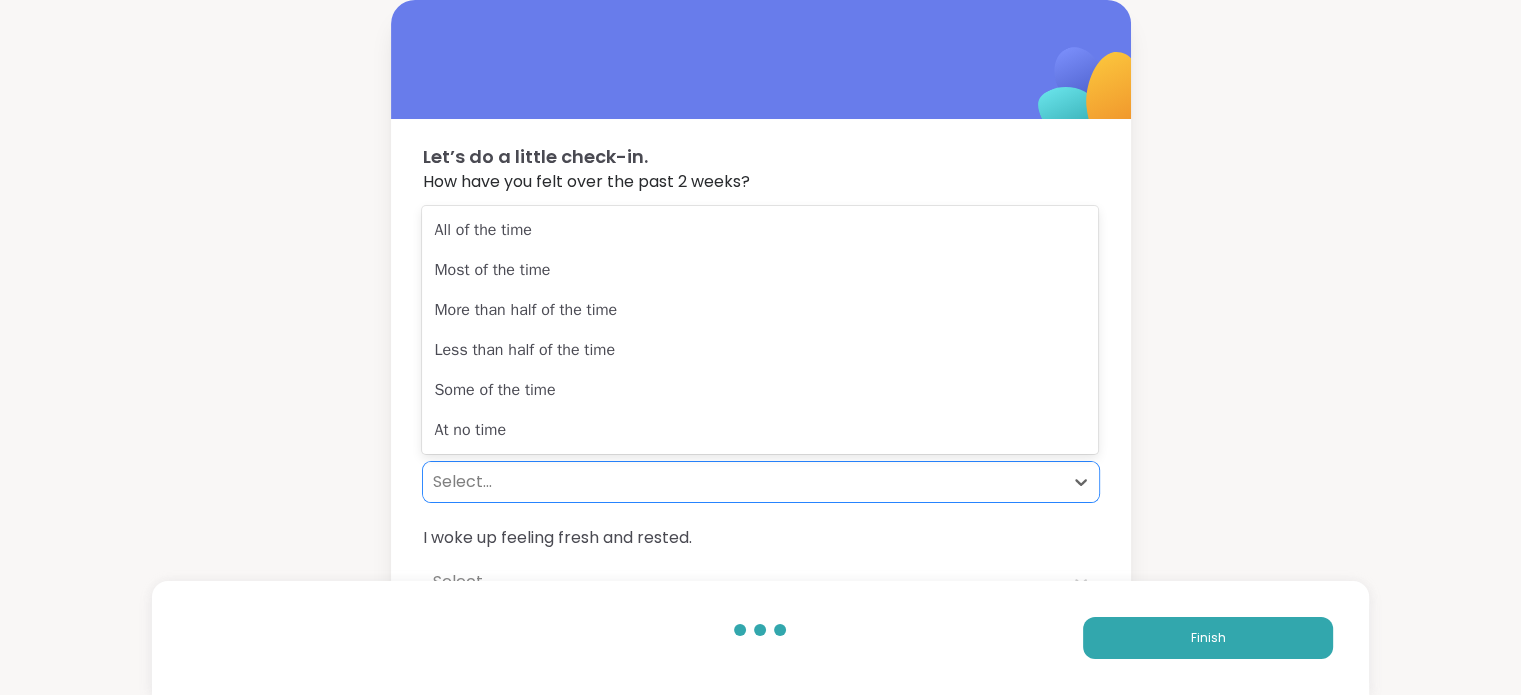 click on "Select..." at bounding box center (743, 482) 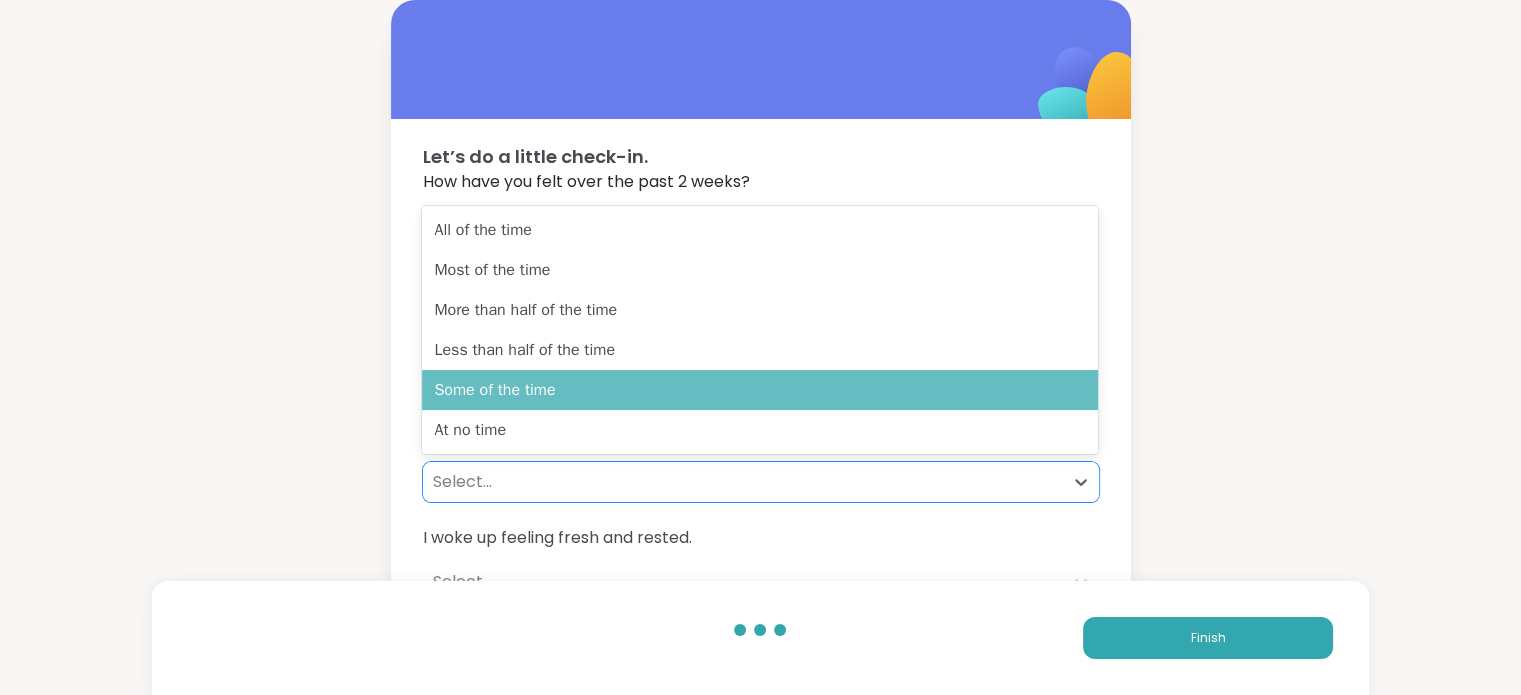click on "Some of the time" at bounding box center [760, 390] 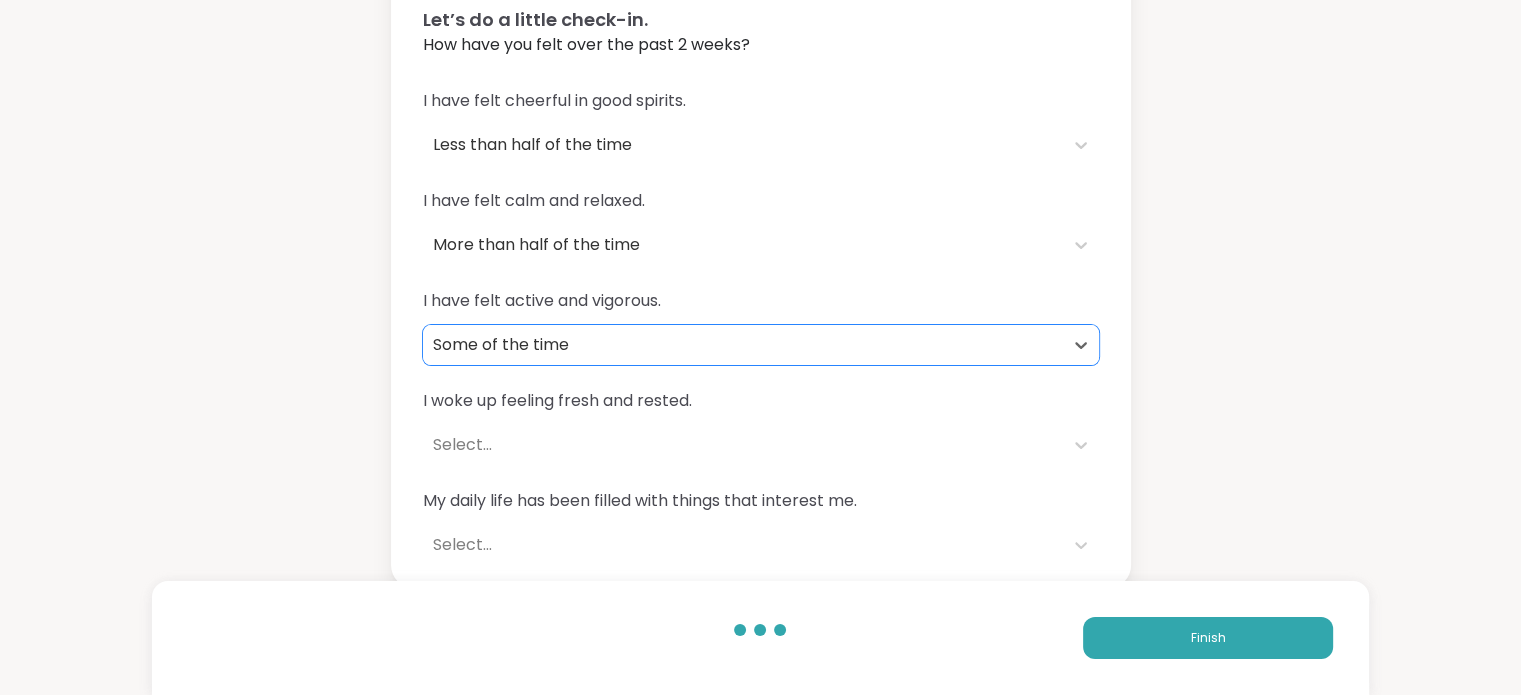 scroll, scrollTop: 143, scrollLeft: 0, axis: vertical 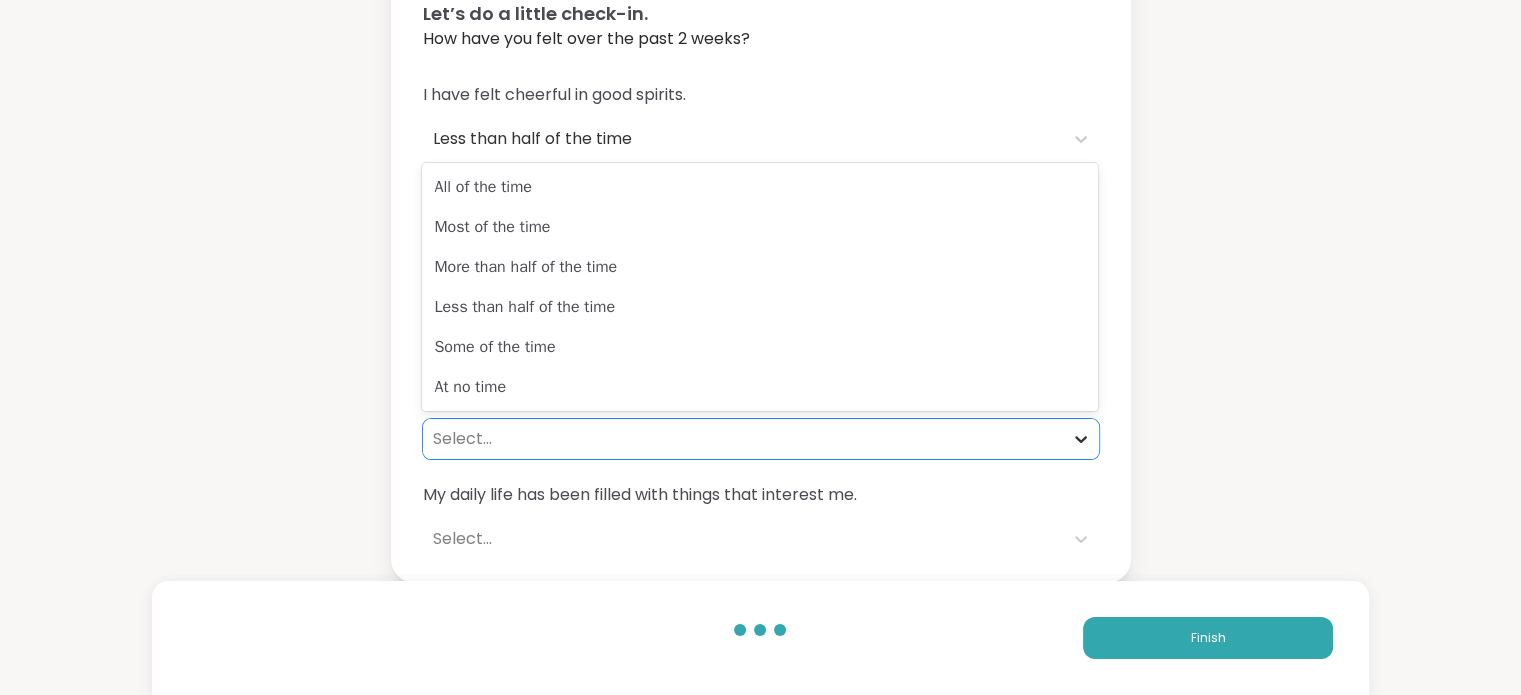 click 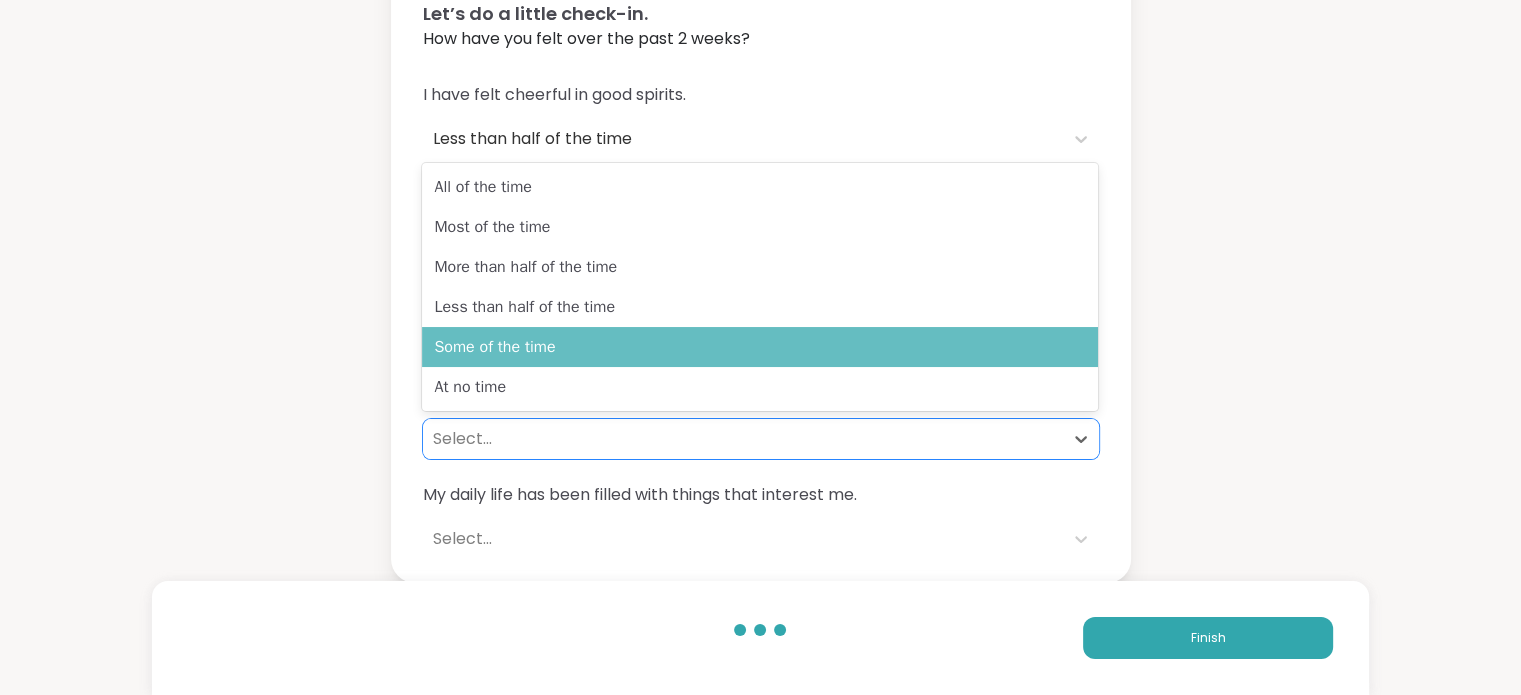 click on "Some of the time" at bounding box center (760, 347) 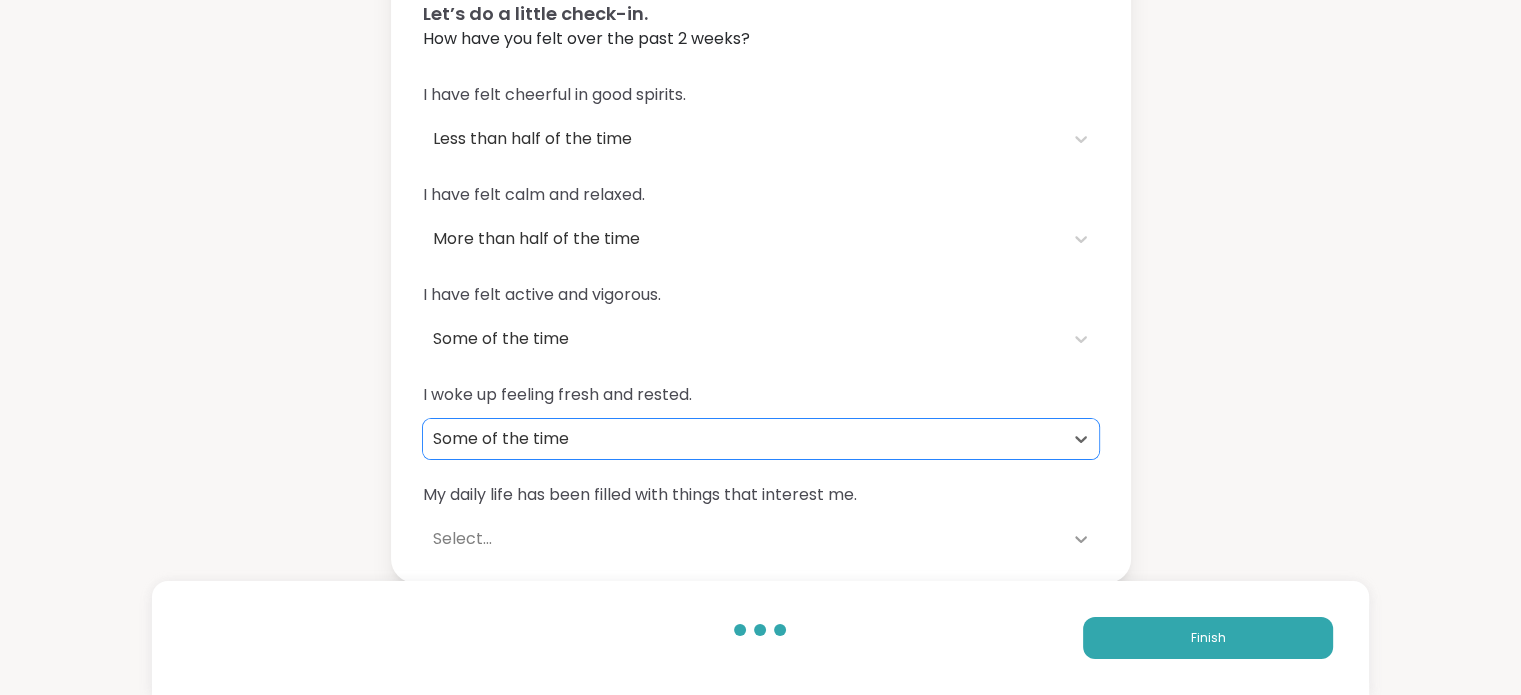 click 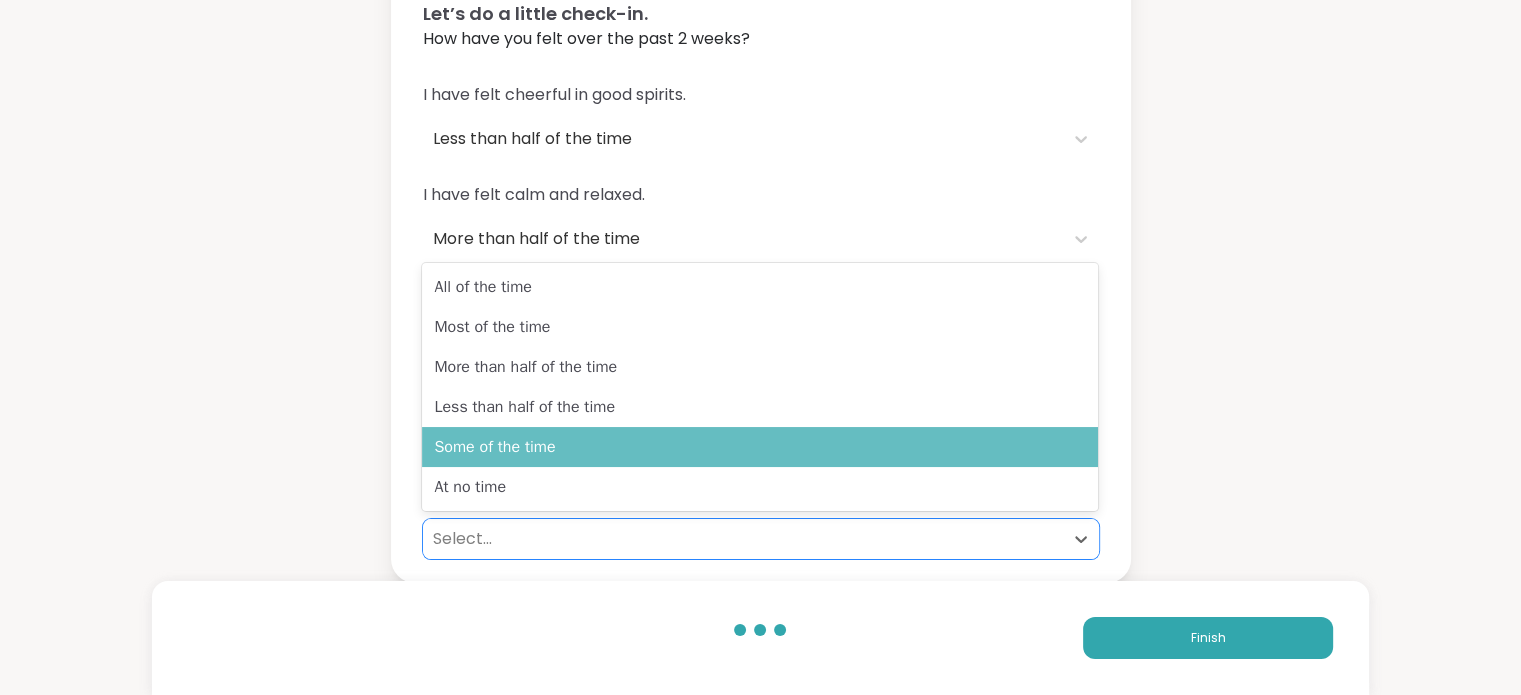 click on "Some of the time" at bounding box center (760, 447) 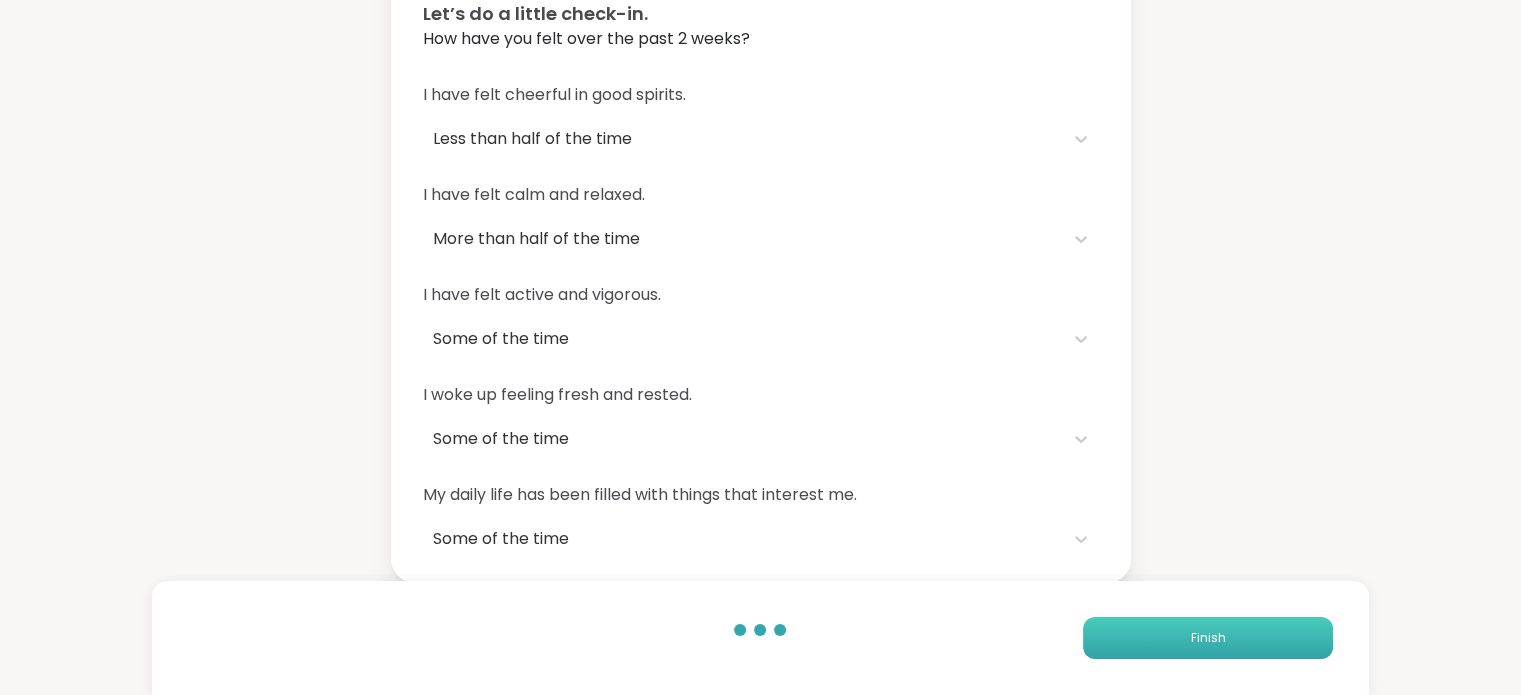 click on "Finish" at bounding box center [1208, 638] 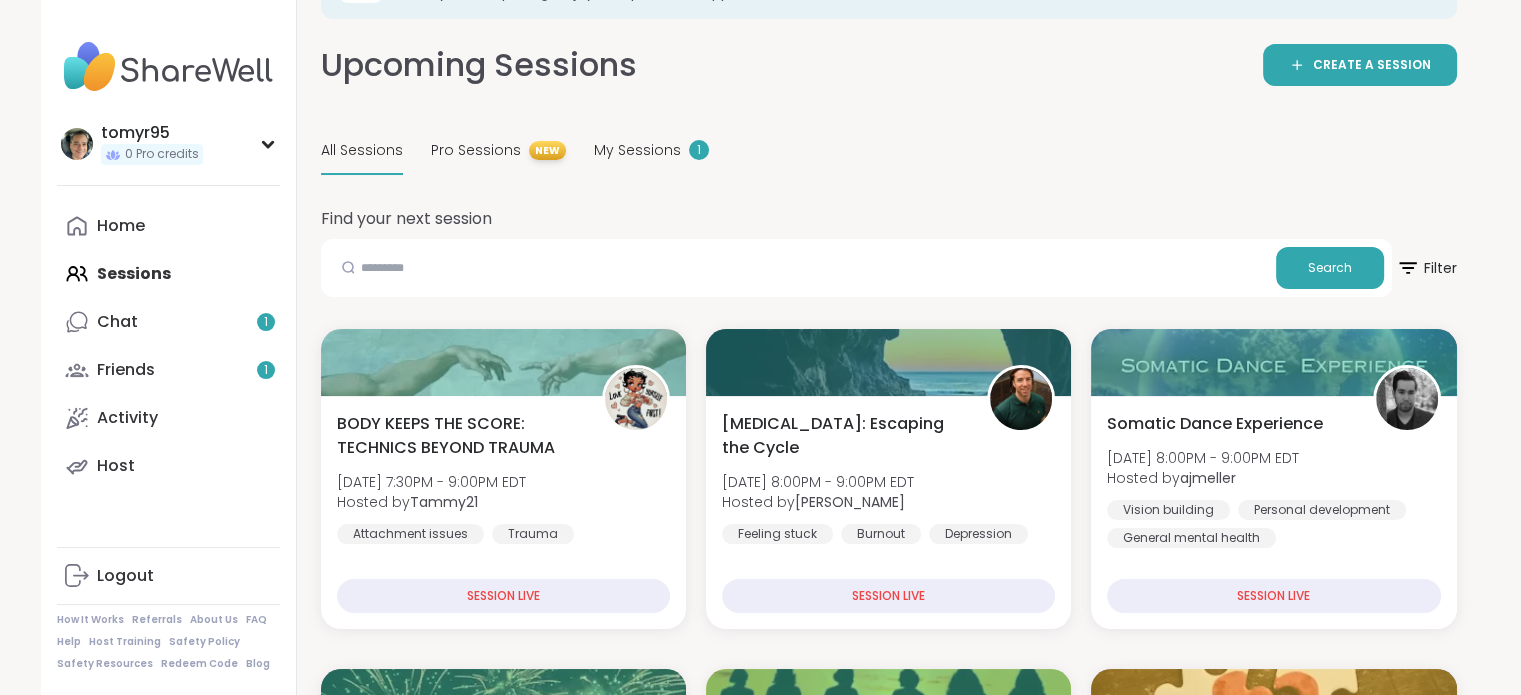 scroll, scrollTop: 0, scrollLeft: 0, axis: both 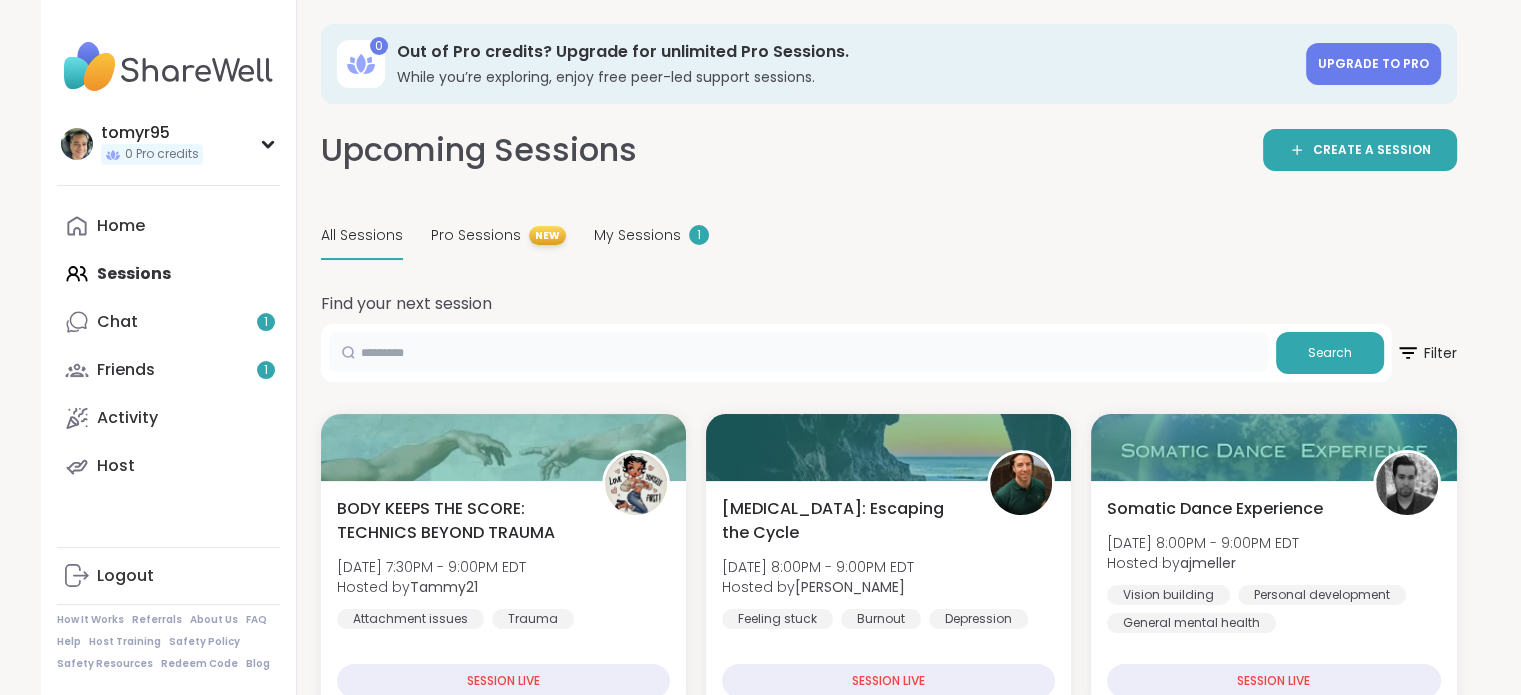 click at bounding box center (798, 352) 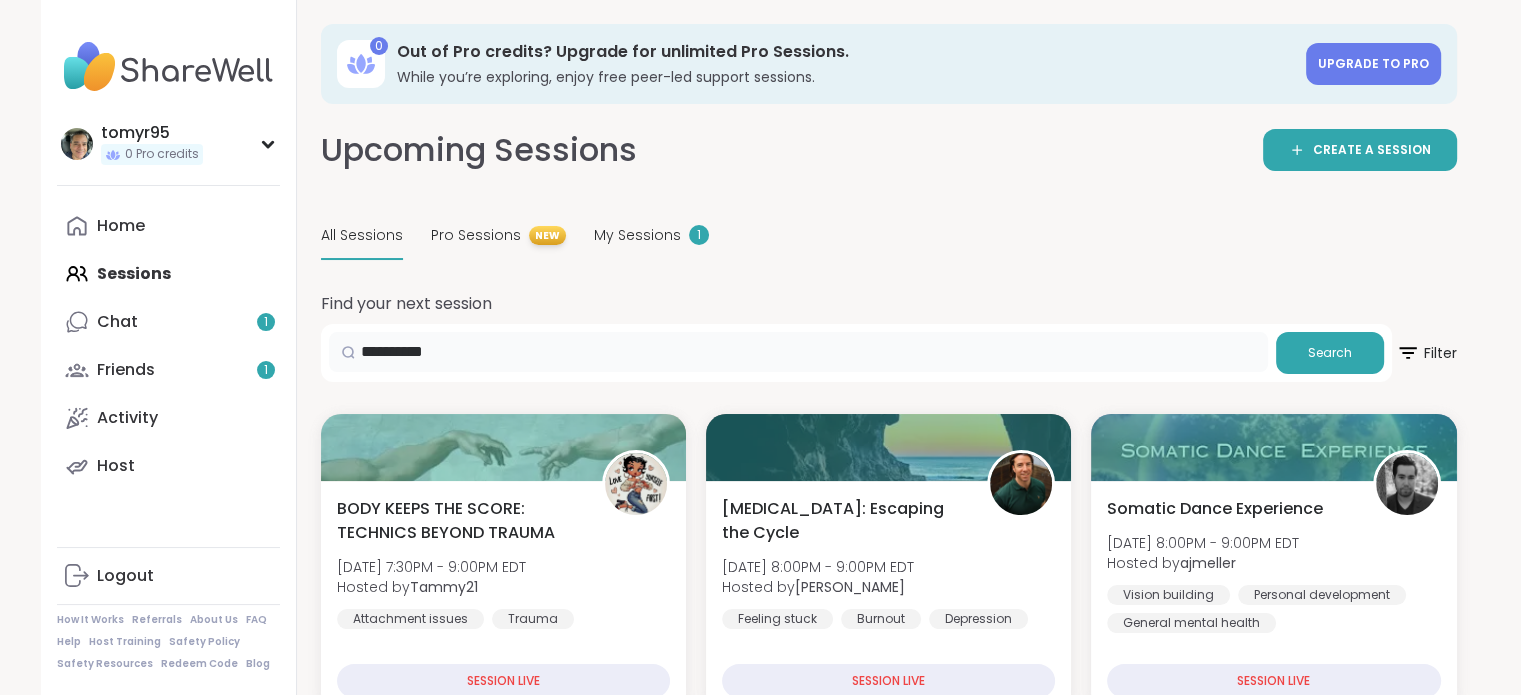 type on "**********" 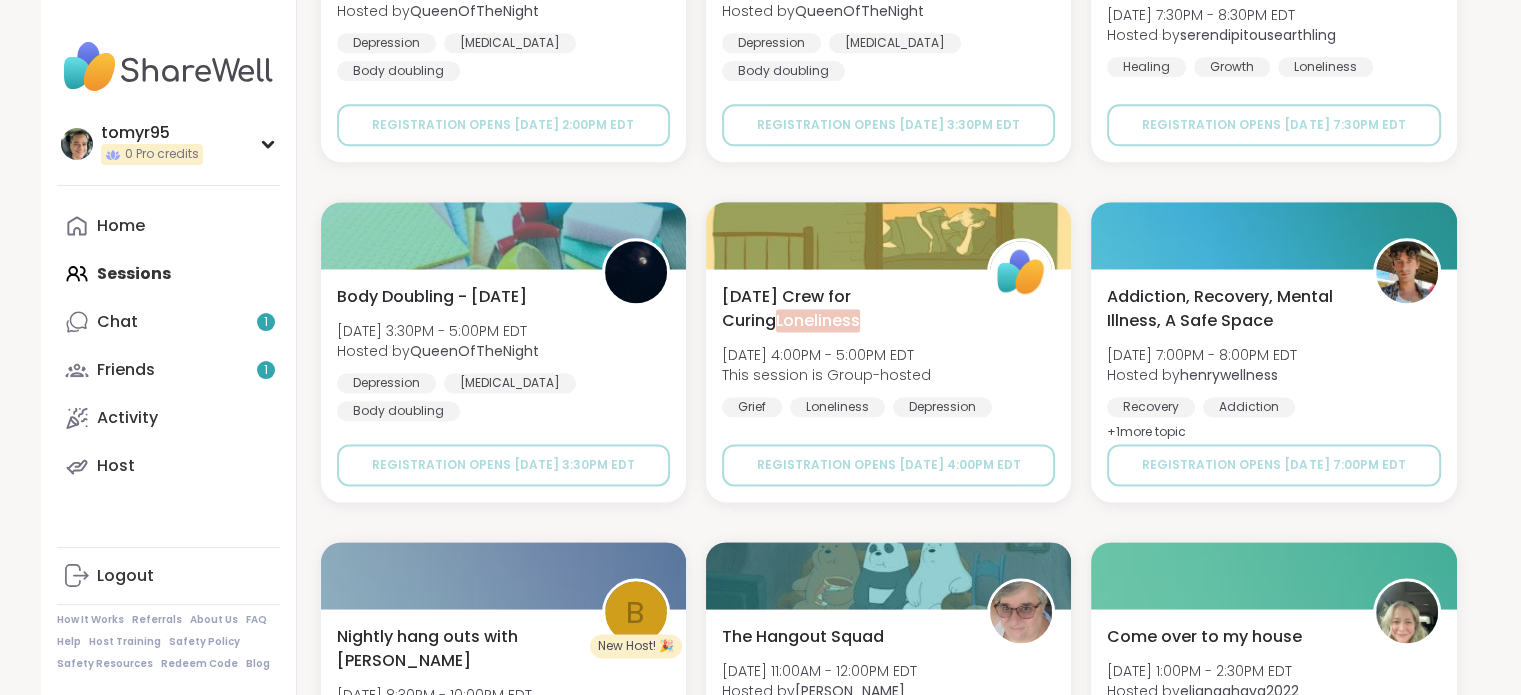 scroll, scrollTop: 2600, scrollLeft: 0, axis: vertical 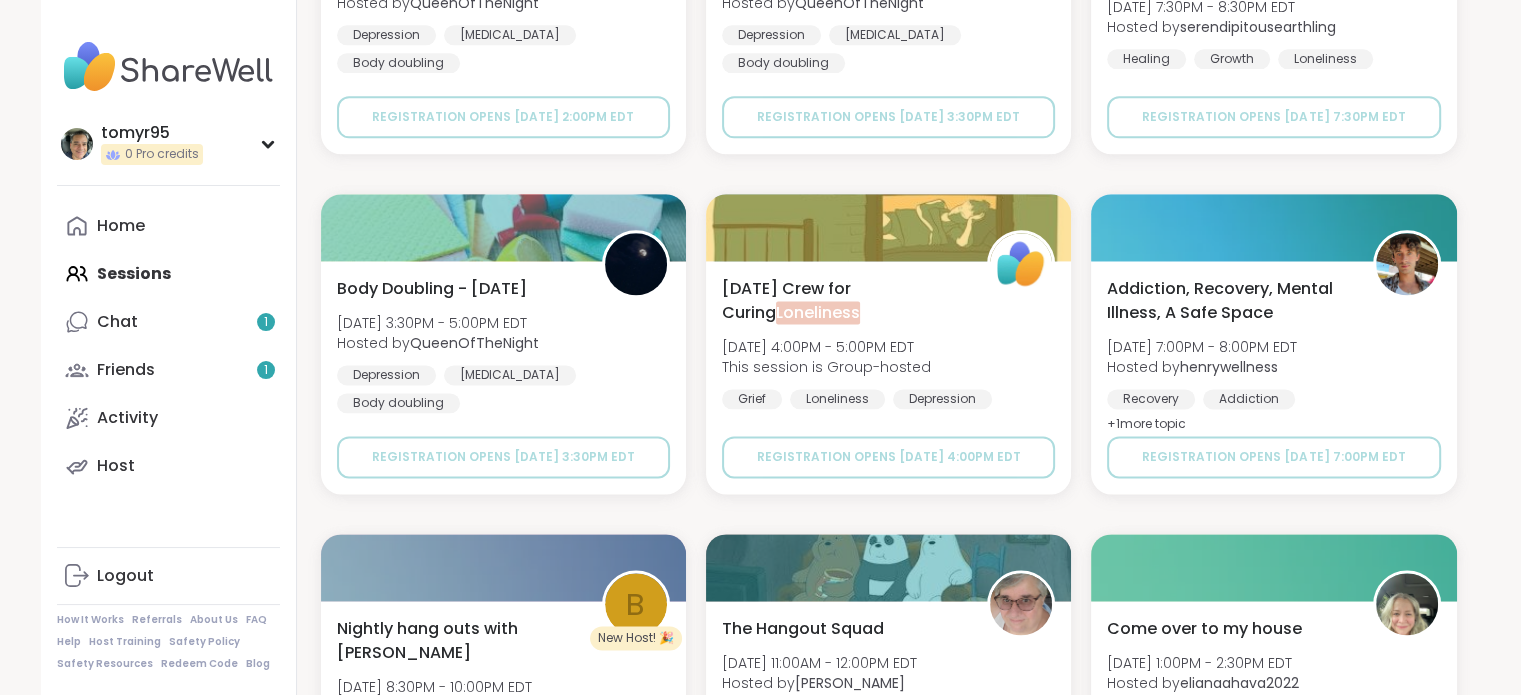 click at bounding box center [168, 67] 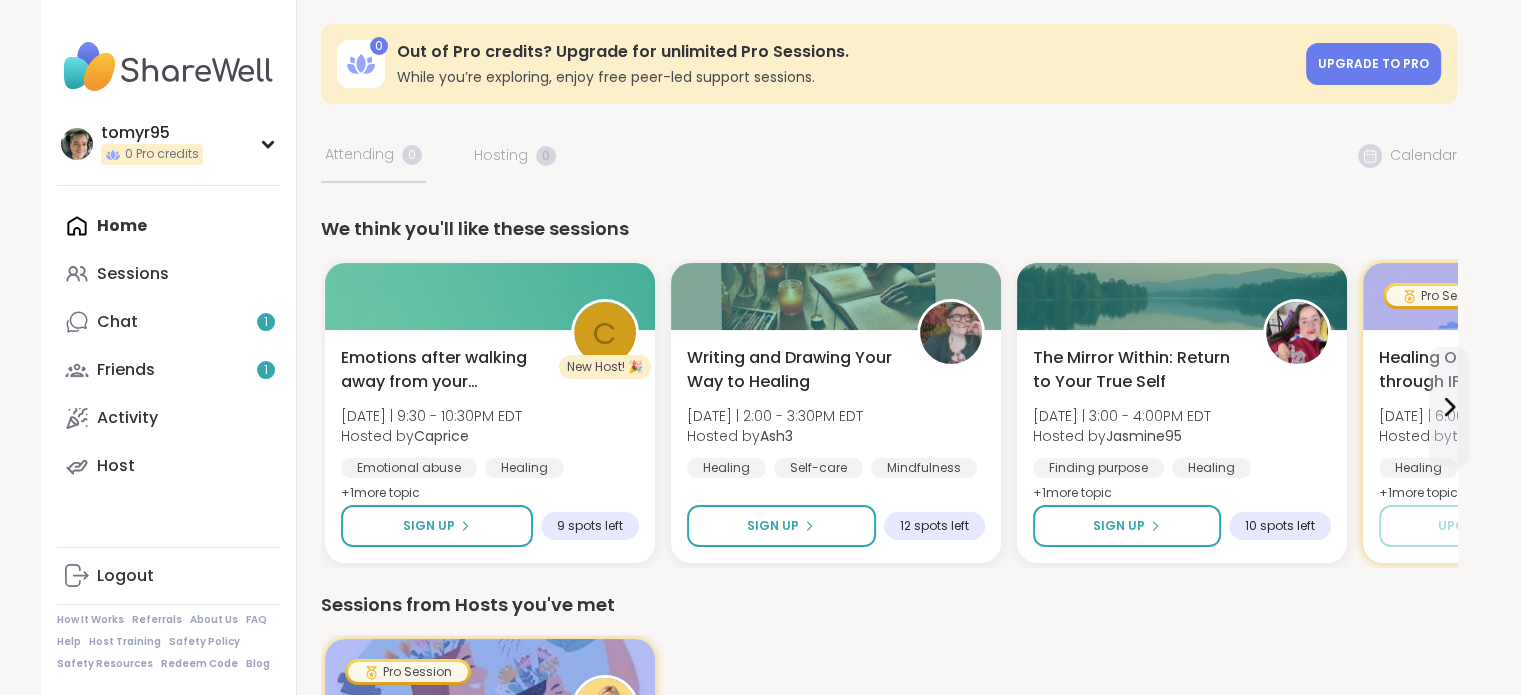 scroll, scrollTop: 100, scrollLeft: 0, axis: vertical 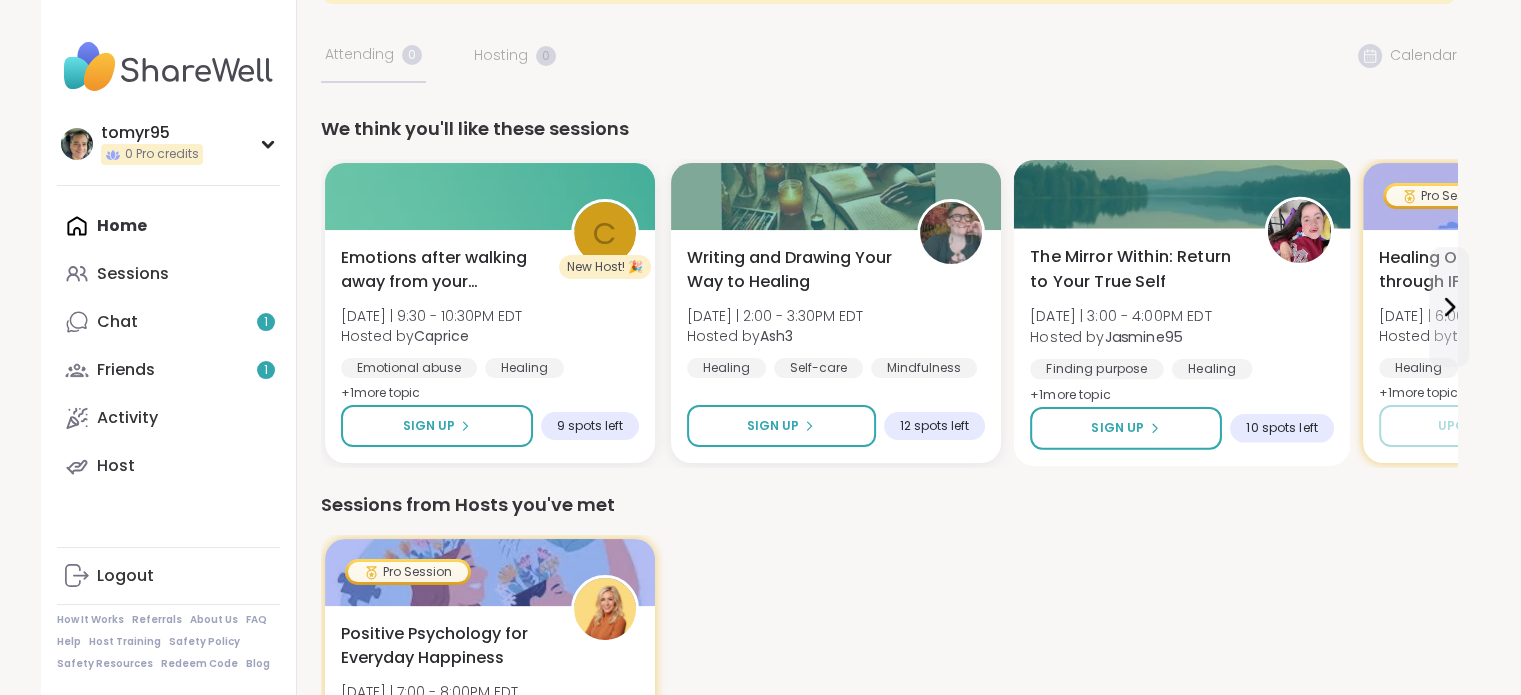click on "The Mirror Within: Return to Your True Self [DATE] | 3:00 - 4:00PM EDT Hosted by  Jasmine95 Finding purpose Healing Emotional regulation + 1  more topic" at bounding box center [1182, 326] 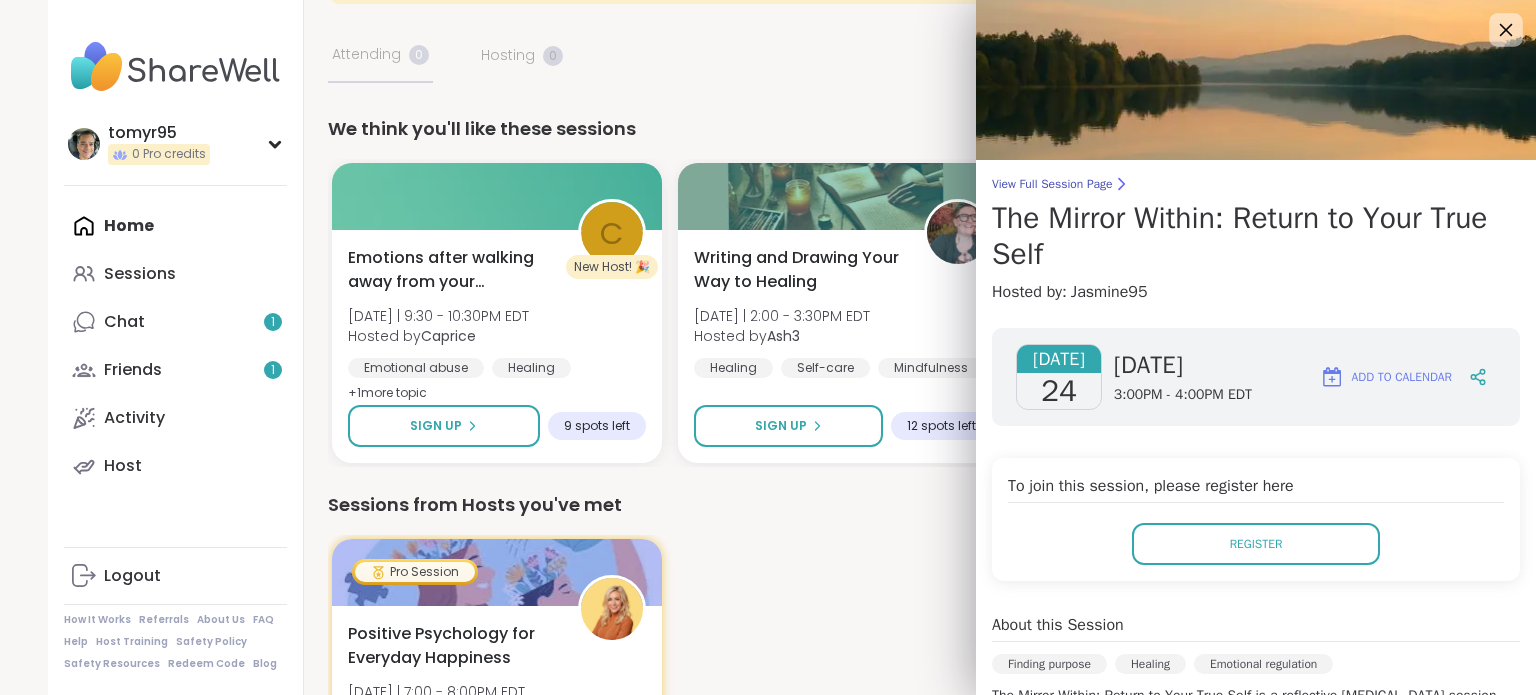 click 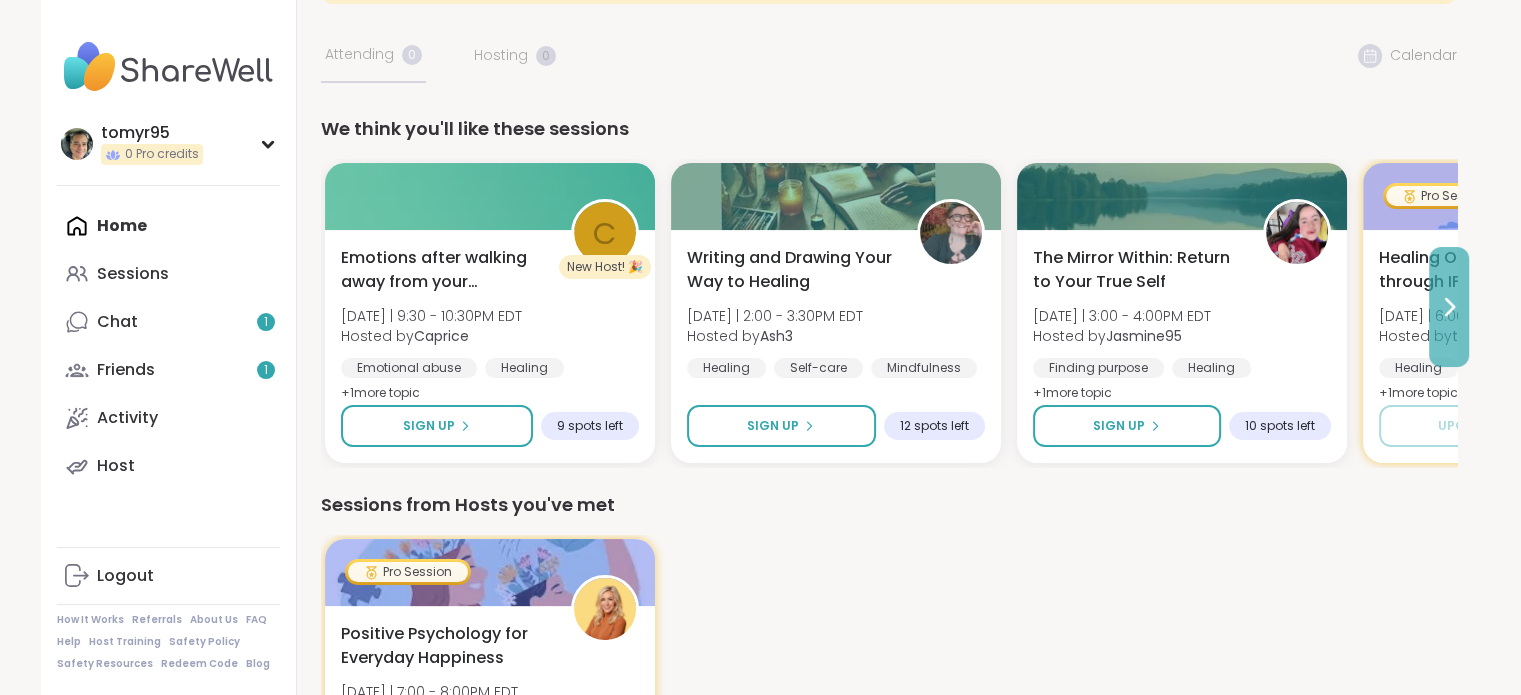 click 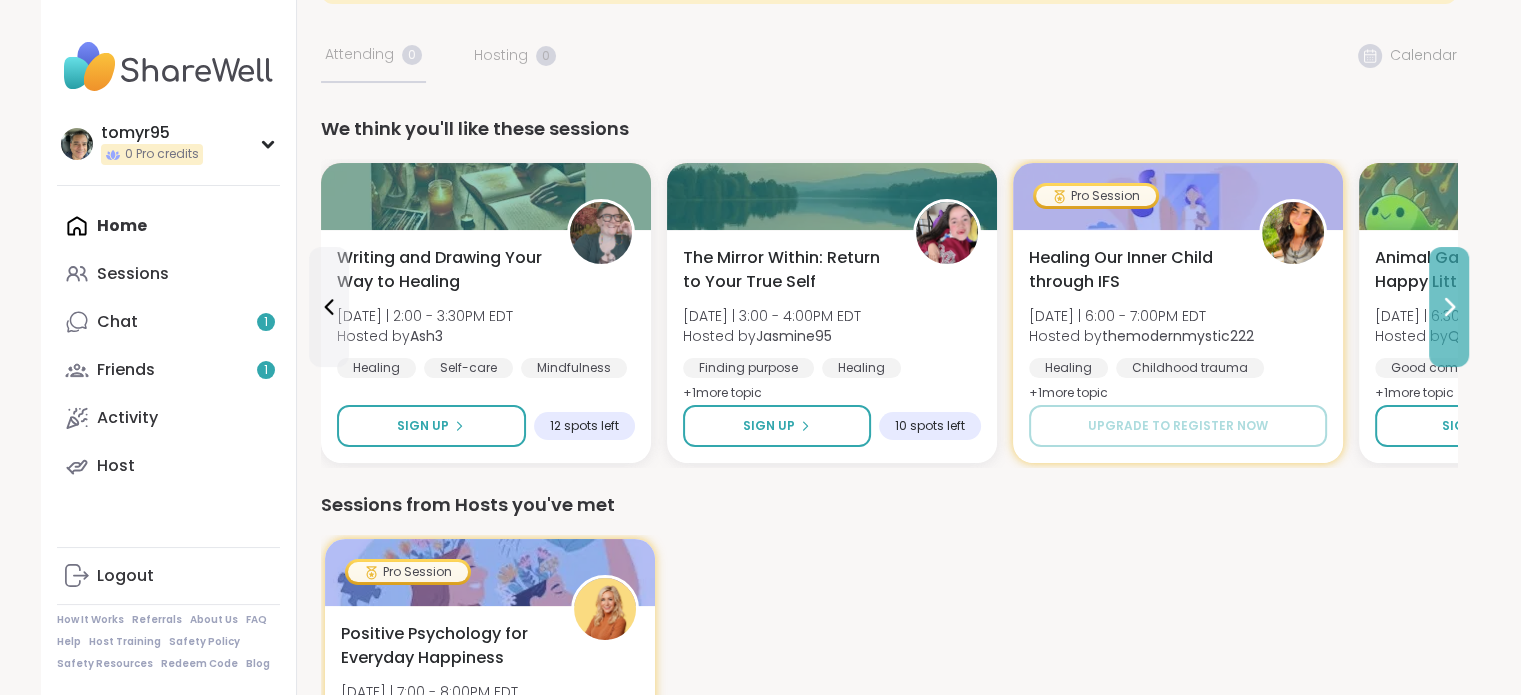 click 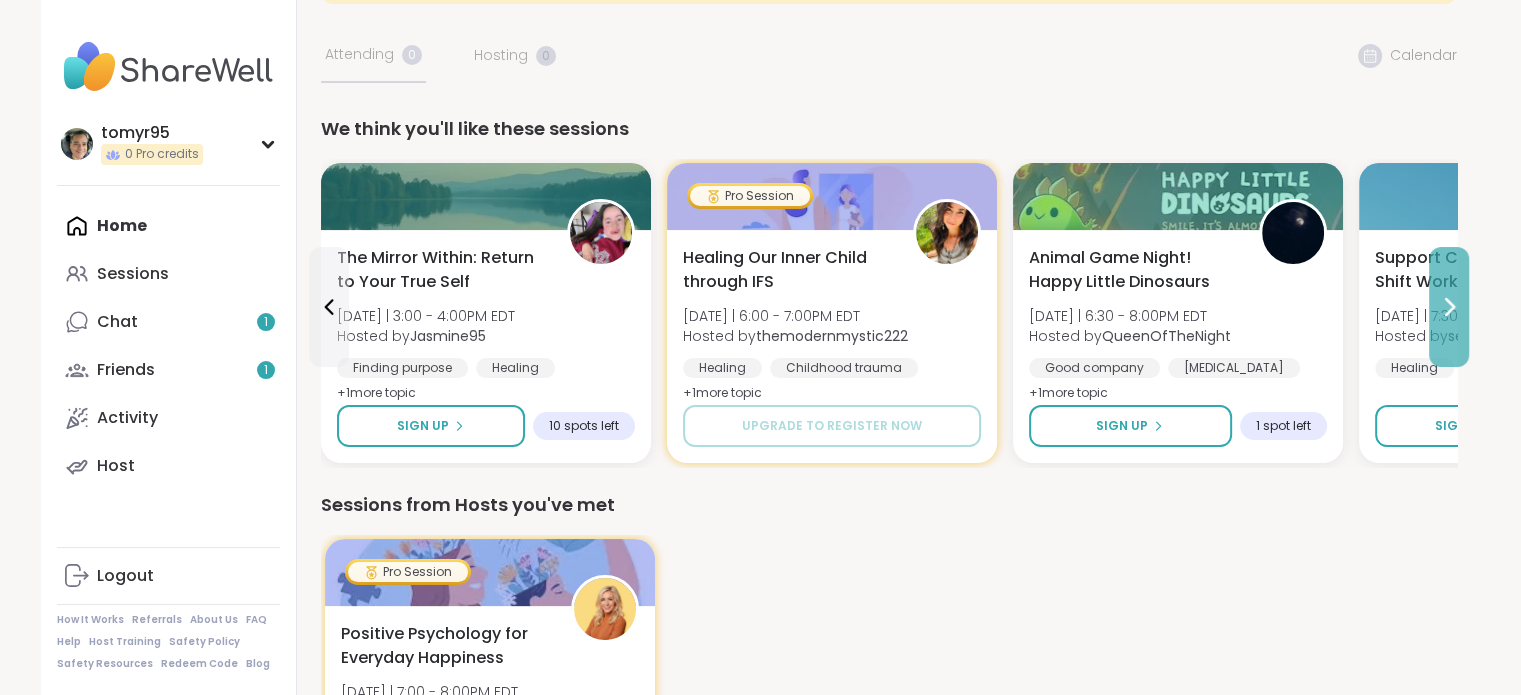 click 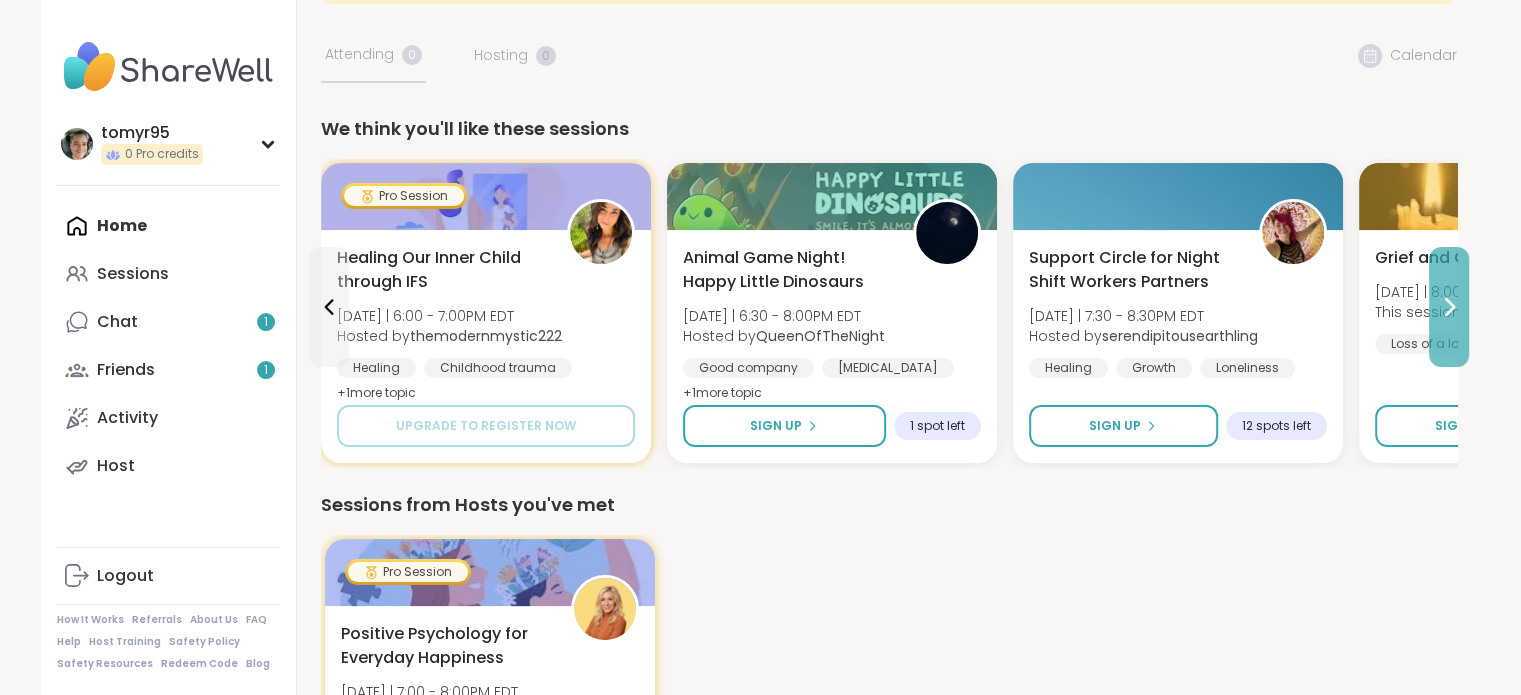click 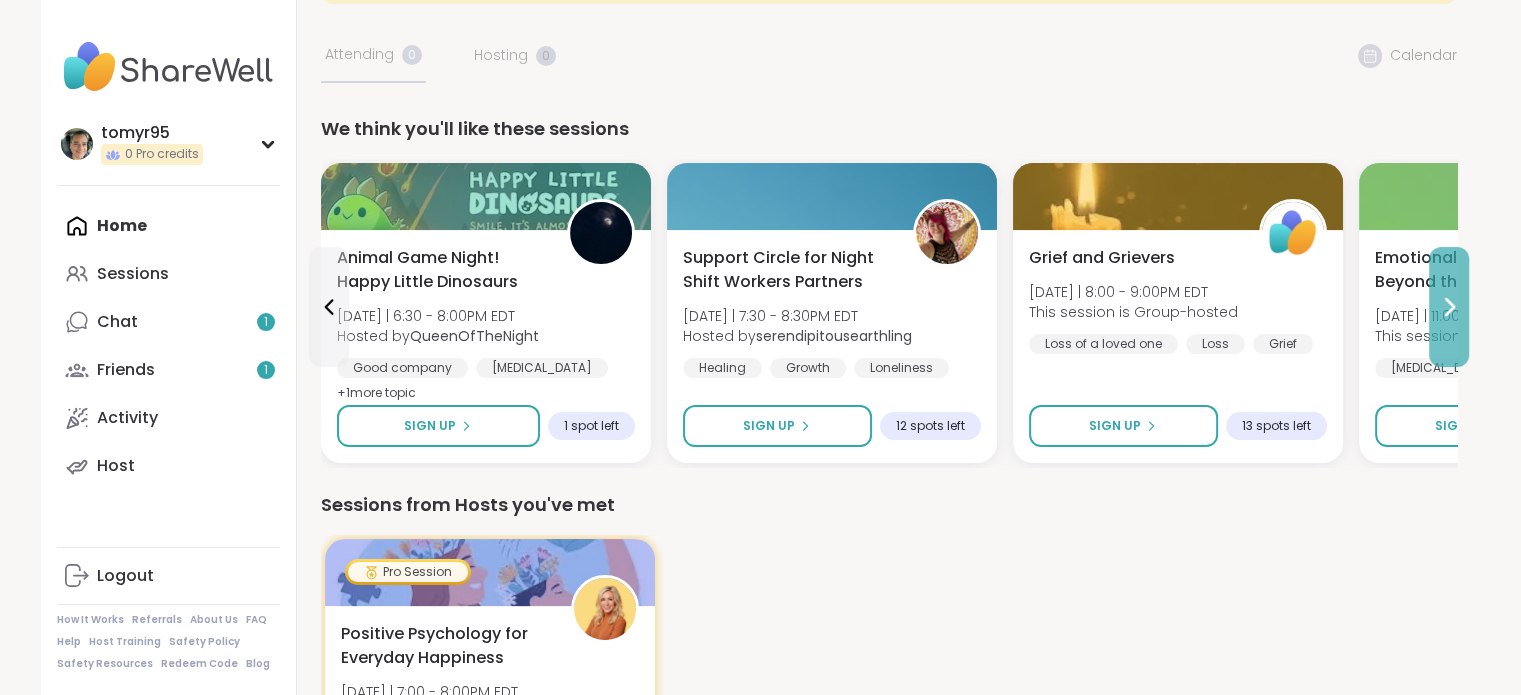 click 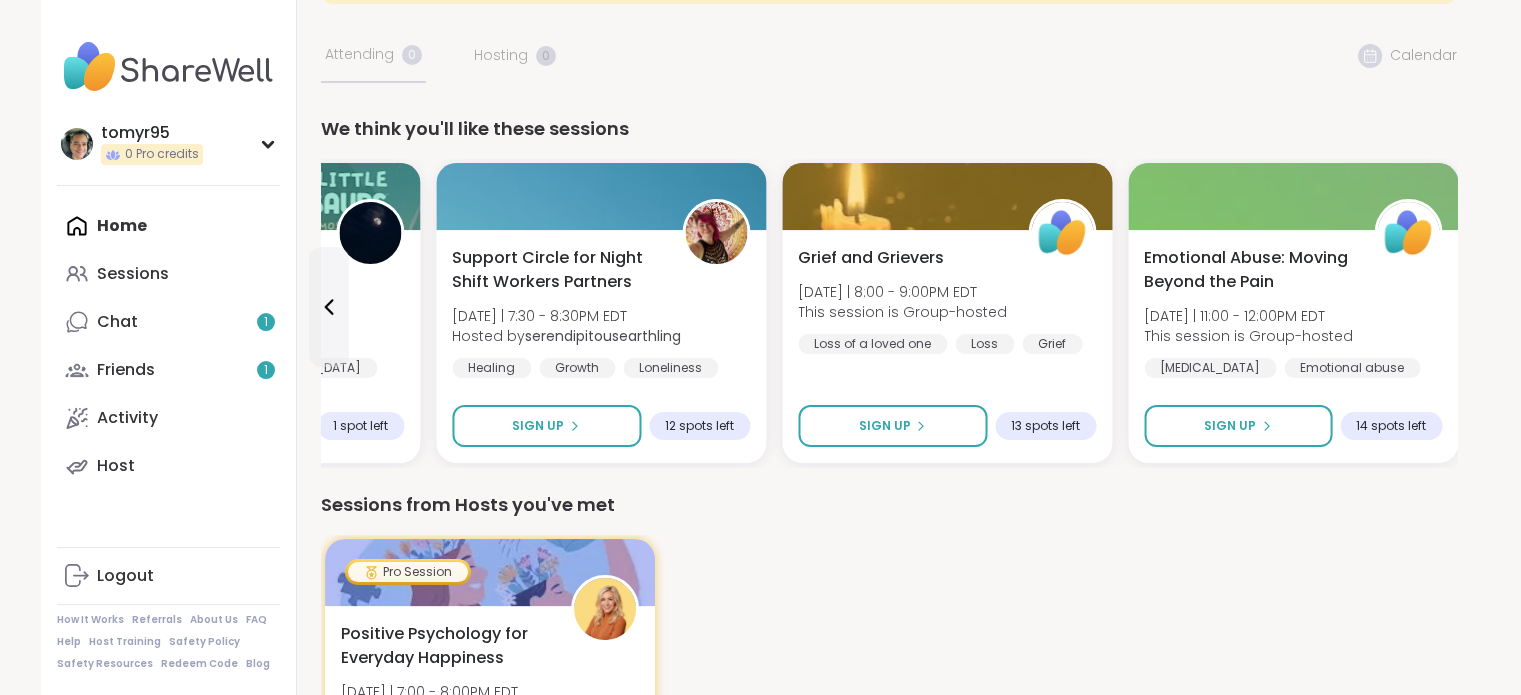 click on "Emotional Abuse: Moving Beyond the Pain [DATE] | 11:00 - 12:00PM EDT This session is Group-hosted [MEDICAL_DATA] Emotional abuse Healing Sign Up 14 spots left" at bounding box center [1293, 346] 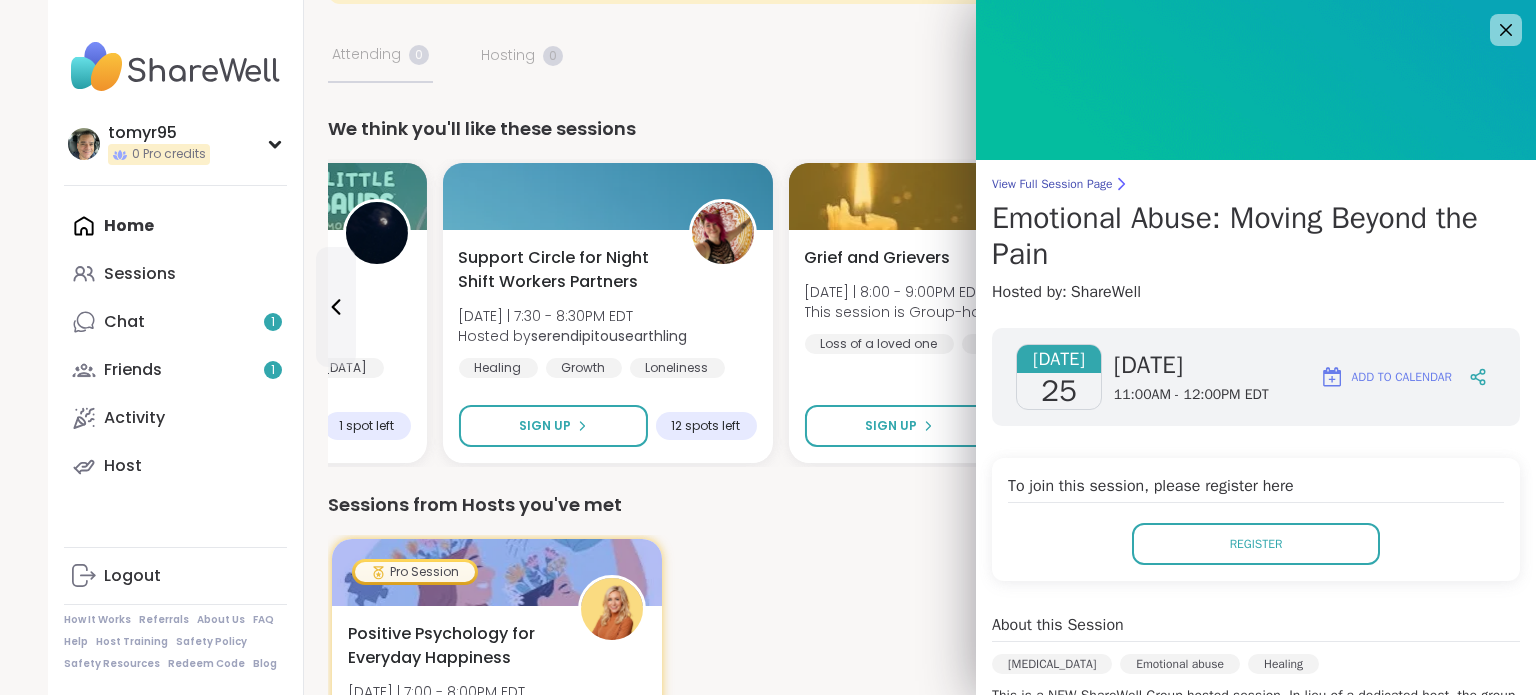 click on "View Full Session Page  Emotional Abuse: Moving Beyond the Pain Hosted by:   ShareWell [DATE] [DATE] 11:00AM - 12:00PM EDT Add to Calendar To join this session, please register here Register About this Session [MEDICAL_DATA] Emotional abuse Healing show more Session Attendees   (14 spots left) P About the Host ShareWell StarPeer SuperHost Group-hosted sessions are led by the attendees. ShareWell will provide an agenda and instructions for how to have a connective, peer-led discussion." at bounding box center [1256, 614] 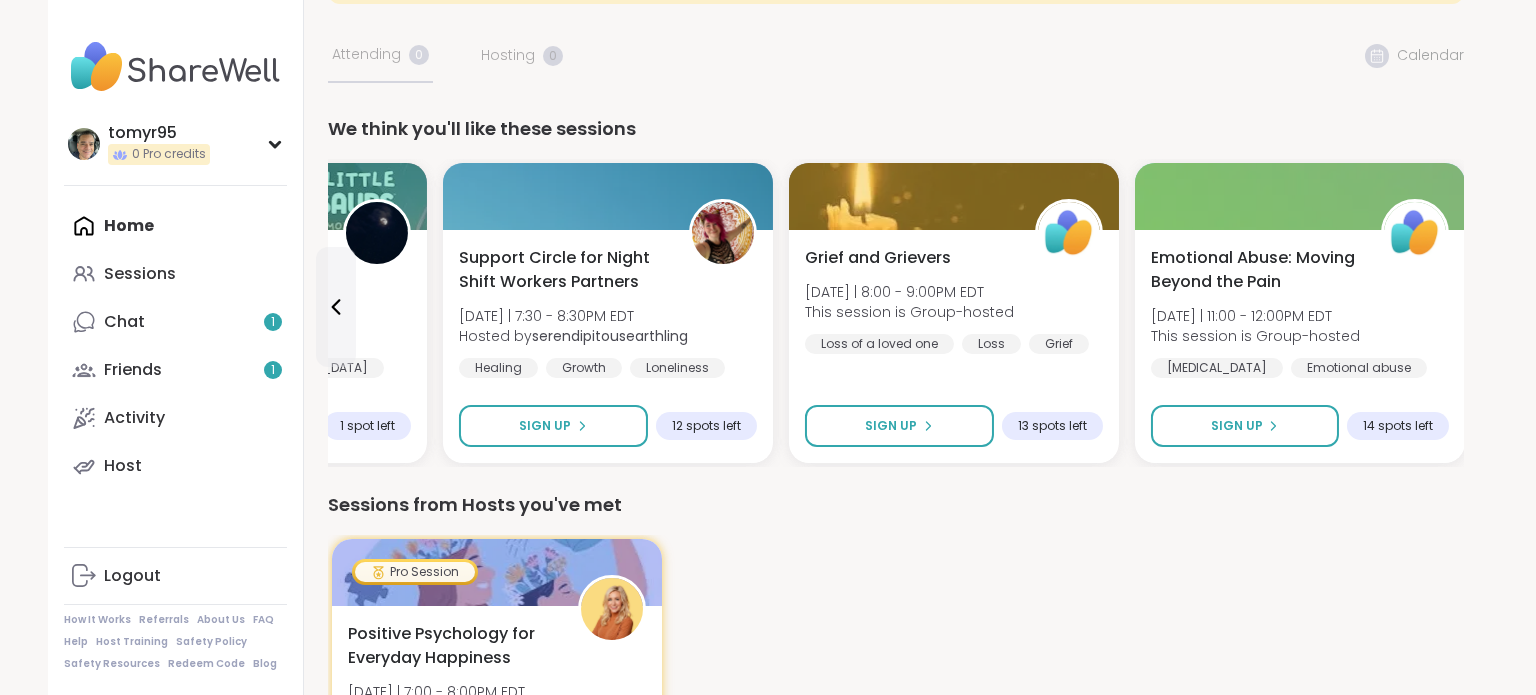 click on "We think you'll like these sessions" at bounding box center (896, 129) 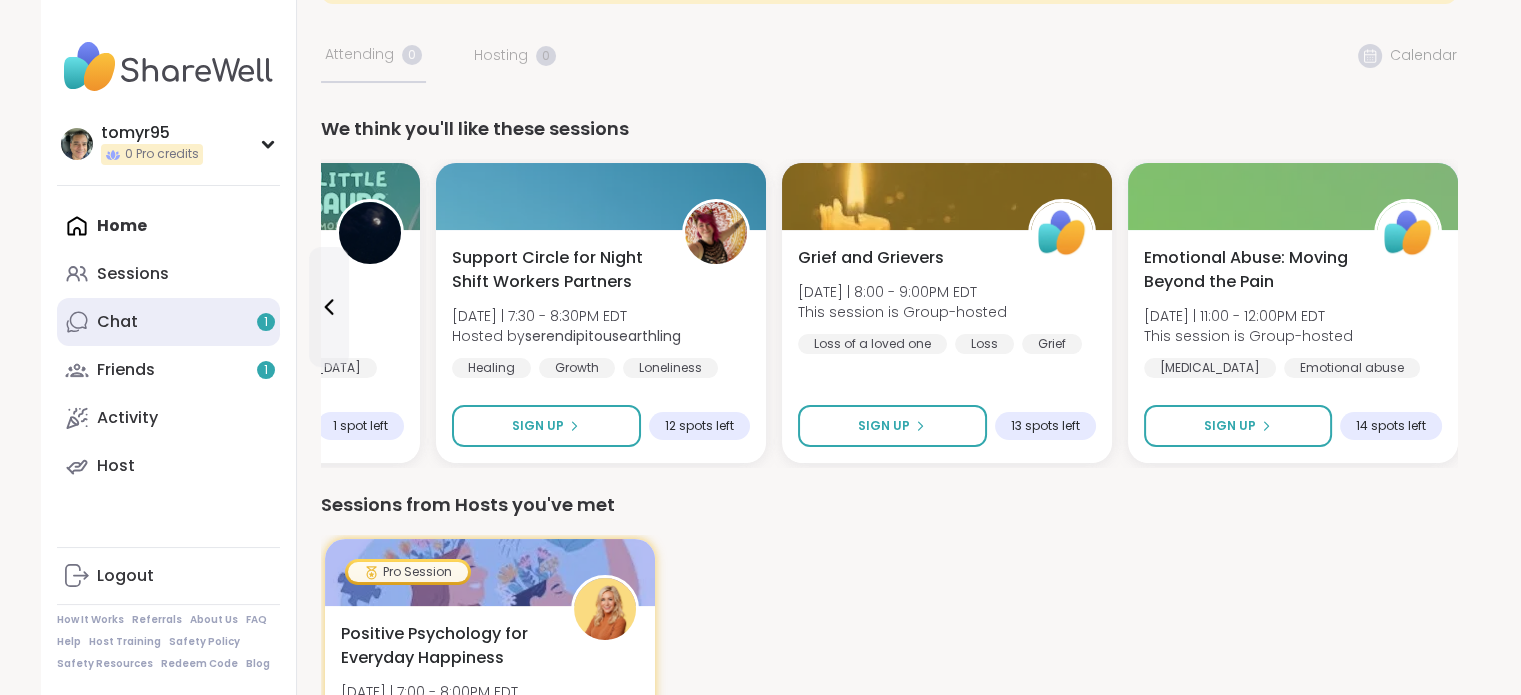 click on "Chat 1" at bounding box center [168, 322] 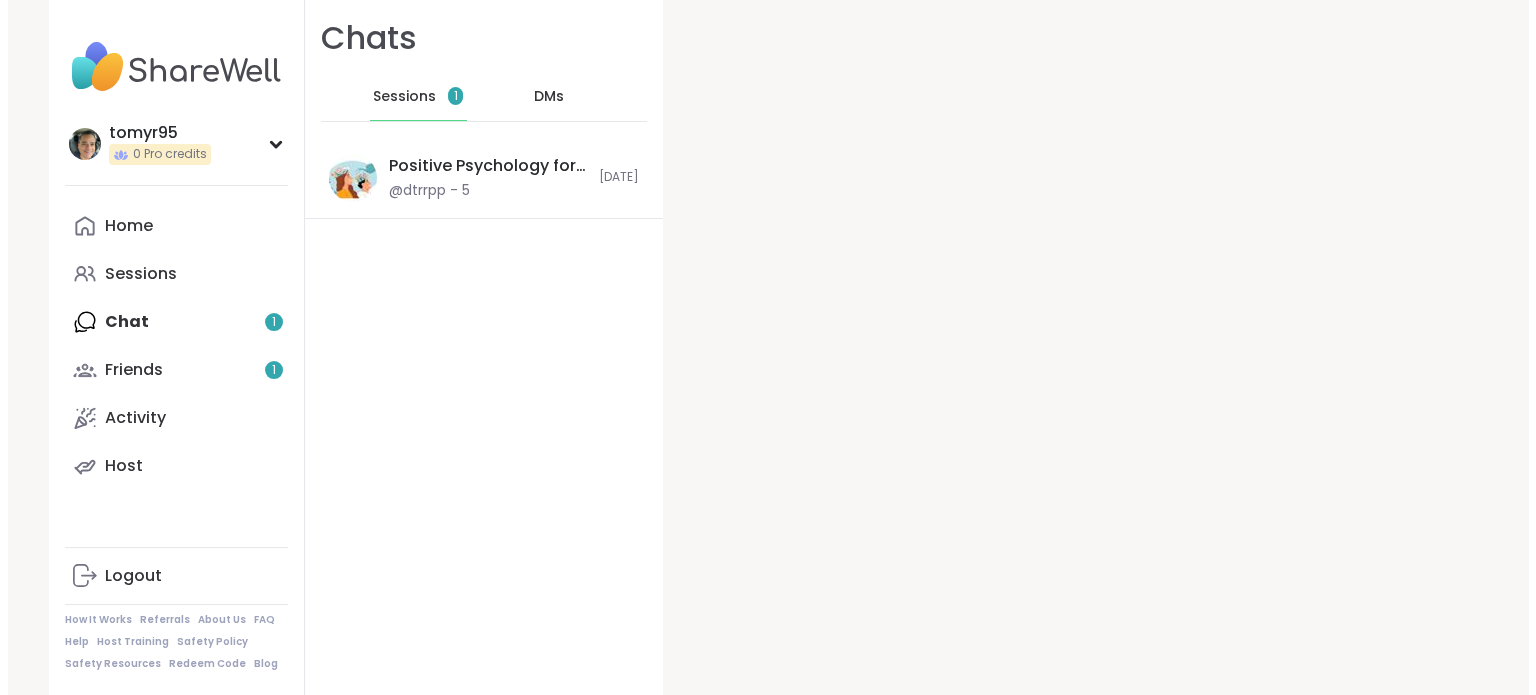 scroll, scrollTop: 0, scrollLeft: 0, axis: both 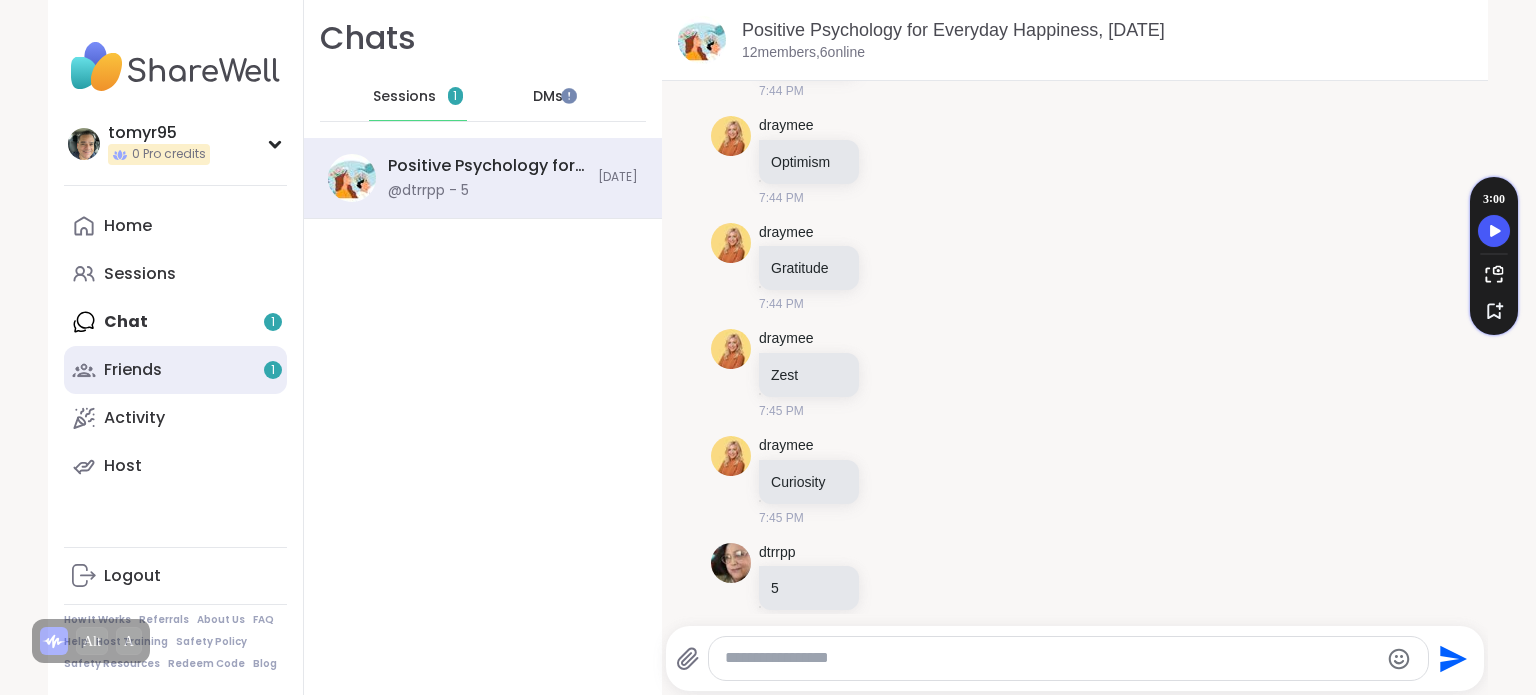 click on "Friends 1" at bounding box center [133, 370] 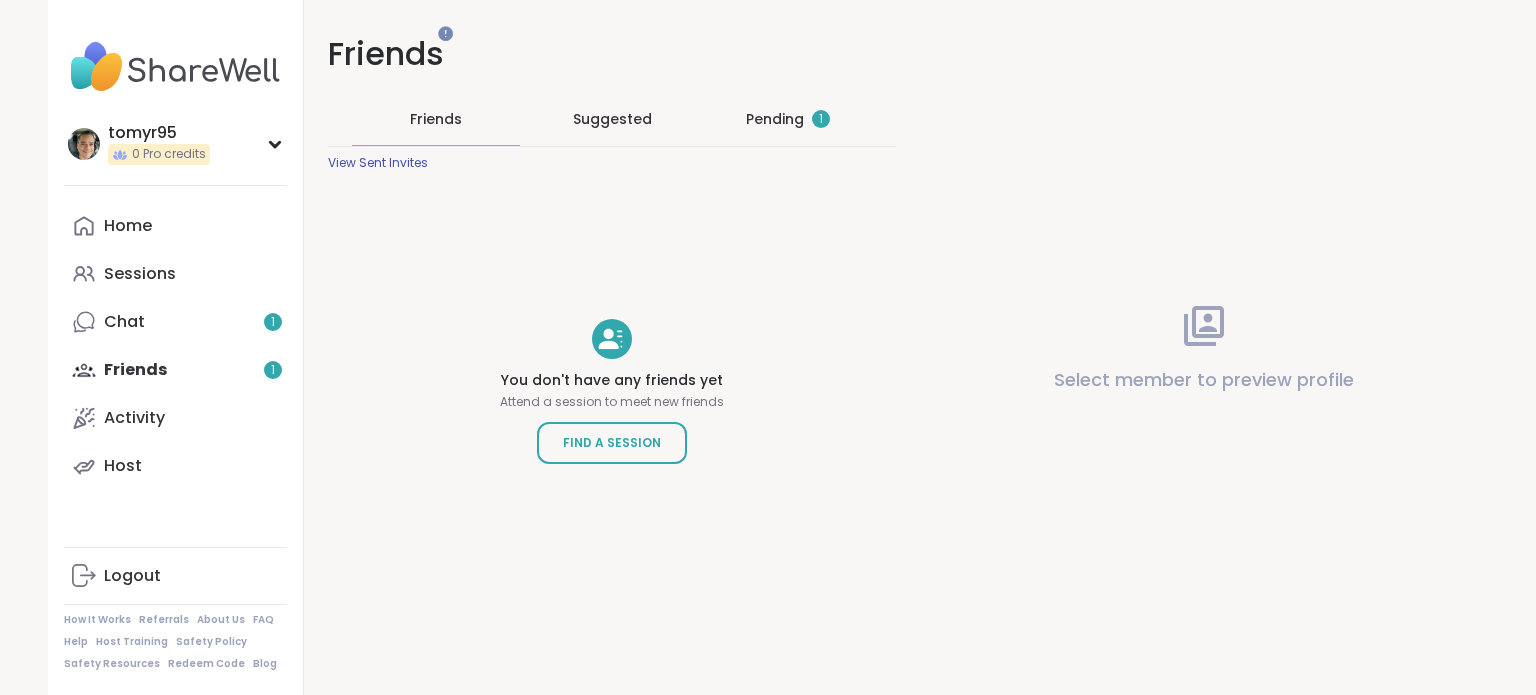 scroll, scrollTop: 0, scrollLeft: 0, axis: both 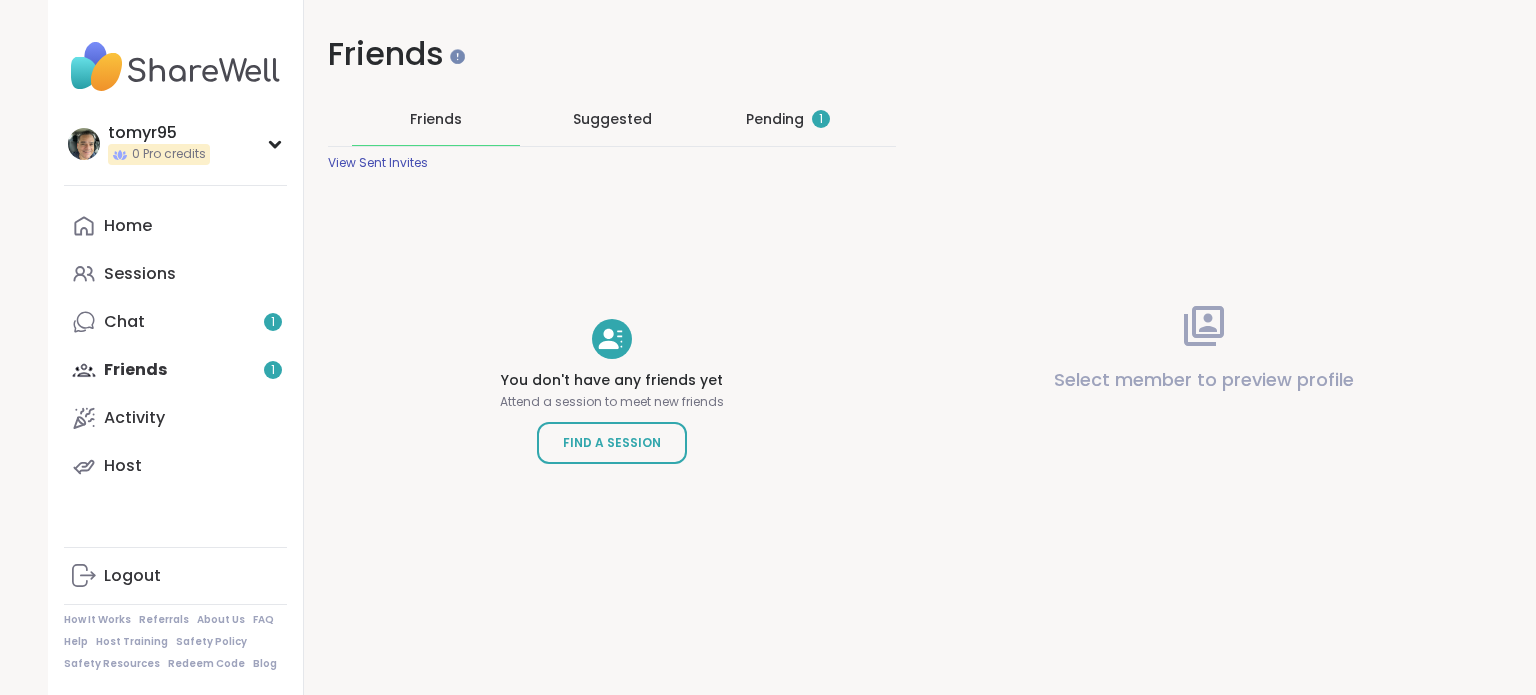 click on "Pending   1" at bounding box center [788, 119] 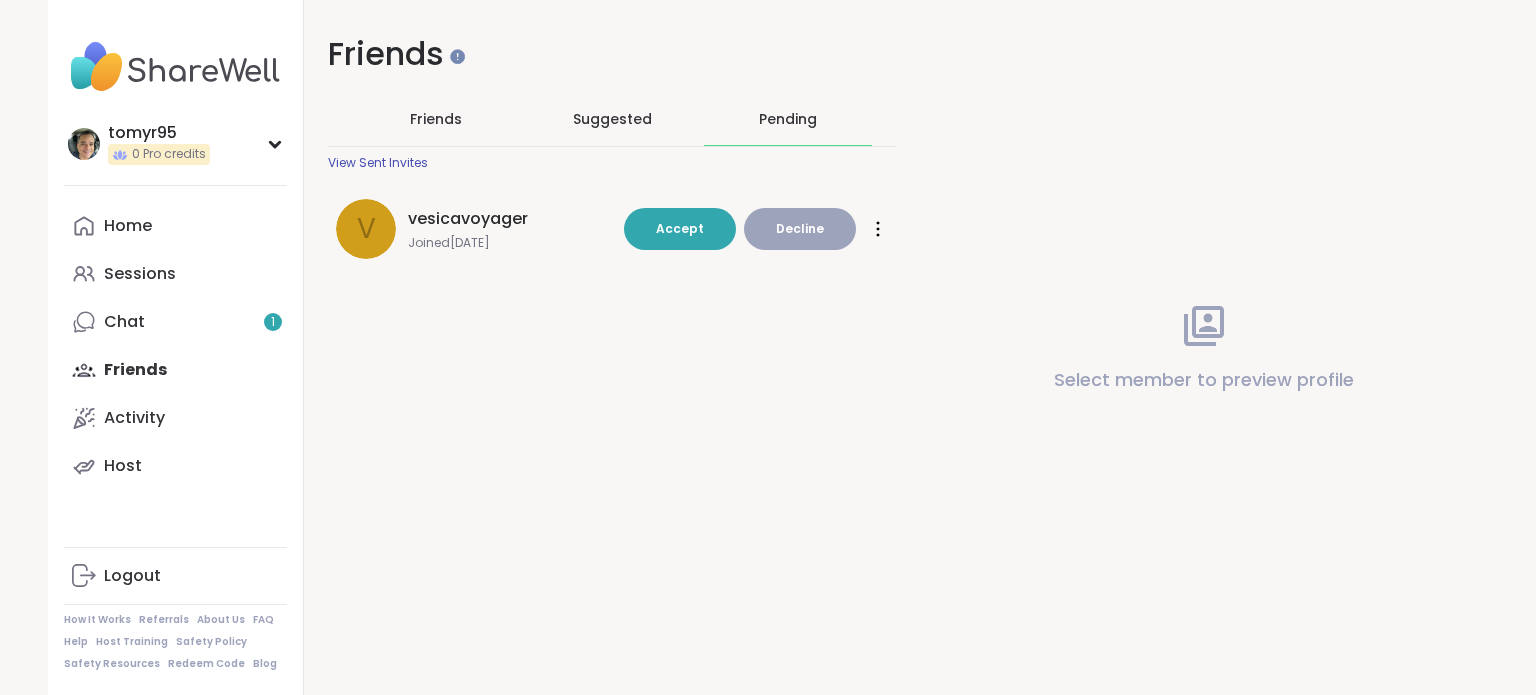 click on "vesicavoyager" at bounding box center [468, 219] 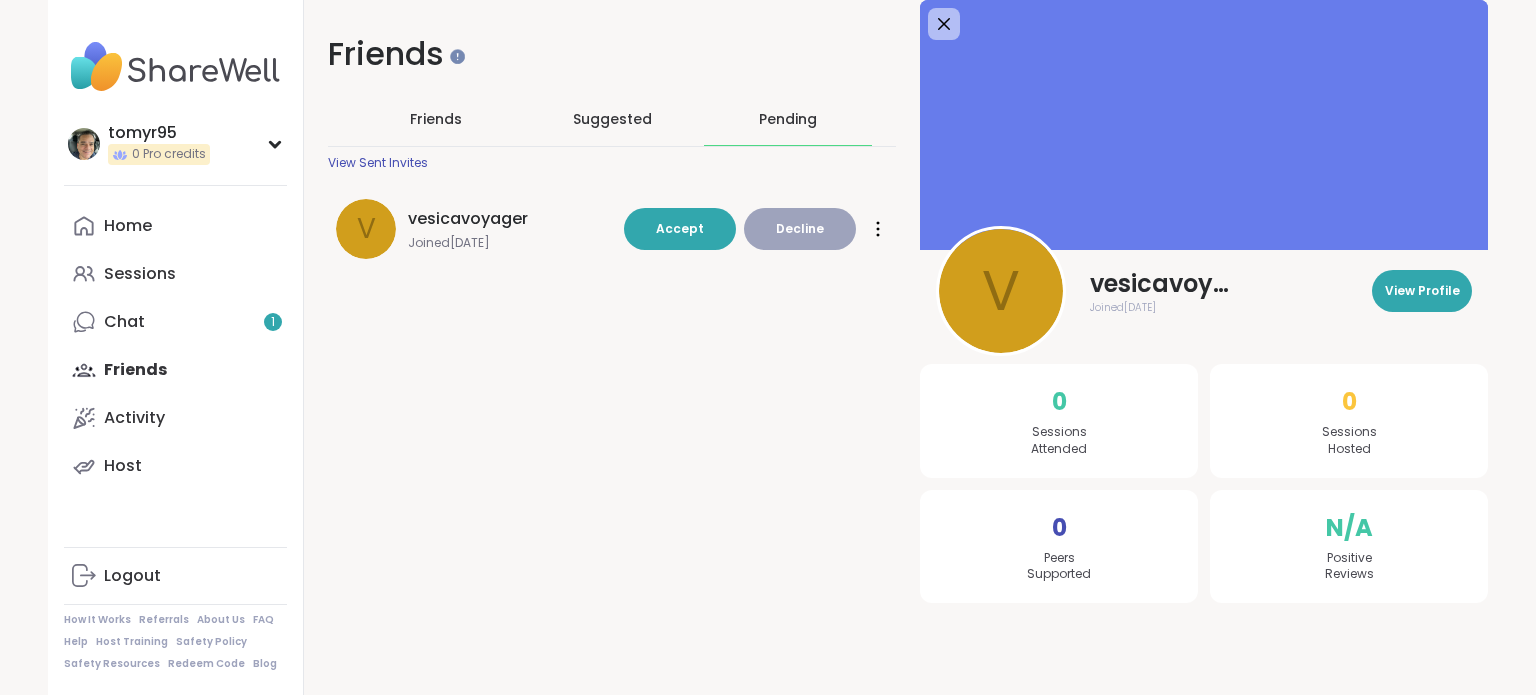 click on "v vesicavoyager Joined  [DATE] Accept Decline Accept Decline" at bounding box center (612, 245) 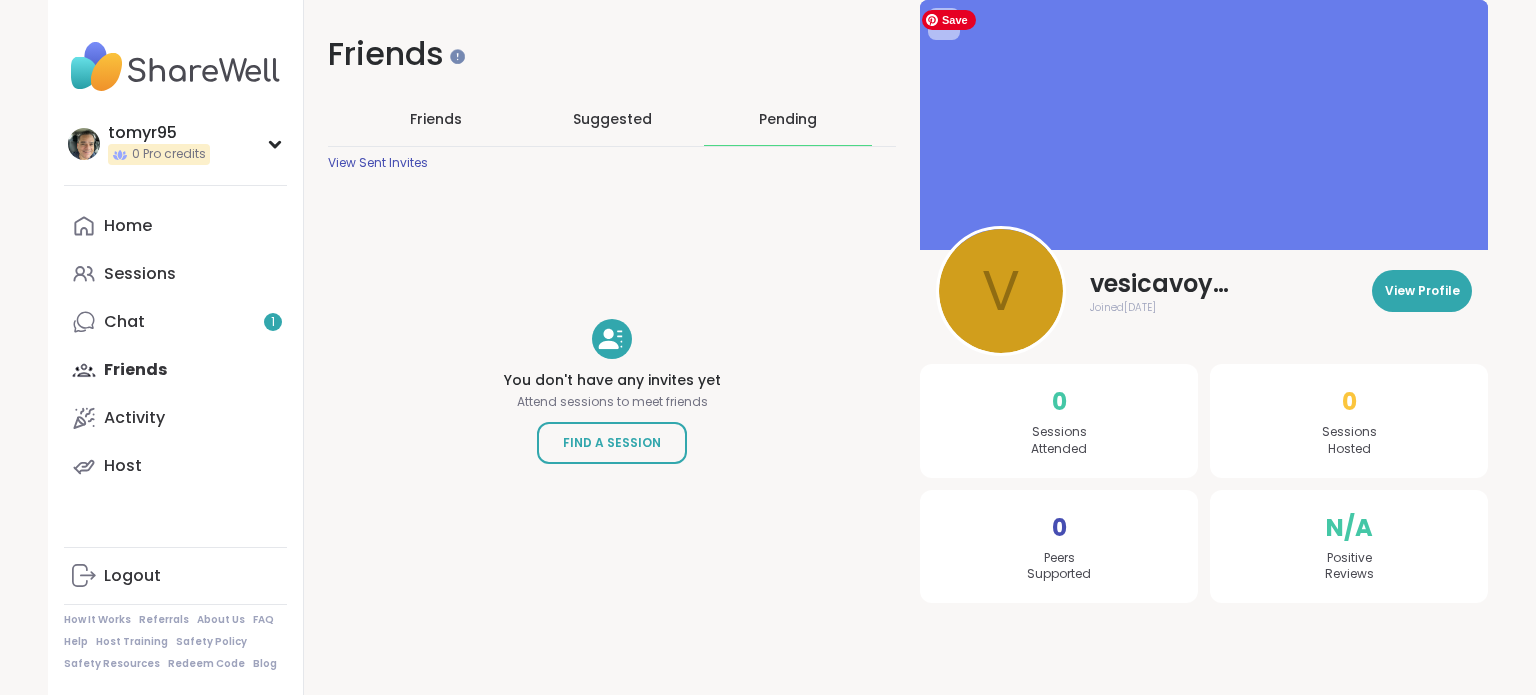 click on "Save" at bounding box center (949, 20) 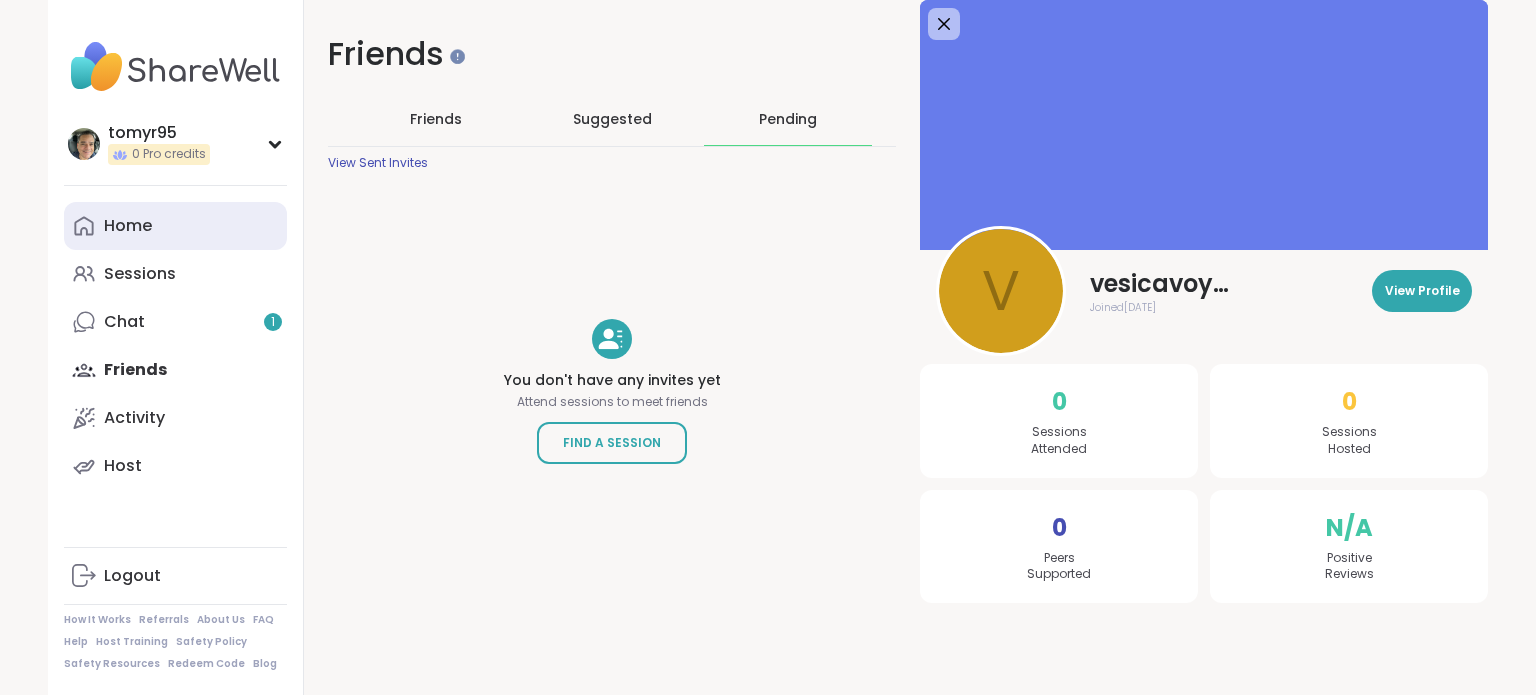 click on "Home" at bounding box center (175, 226) 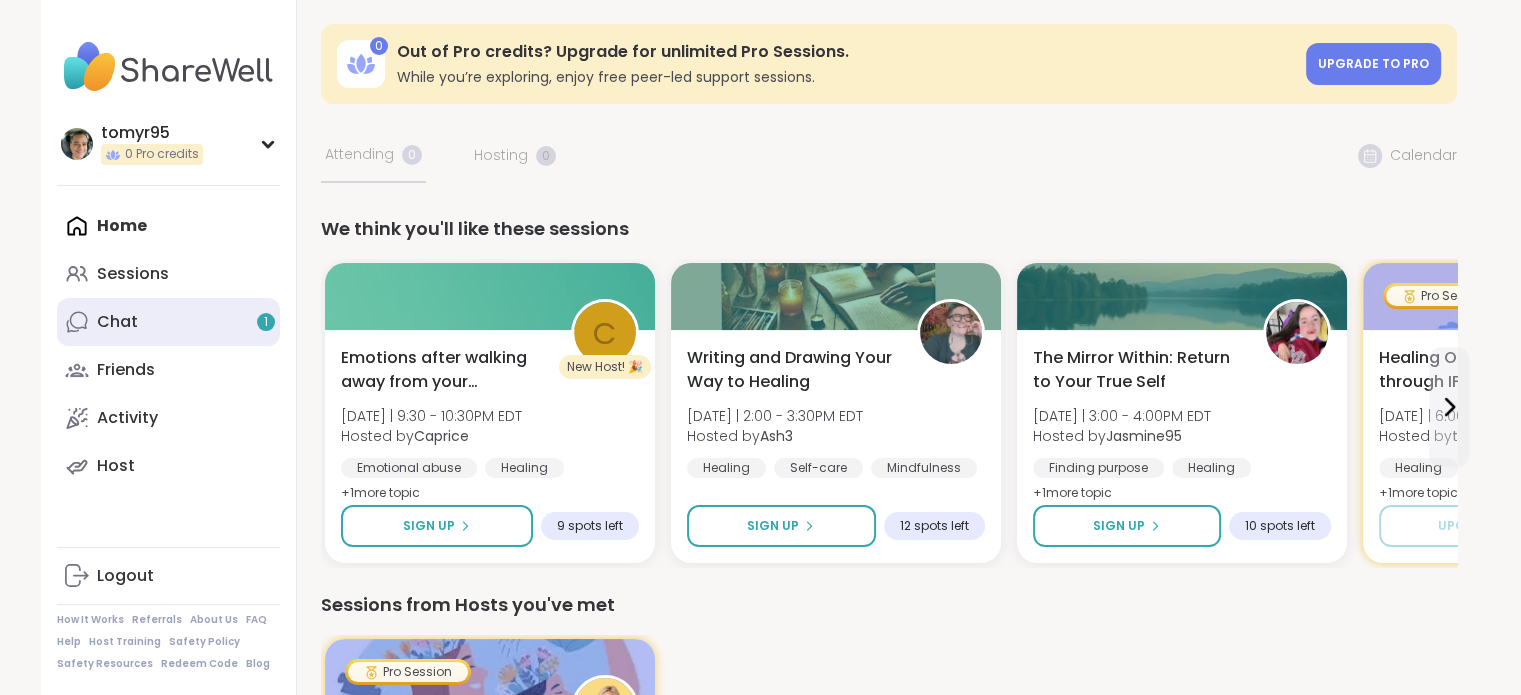 click on "Chat 1" at bounding box center [168, 322] 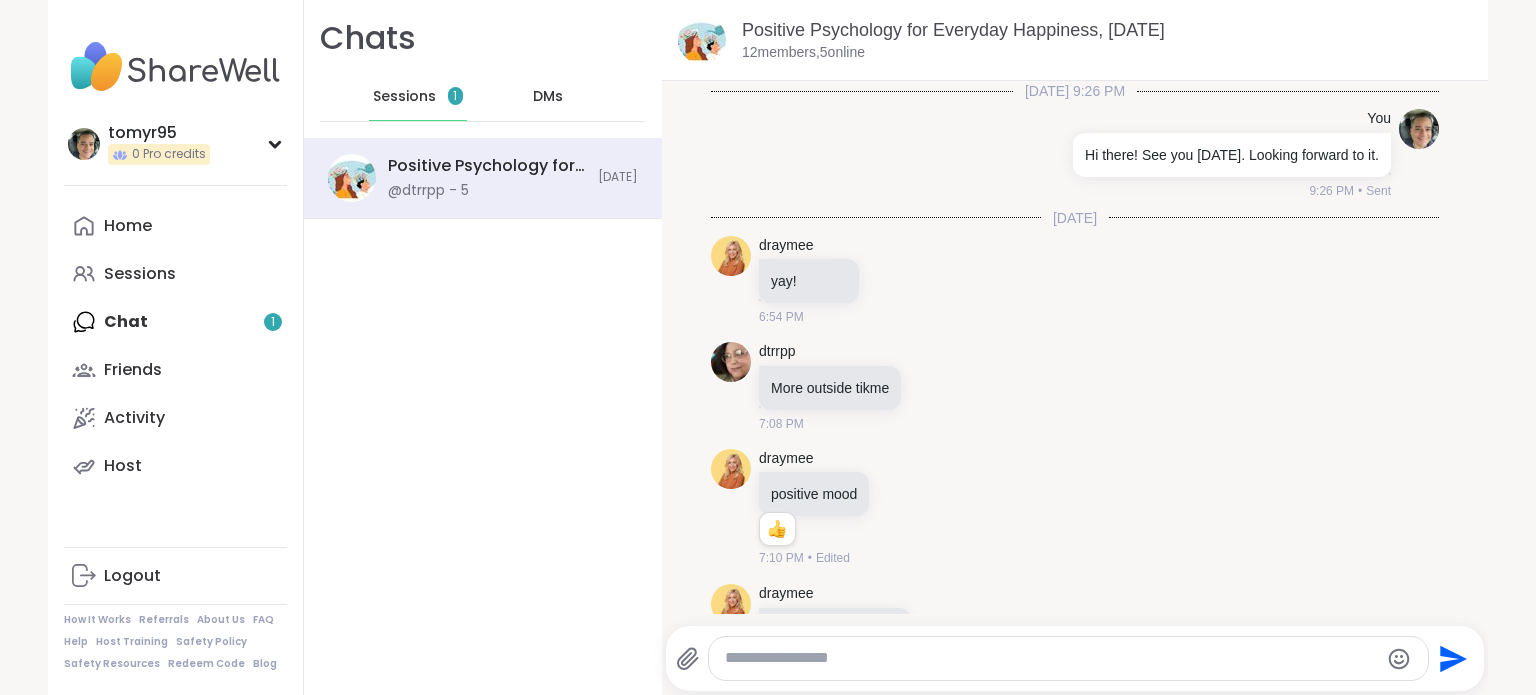 scroll, scrollTop: 7222, scrollLeft: 0, axis: vertical 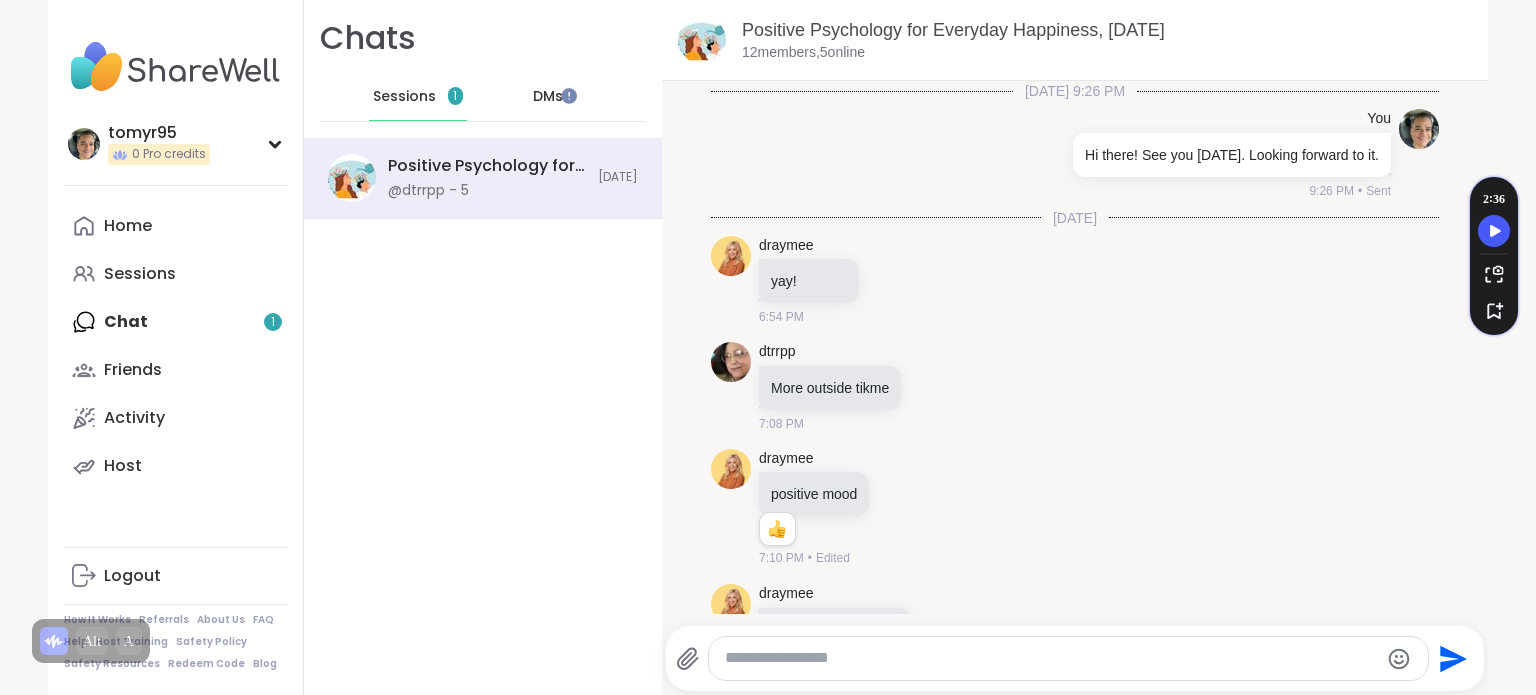 click on "DMs" at bounding box center [548, 97] 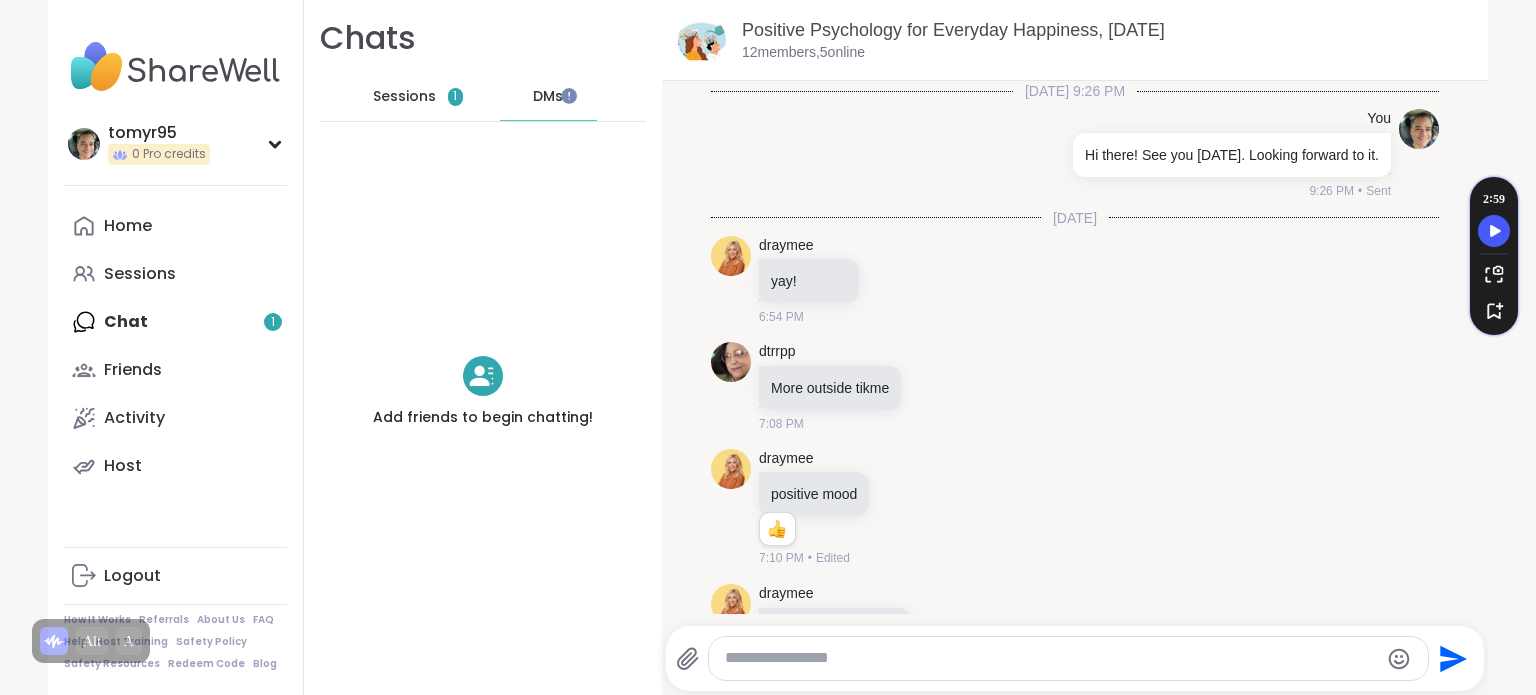 click on "Sessions" at bounding box center (404, 97) 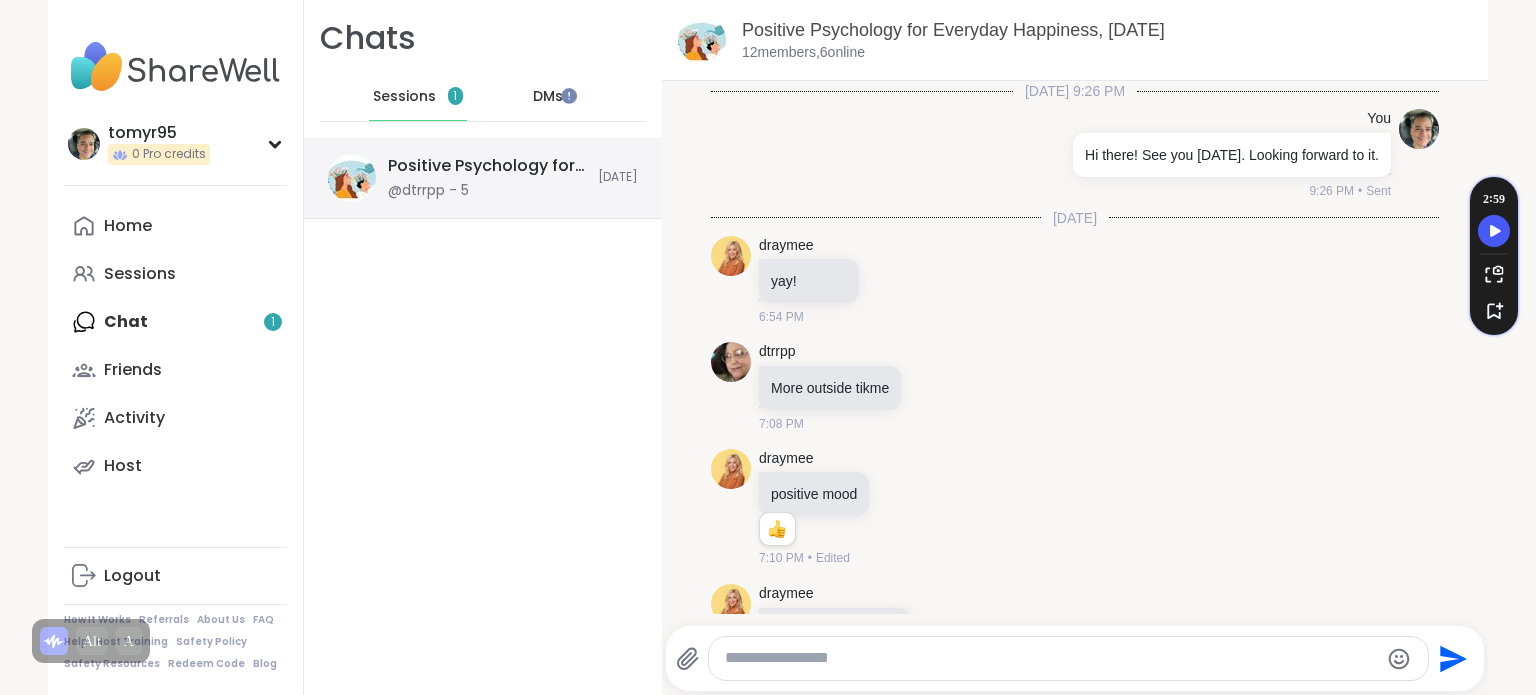 click on "Positive Psychology for Everyday Happiness, [DATE]" at bounding box center (487, 166) 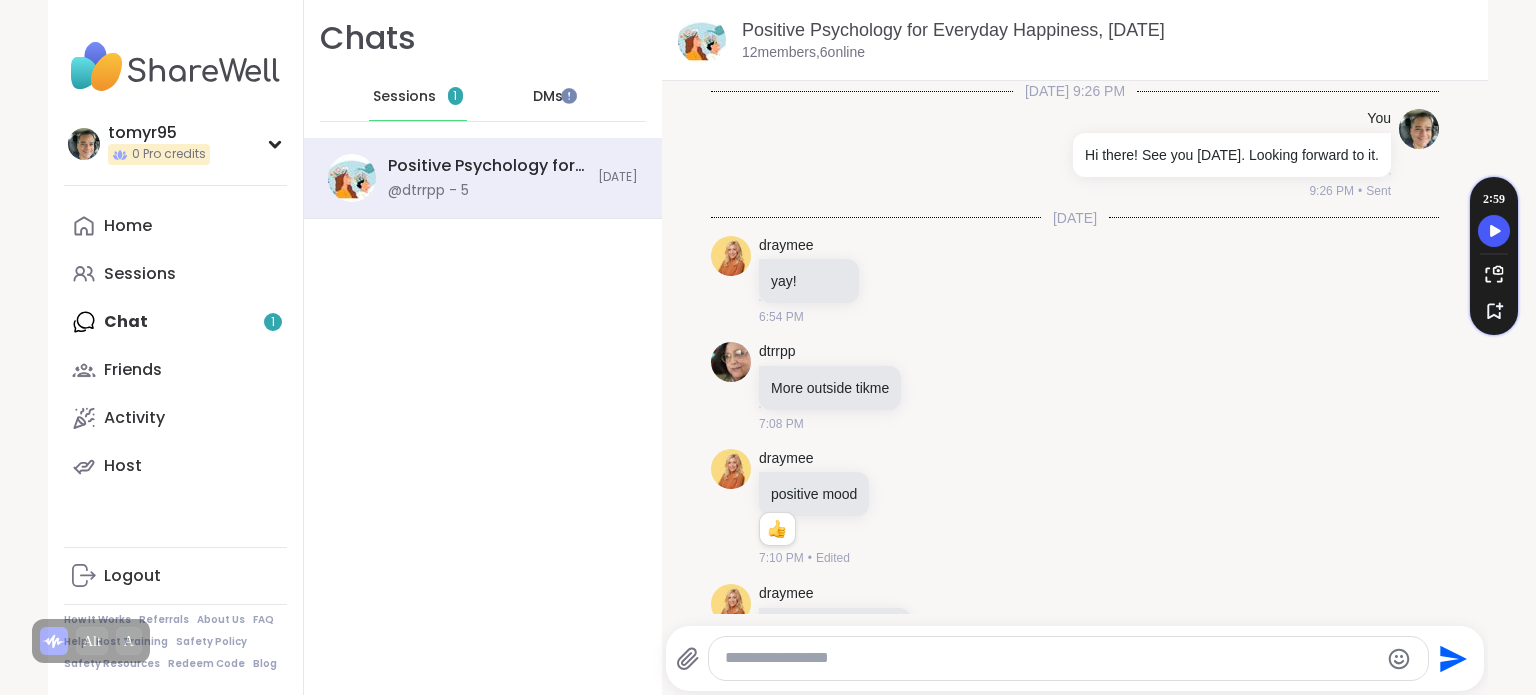 click on "Sessions" at bounding box center (404, 97) 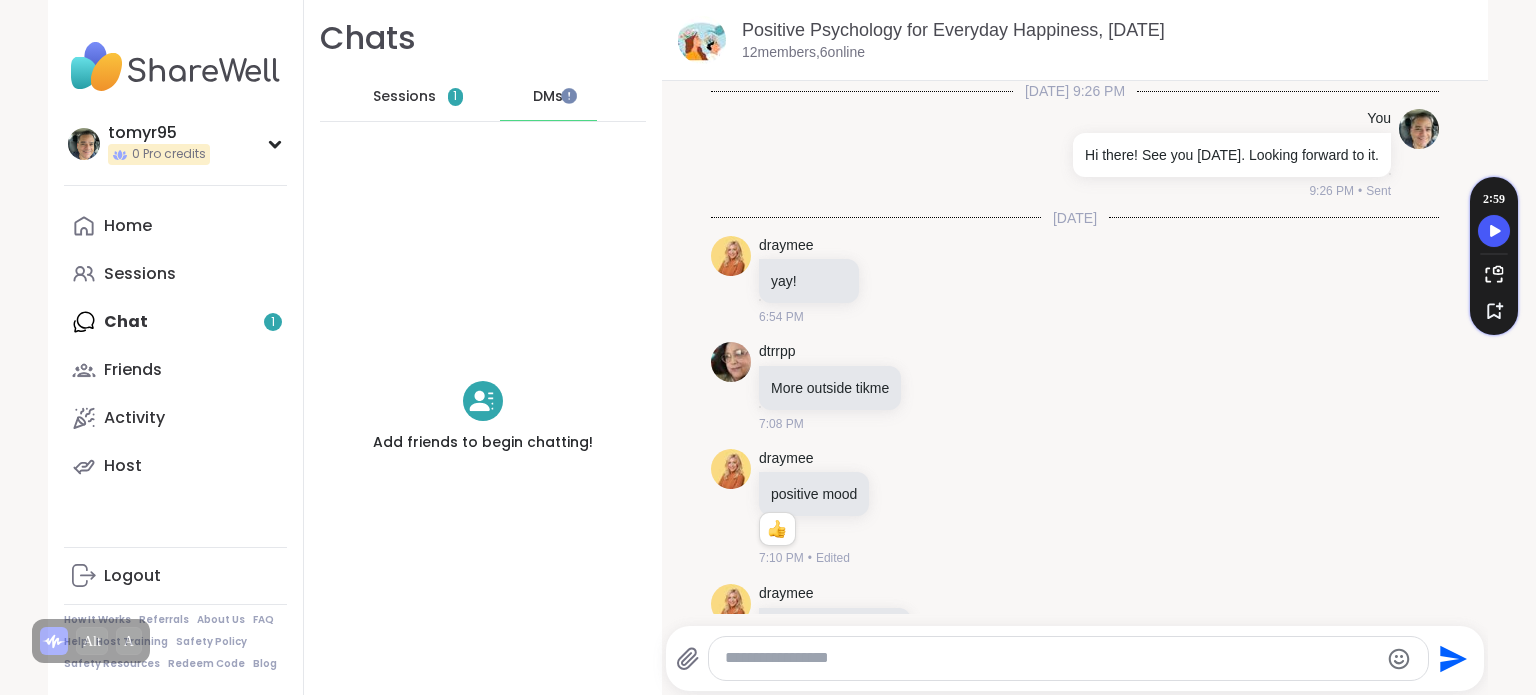 click on "Sessions" at bounding box center [404, 97] 